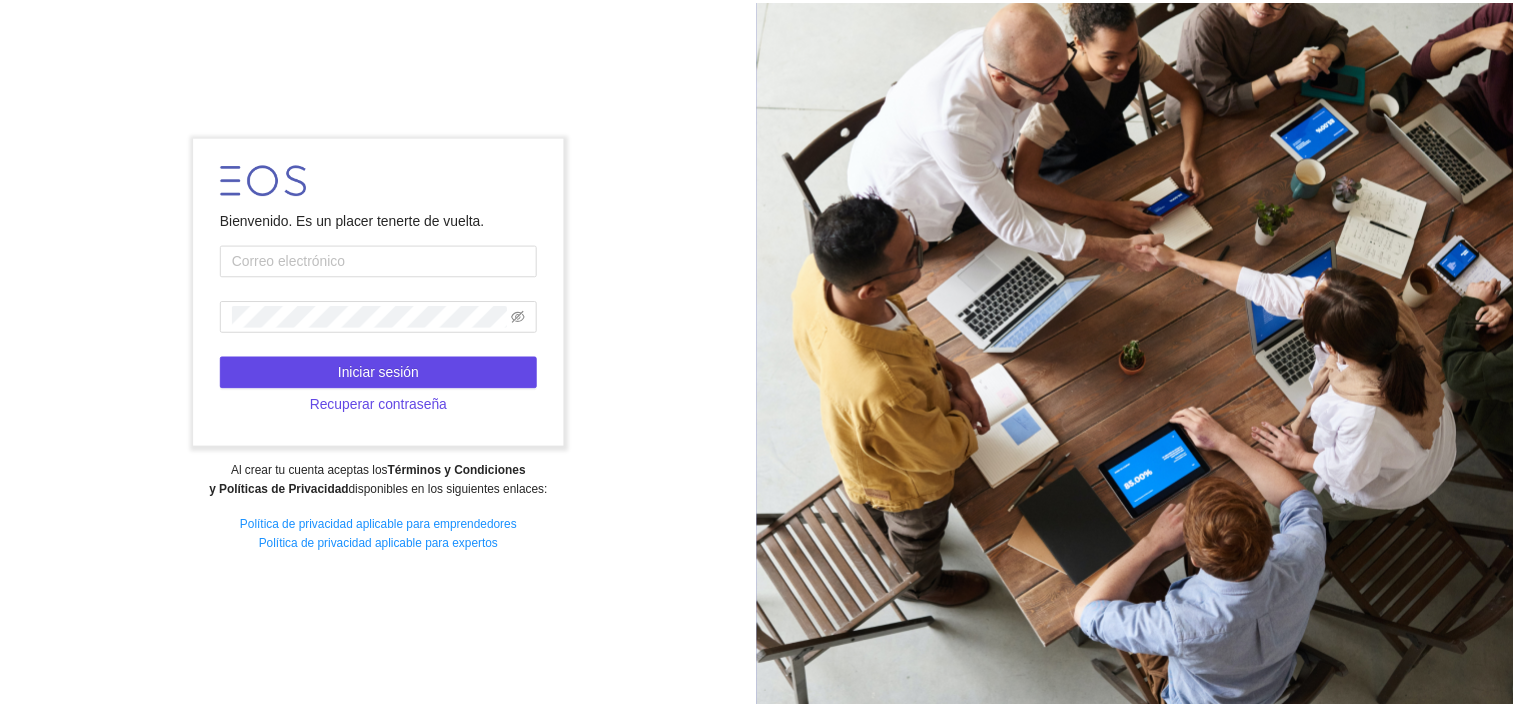 scroll, scrollTop: 0, scrollLeft: 0, axis: both 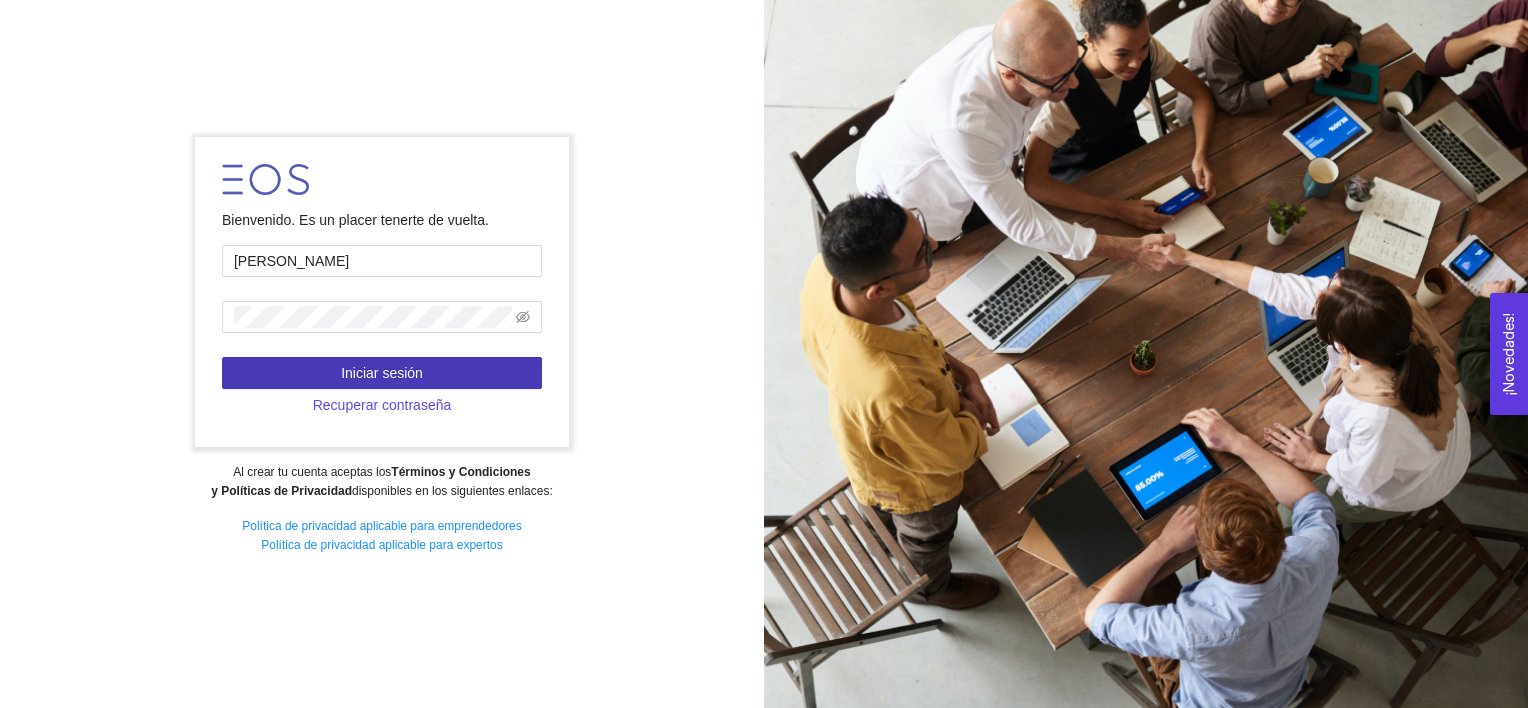 click on "Iniciar sesión" at bounding box center (382, 373) 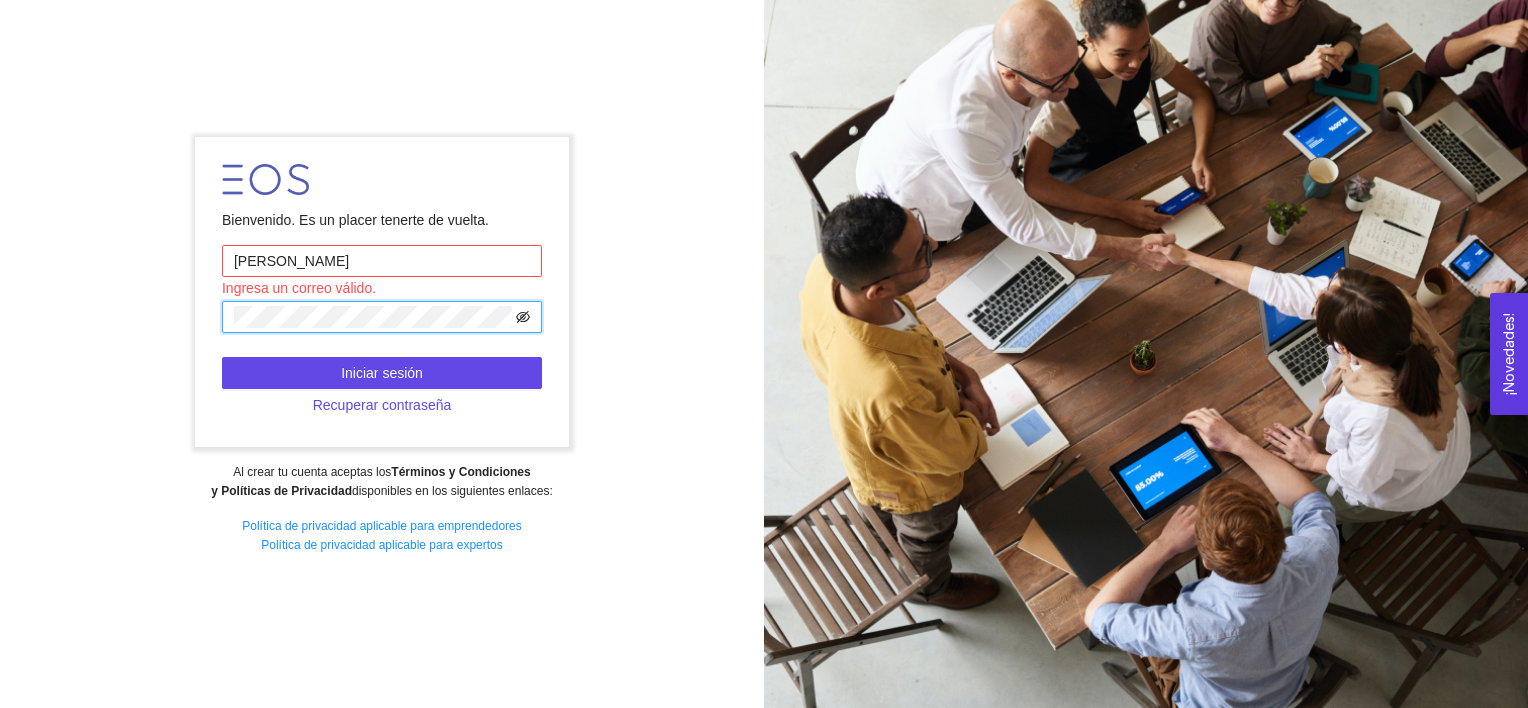 click 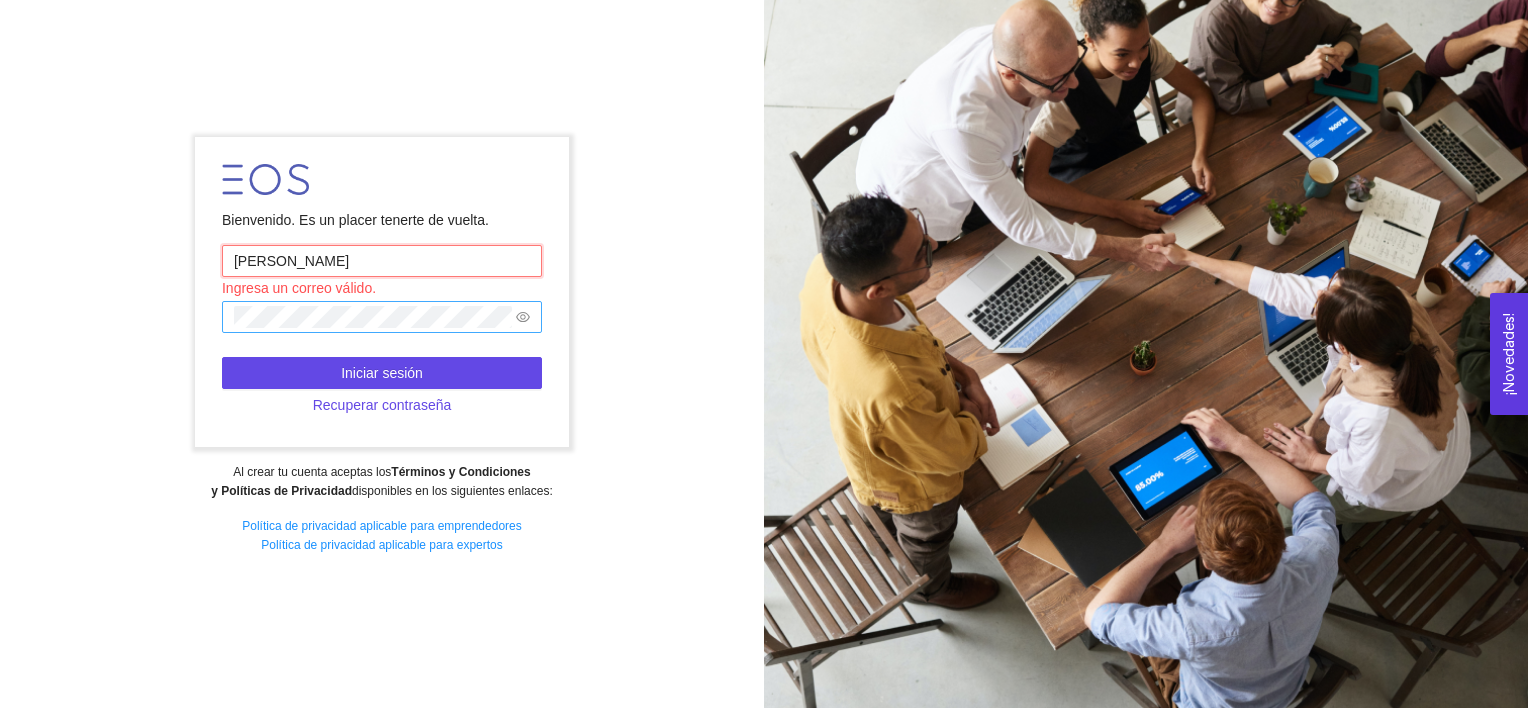 click on "[PERSON_NAME]" at bounding box center (382, 261) 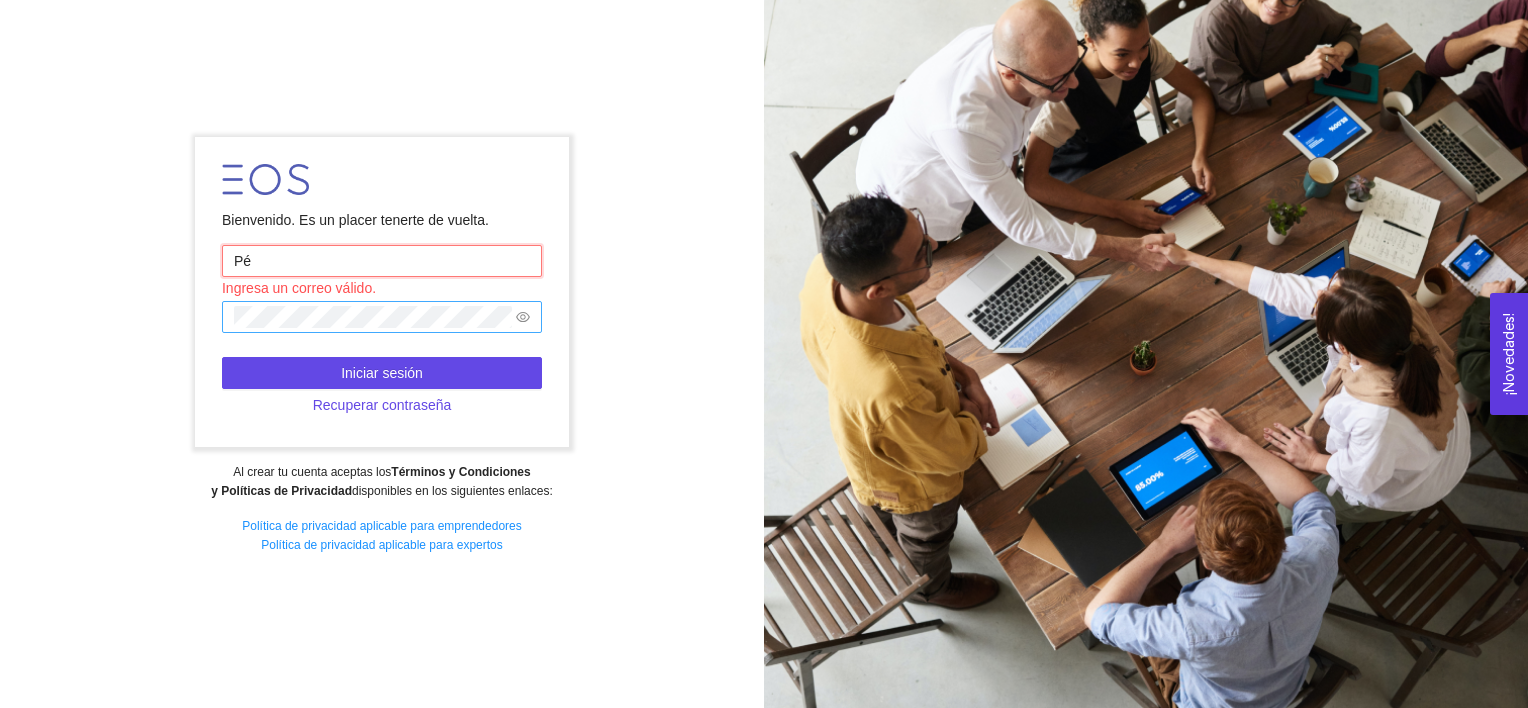 type on "P" 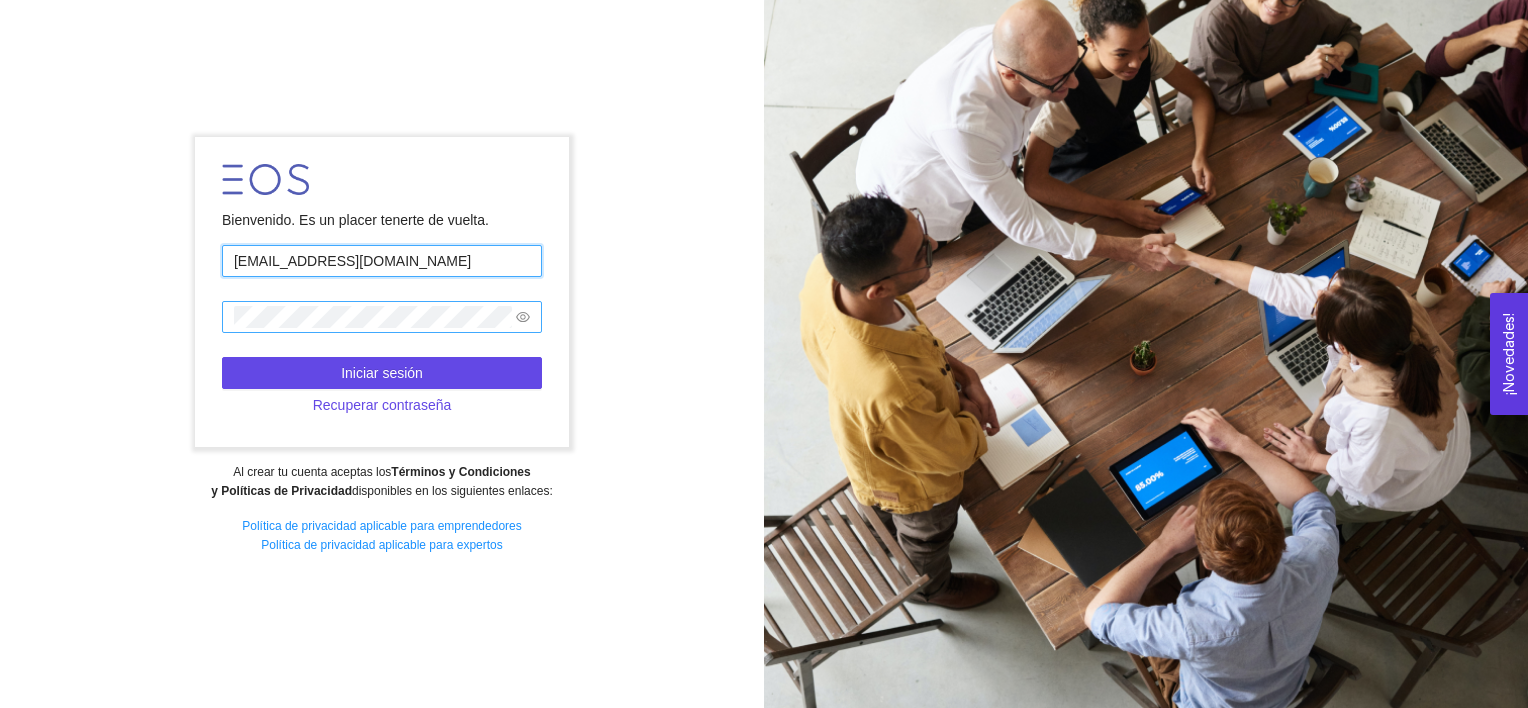 type on "[EMAIL_ADDRESS][DOMAIN_NAME]" 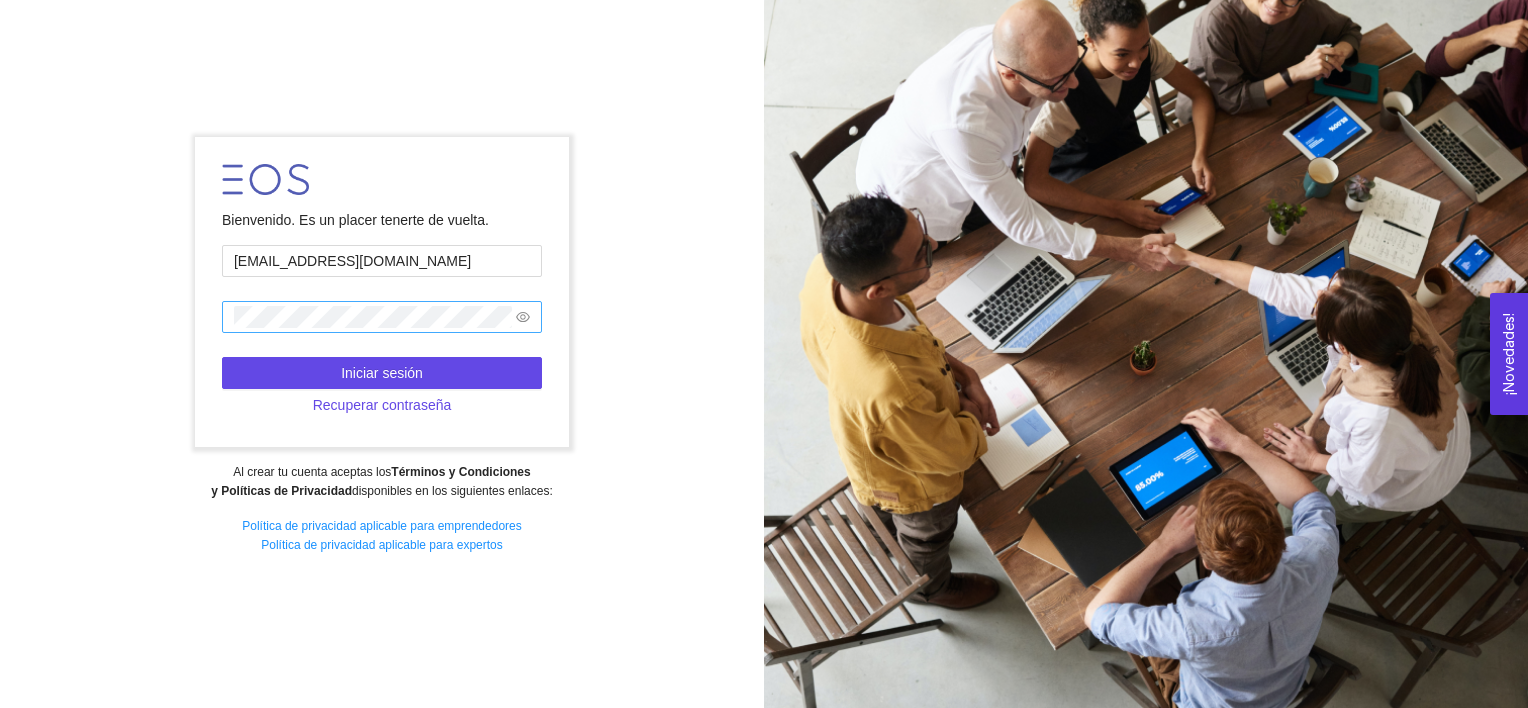 click on "Bienvenido. Es un placer tenerte de vuelta. [EMAIL_ADDRESS][DOMAIN_NAME] Iniciar sesión Recuperar contraseña Al crear tu cuenta aceptas los  Términos y Condiciones   y Políticas de Privacidad  disponibles en los siguientes enlaces: Política de privacidad aplicable para emprendedores Política de privacidad aplicable para expertos" at bounding box center [382, 354] 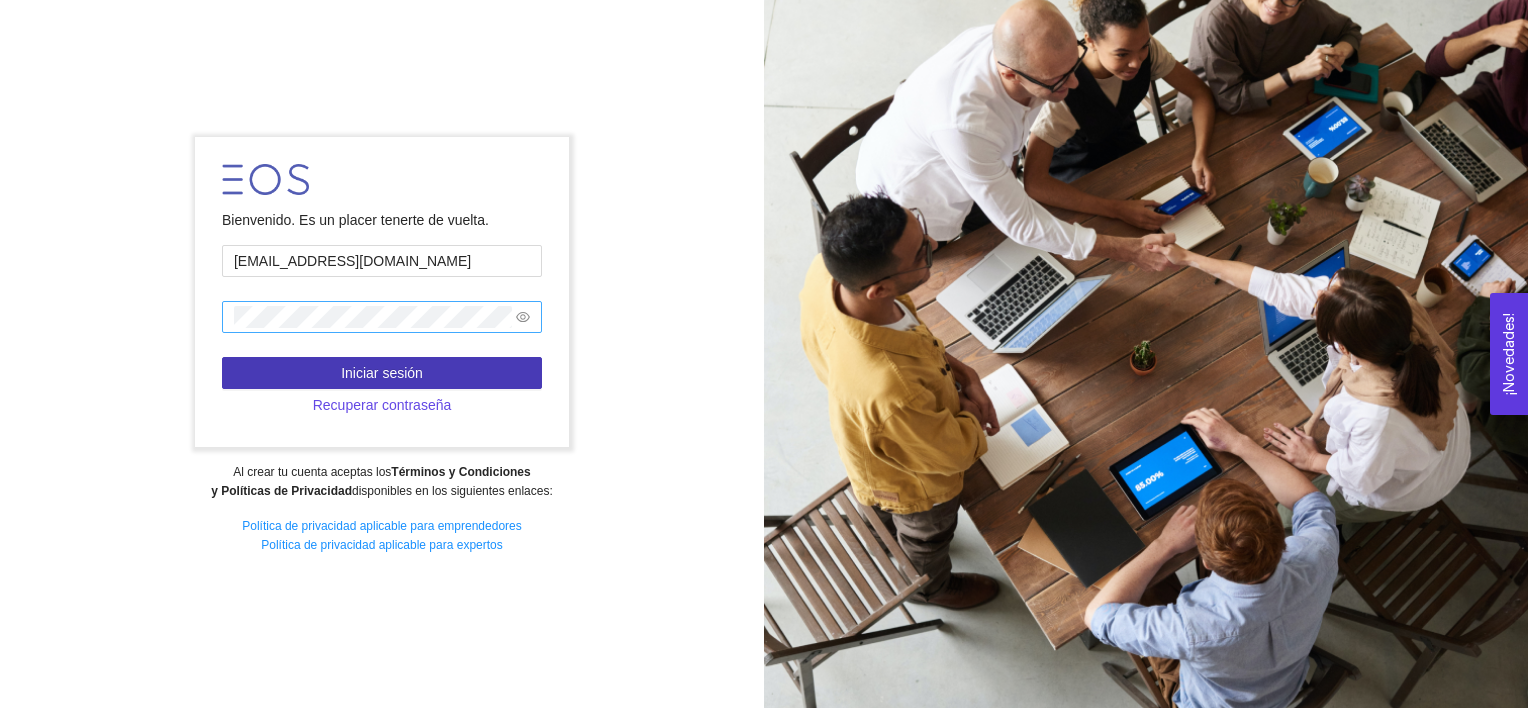 click on "Iniciar sesión" at bounding box center (382, 373) 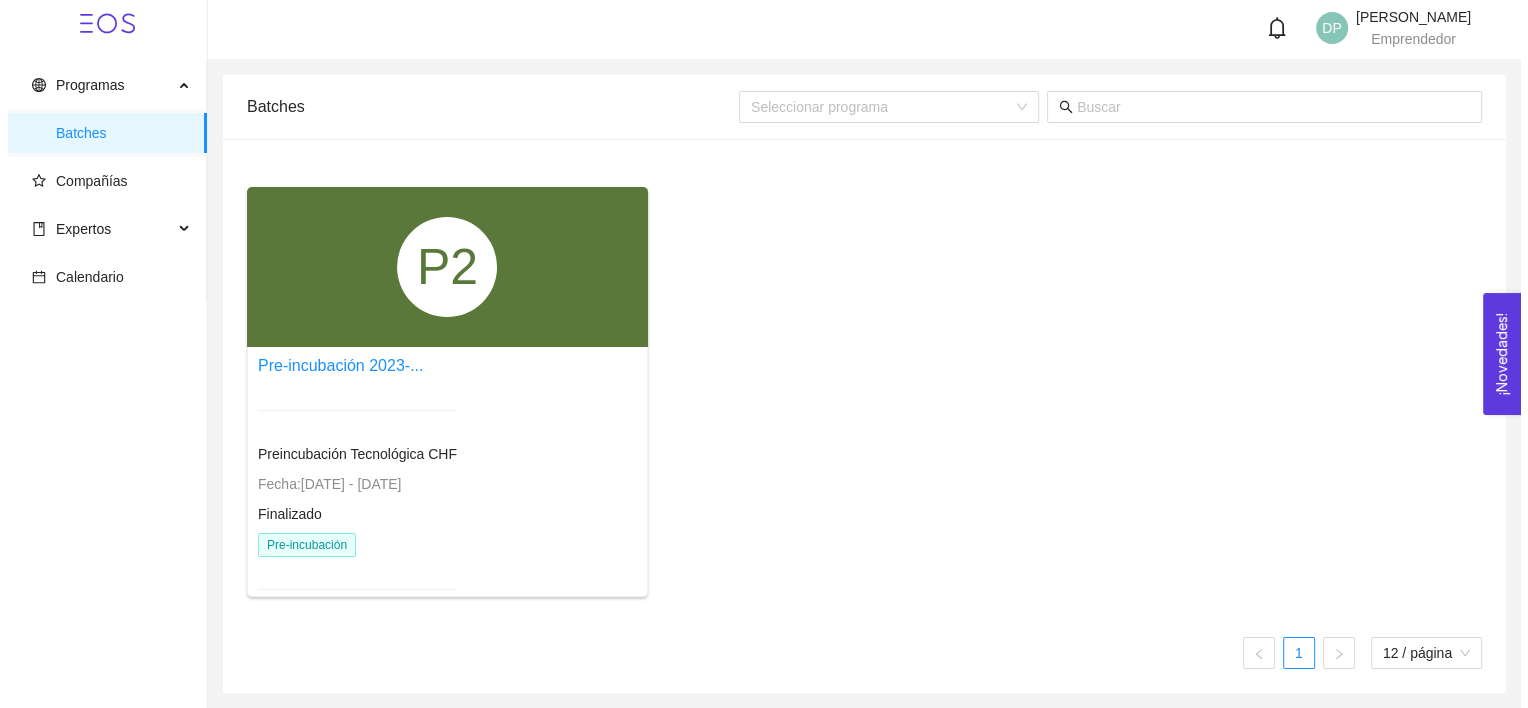 scroll, scrollTop: 0, scrollLeft: 0, axis: both 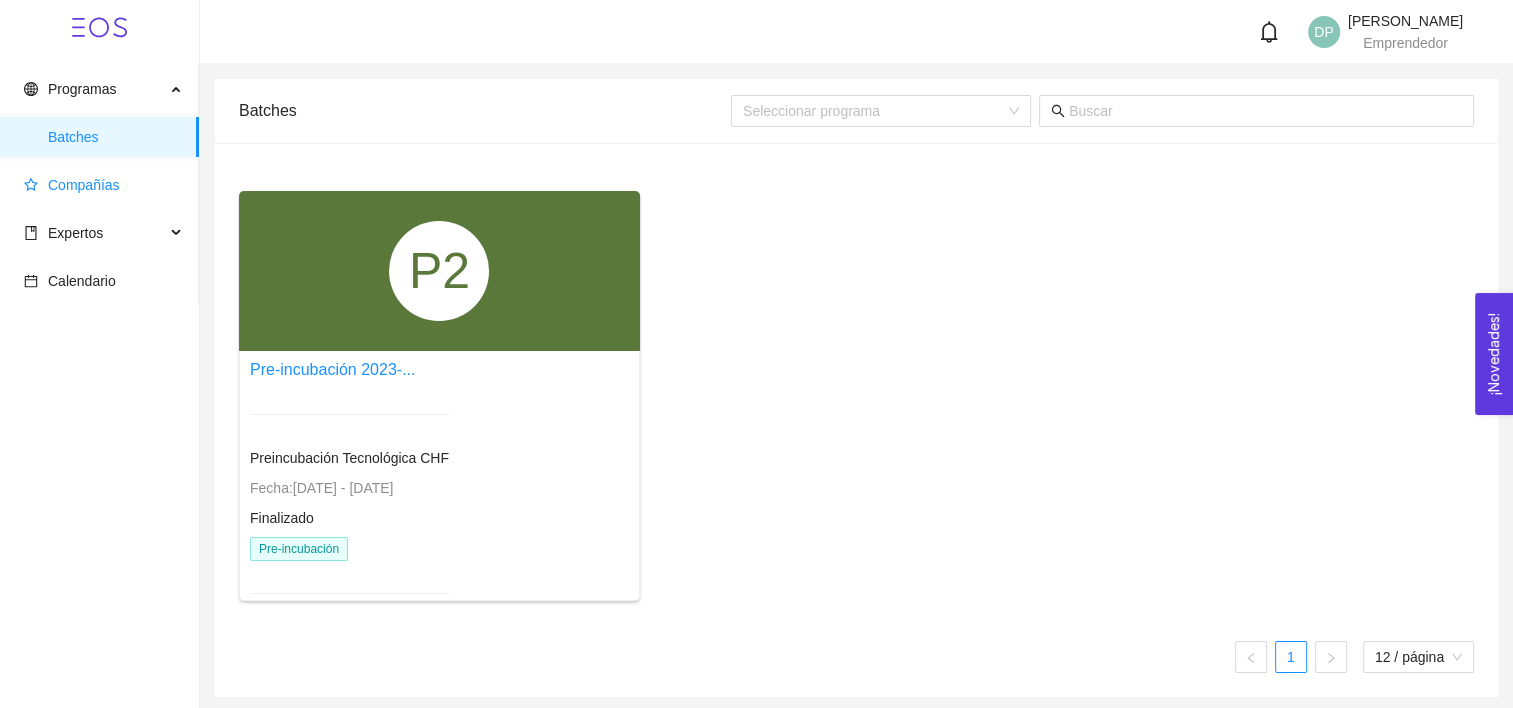 click on "Compañías" at bounding box center (103, 185) 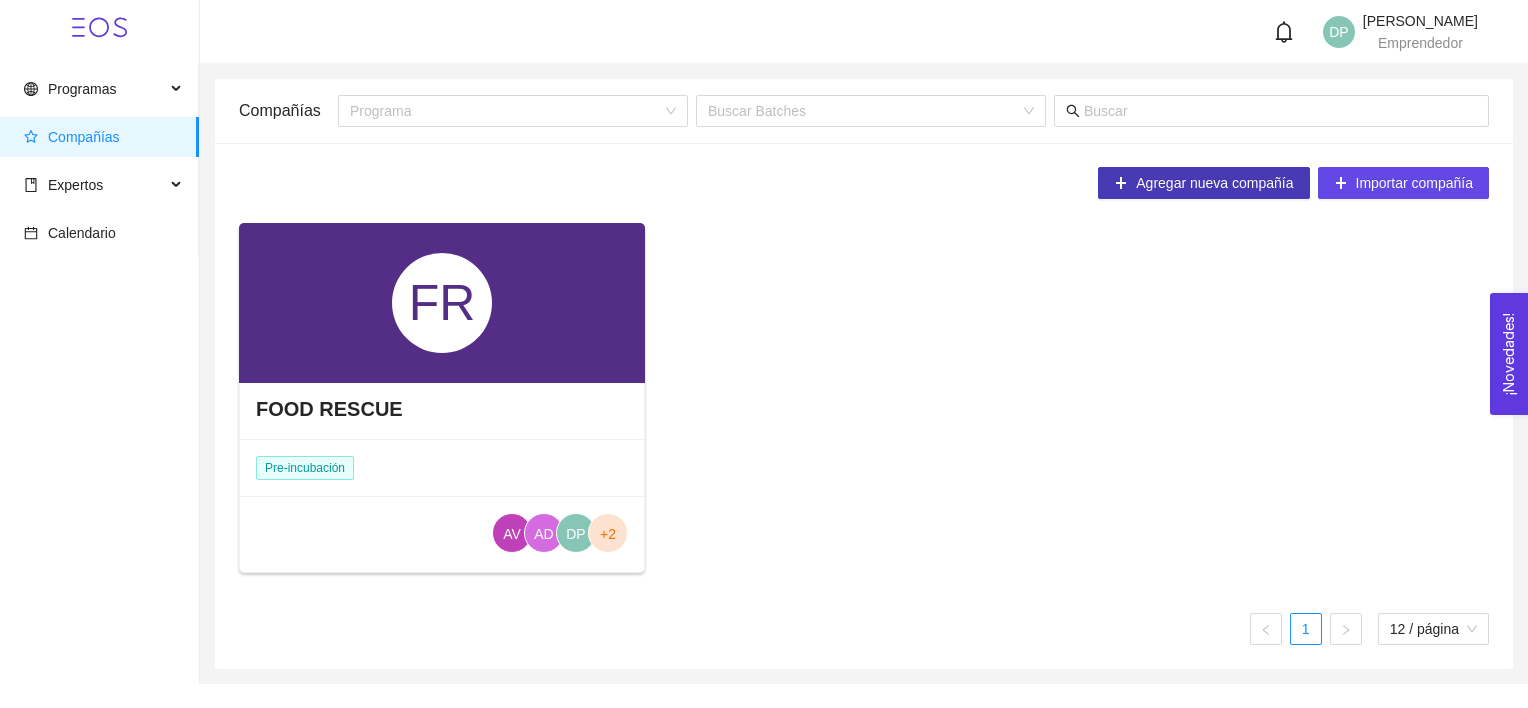 click on "Agregar nueva compañía" at bounding box center (1214, 183) 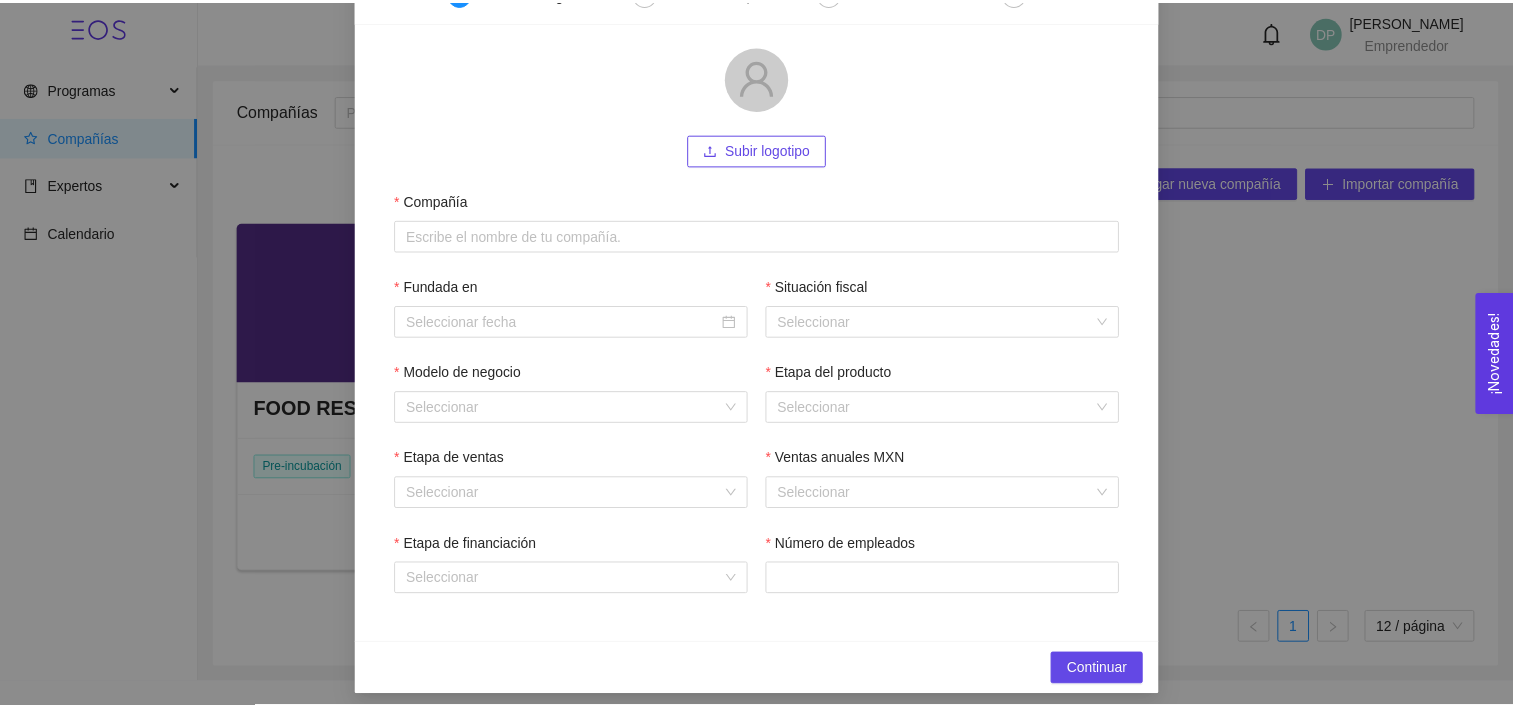 scroll, scrollTop: 0, scrollLeft: 0, axis: both 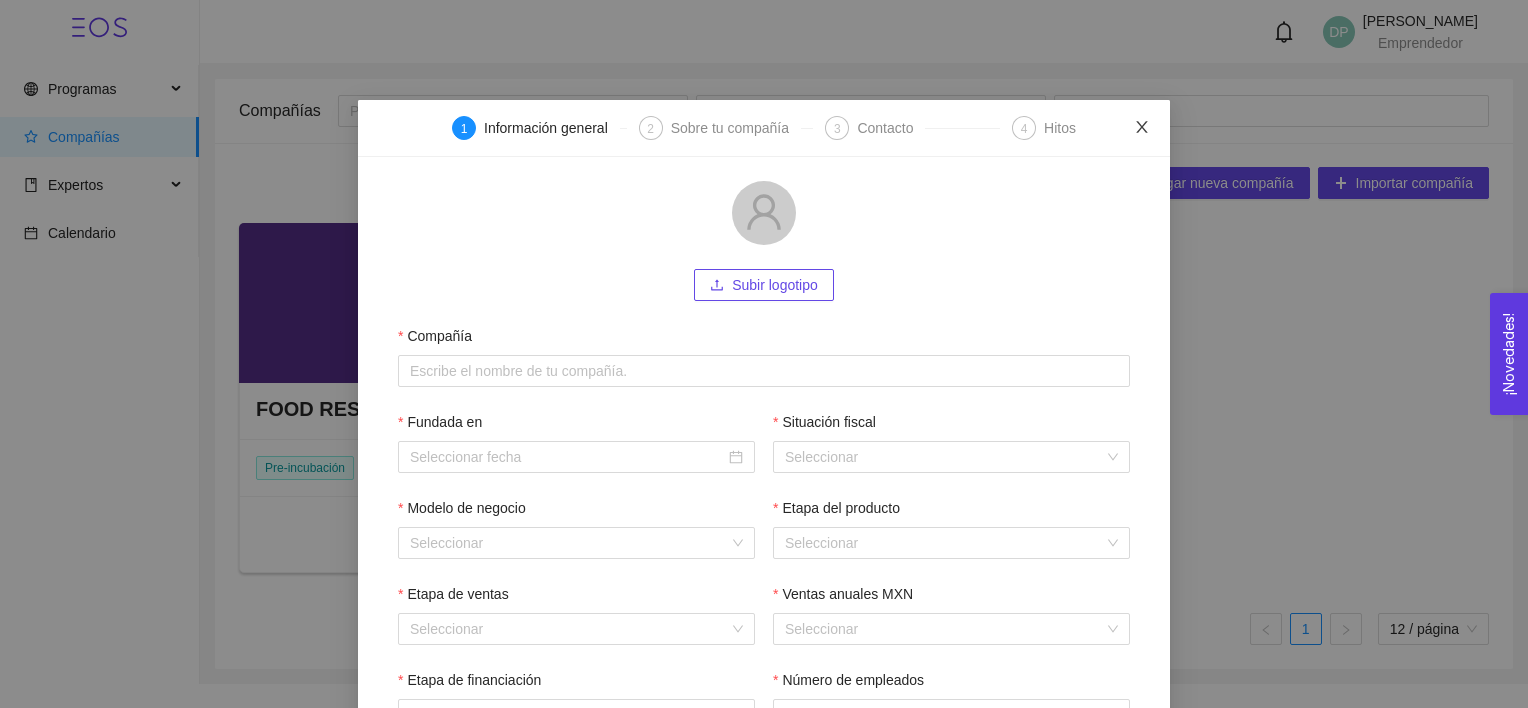 click at bounding box center [1142, 128] 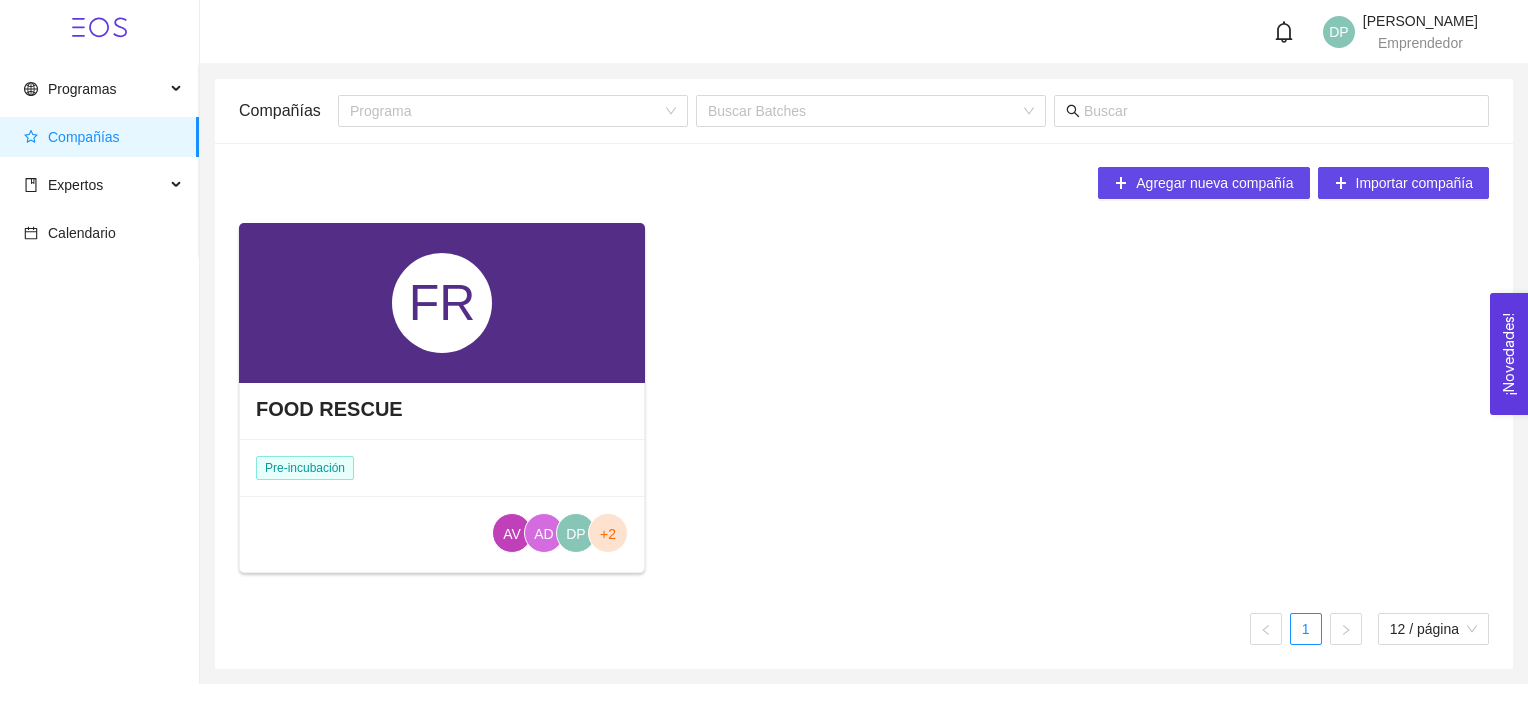 click on "Compañías" at bounding box center (103, 137) 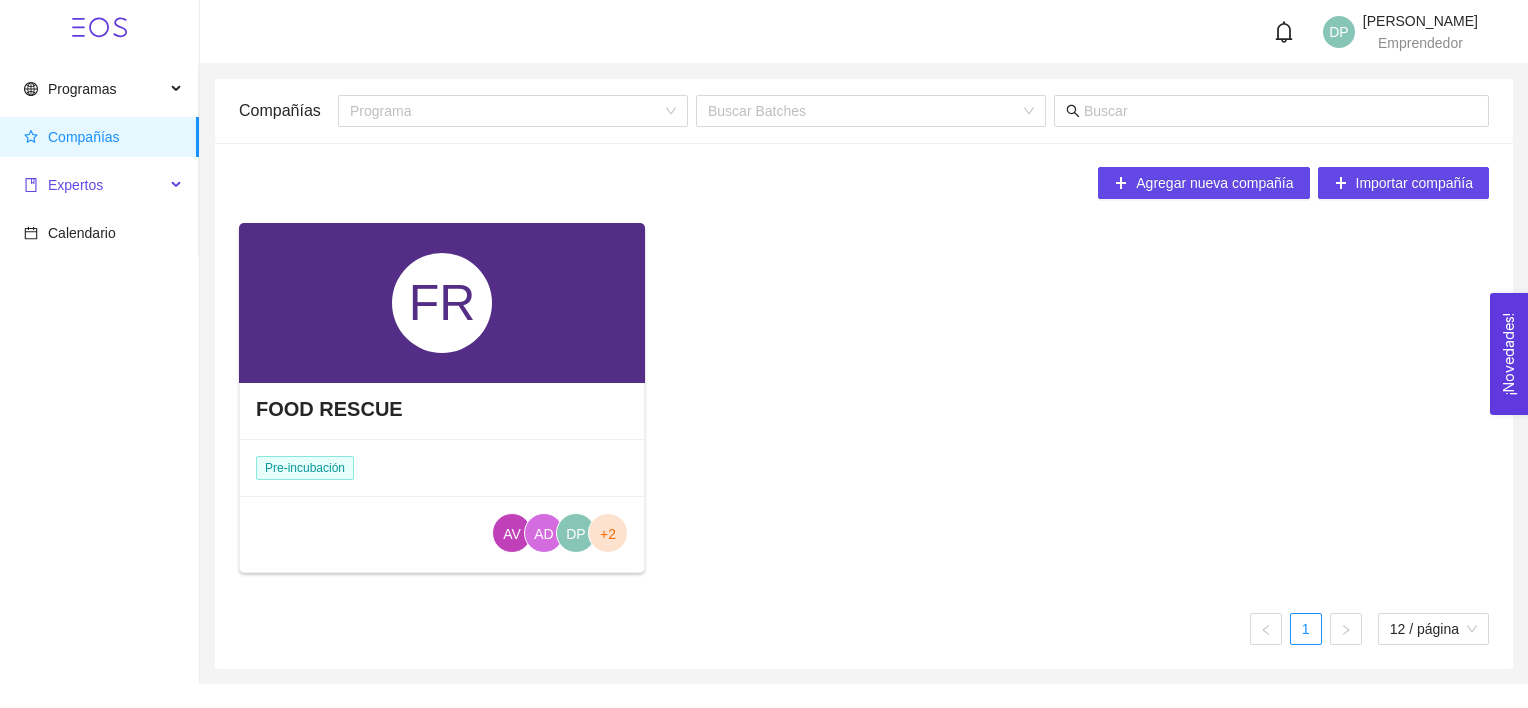 click on "Expertos" at bounding box center (94, 185) 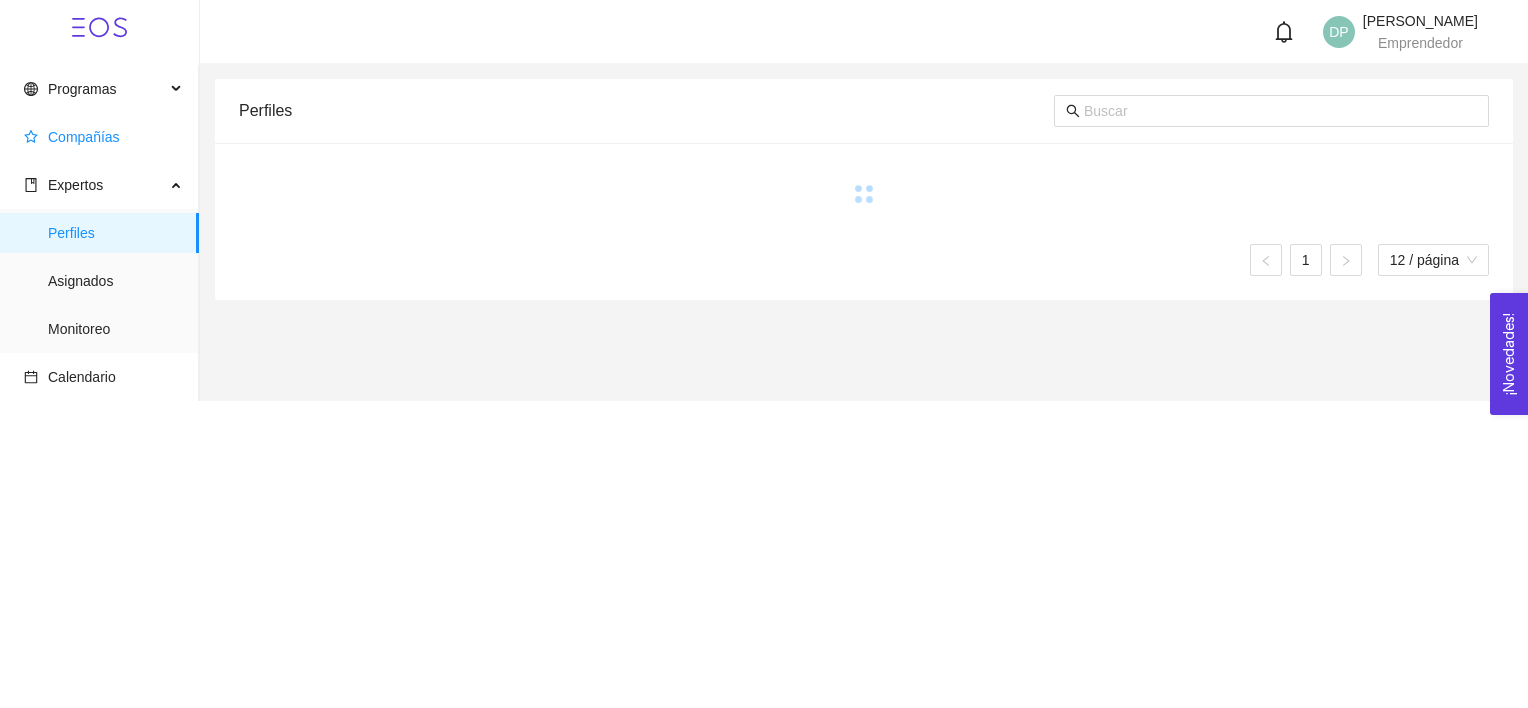 click on "Compañías" at bounding box center (84, 137) 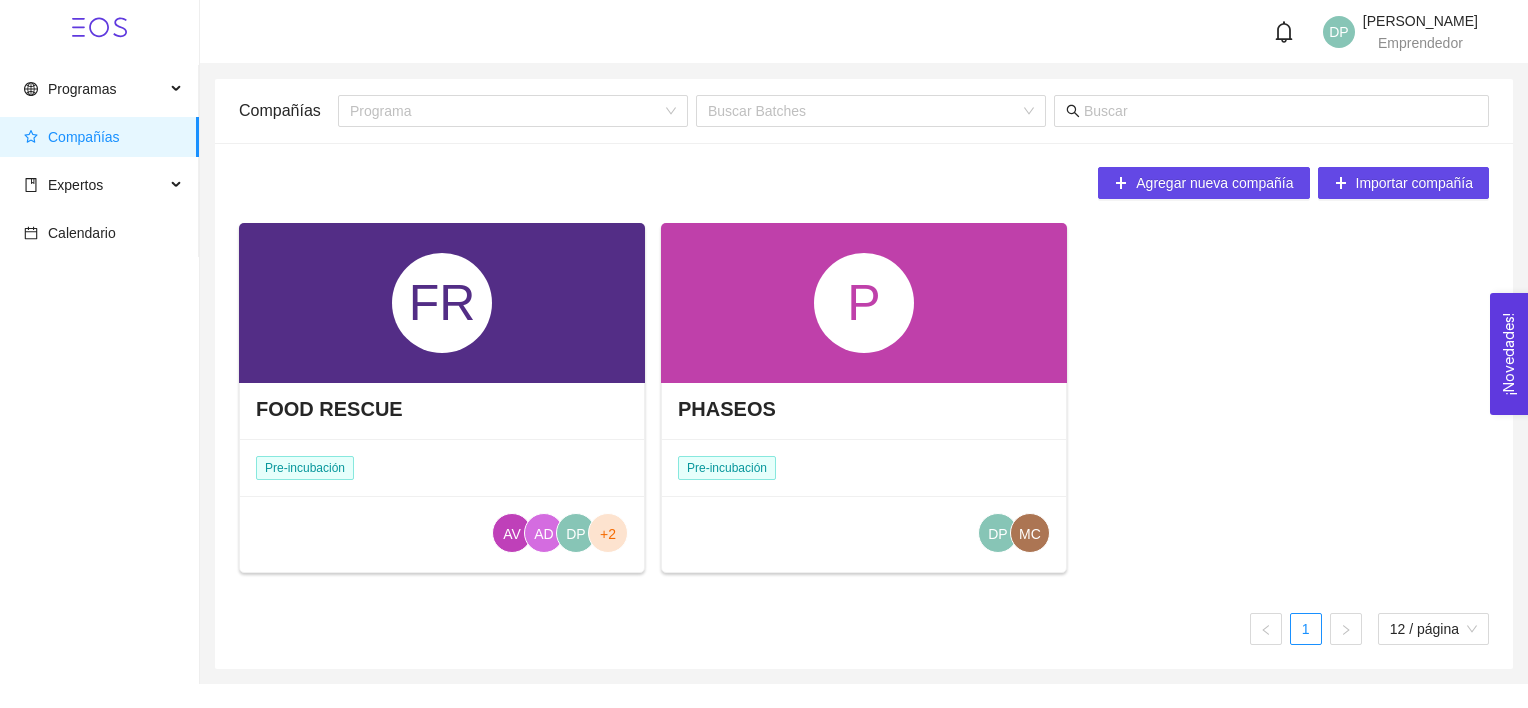 click on "P" at bounding box center [864, 303] 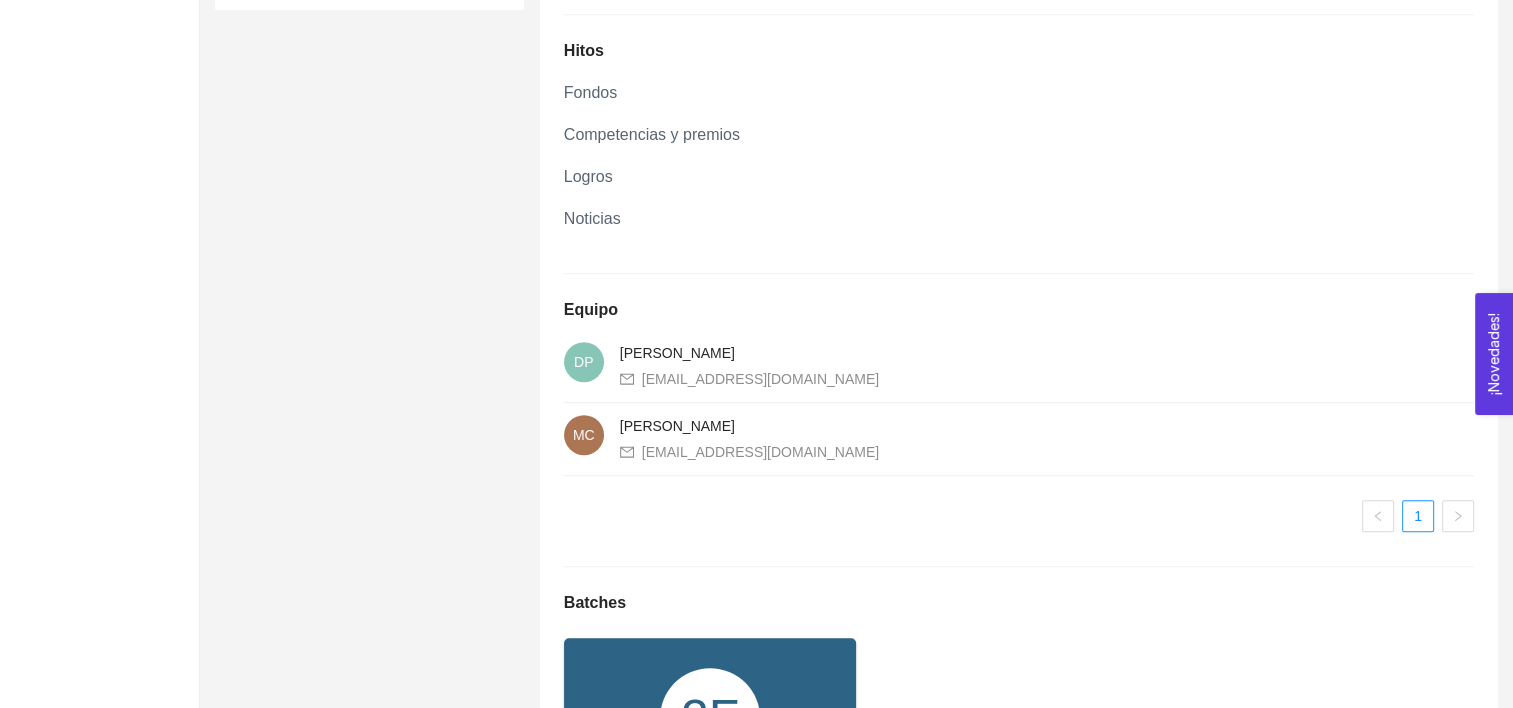 scroll, scrollTop: 1022, scrollLeft: 0, axis: vertical 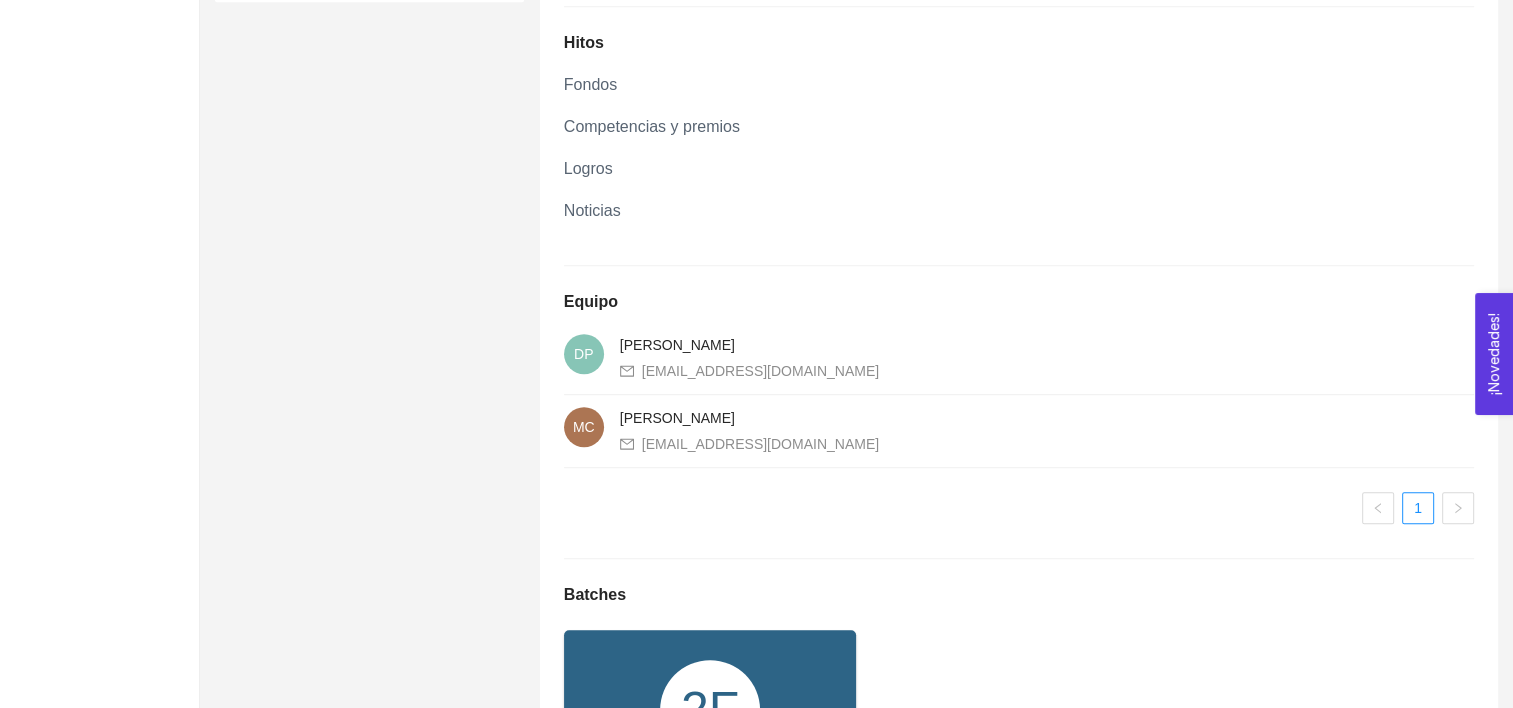click on "Fondos" at bounding box center [590, 85] 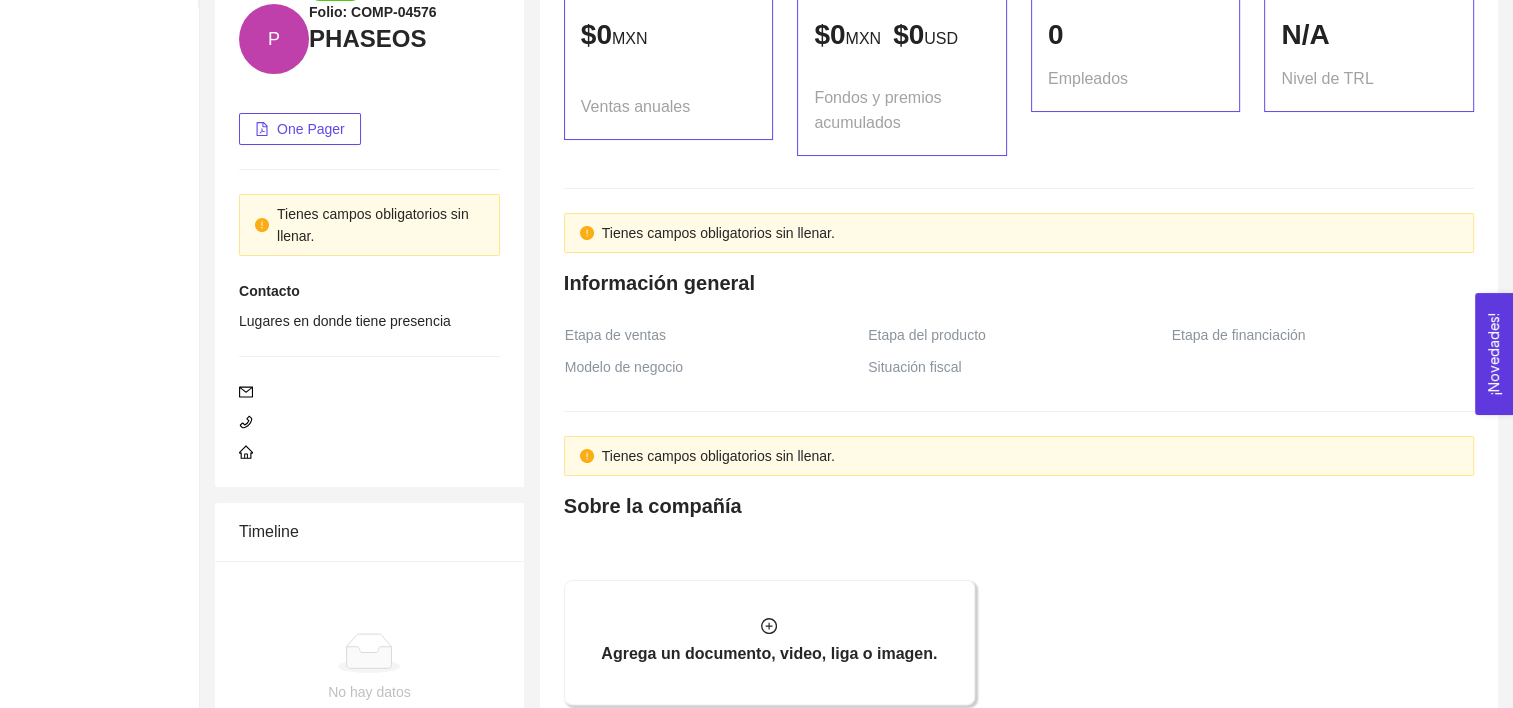 scroll, scrollTop: 0, scrollLeft: 0, axis: both 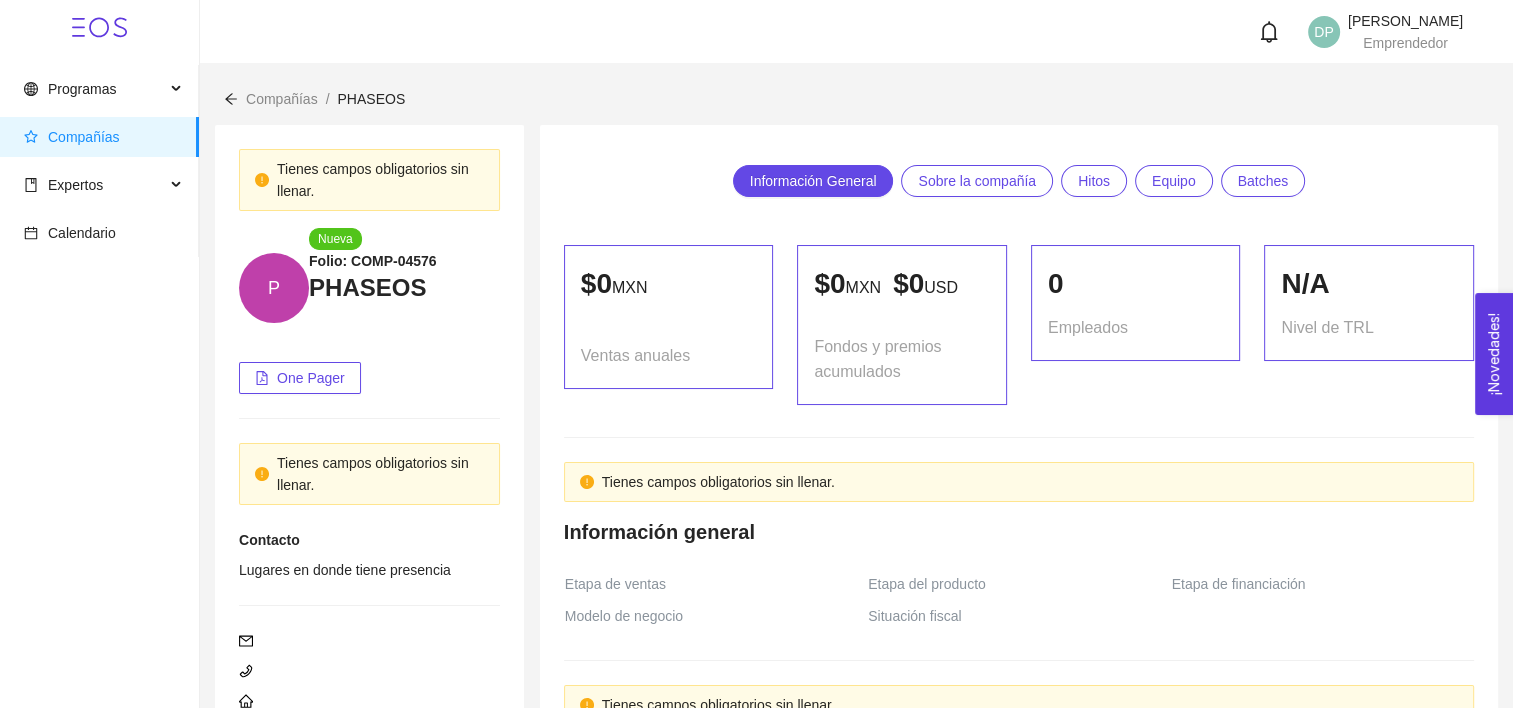 click on "Sobre la compañía" at bounding box center (977, 181) 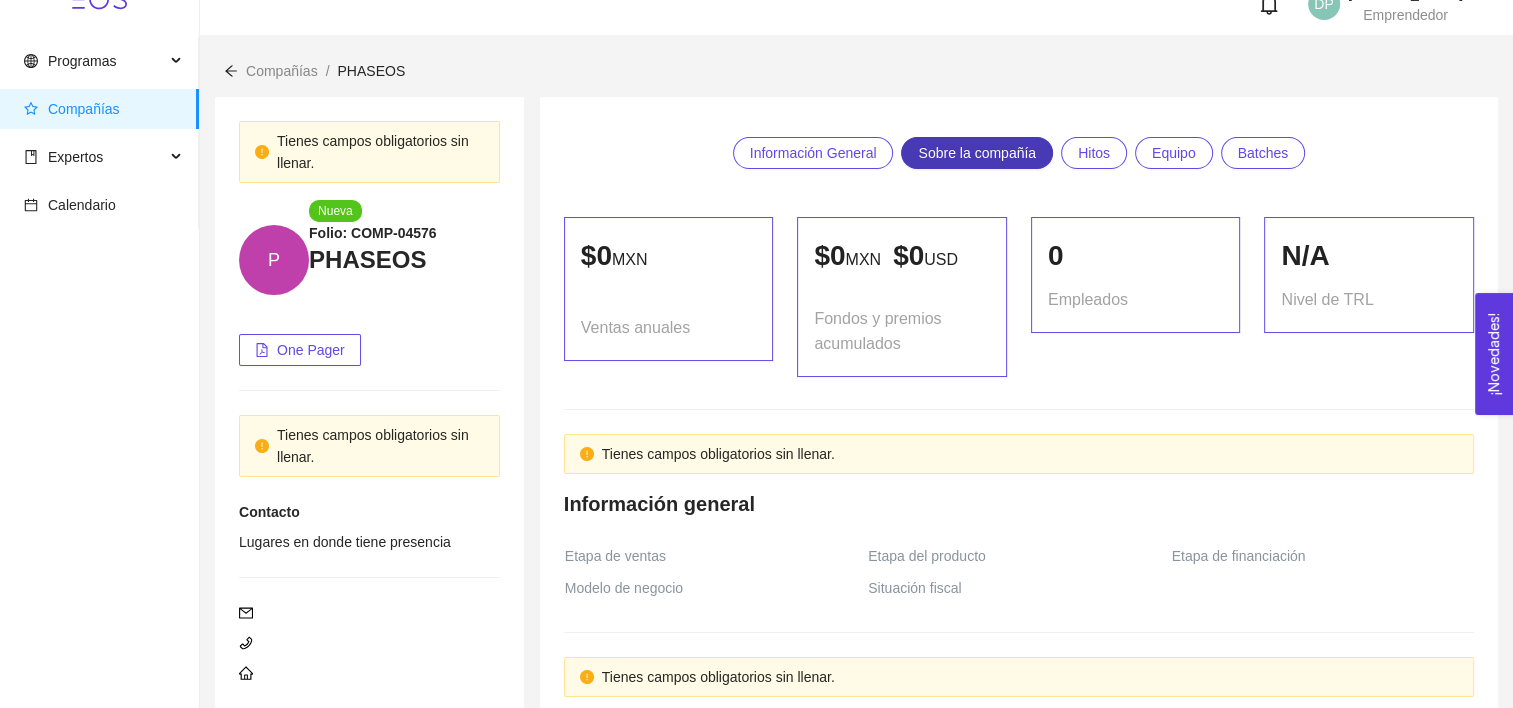 scroll, scrollTop: 0, scrollLeft: 0, axis: both 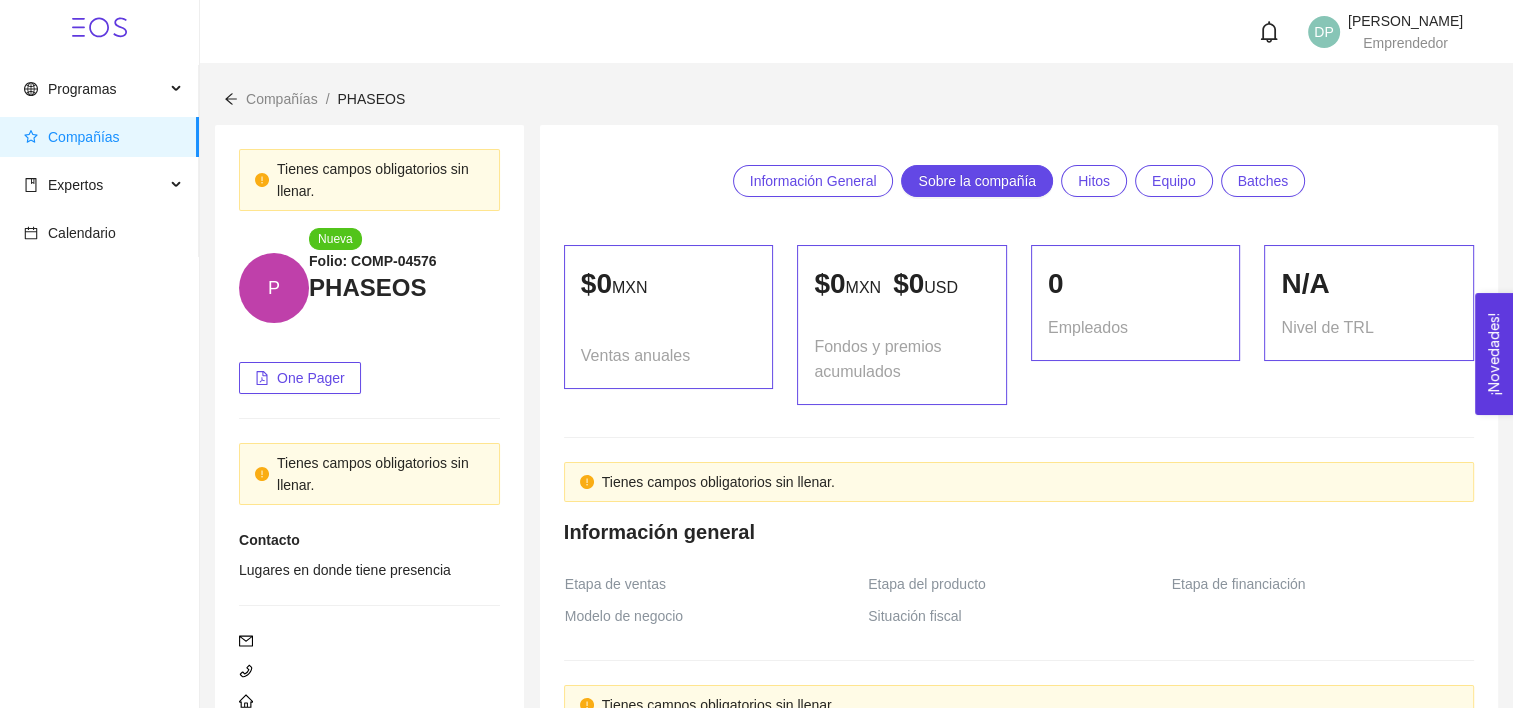 click on "Hitos" at bounding box center [1094, 181] 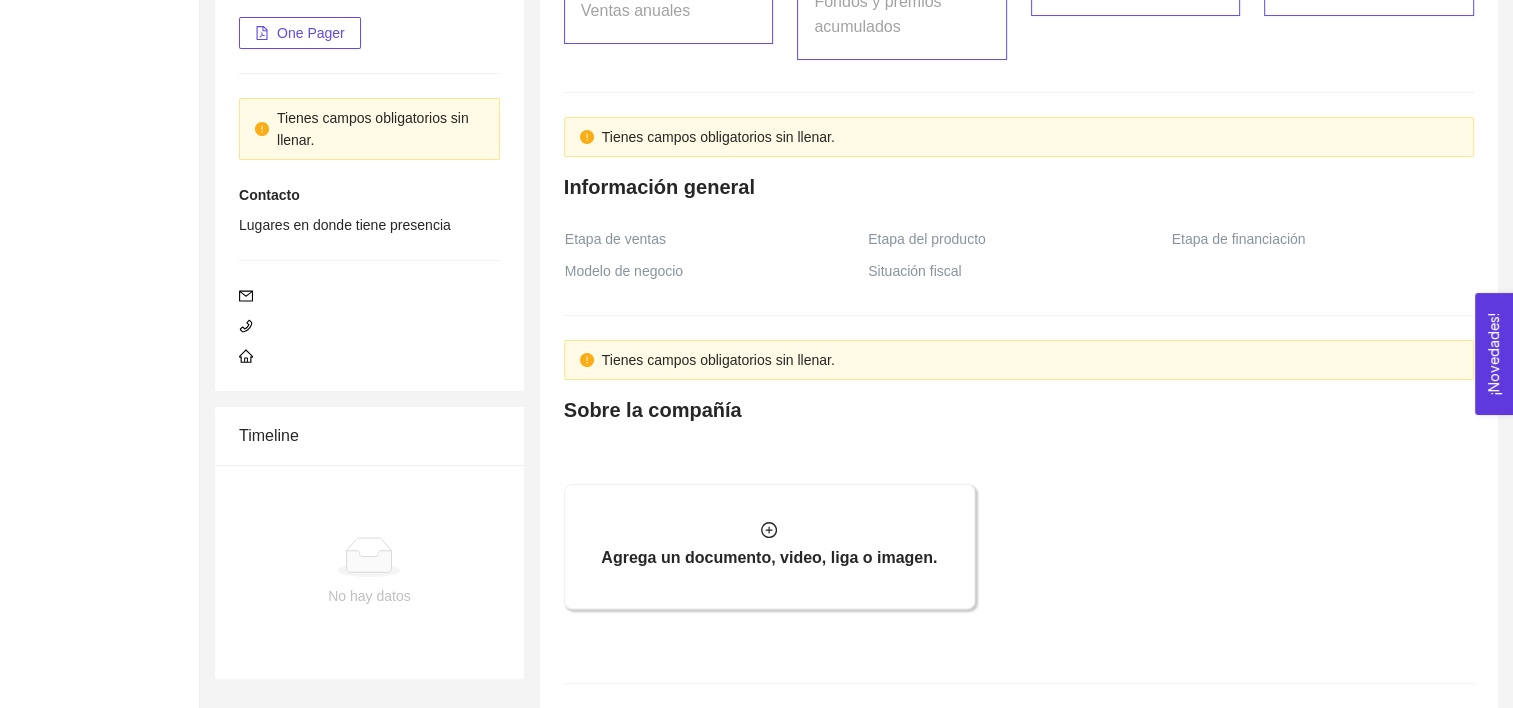 scroll, scrollTop: 0, scrollLeft: 0, axis: both 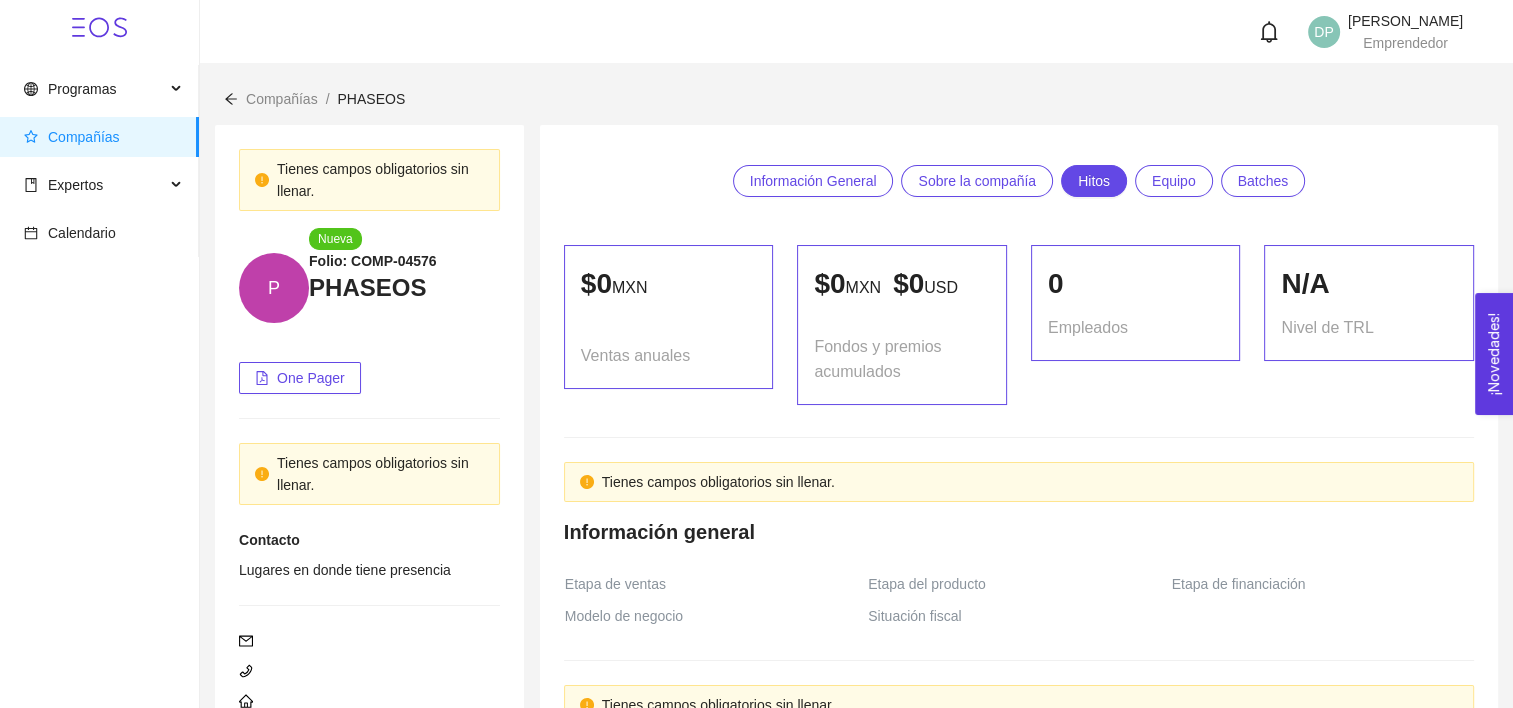 click on "Información General" at bounding box center [813, 181] 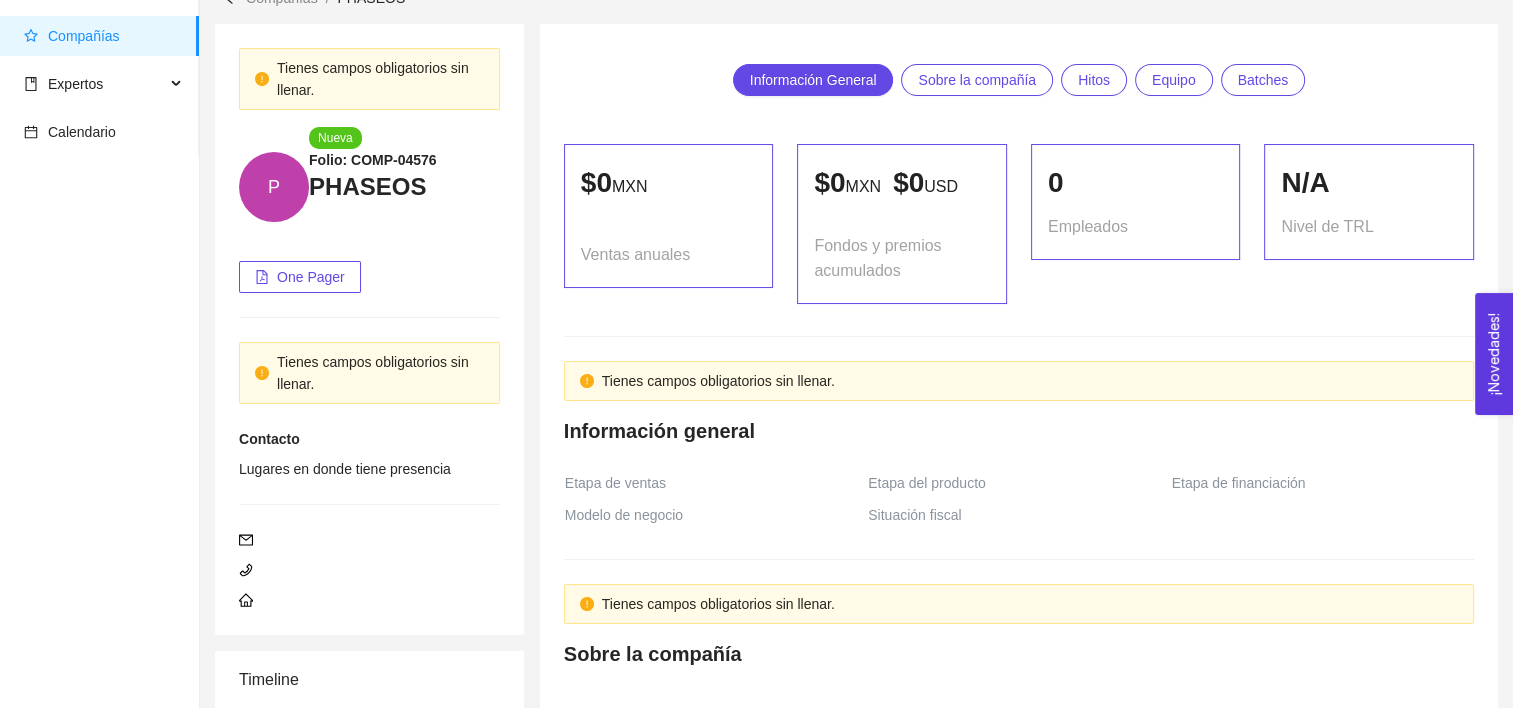 scroll, scrollTop: 96, scrollLeft: 0, axis: vertical 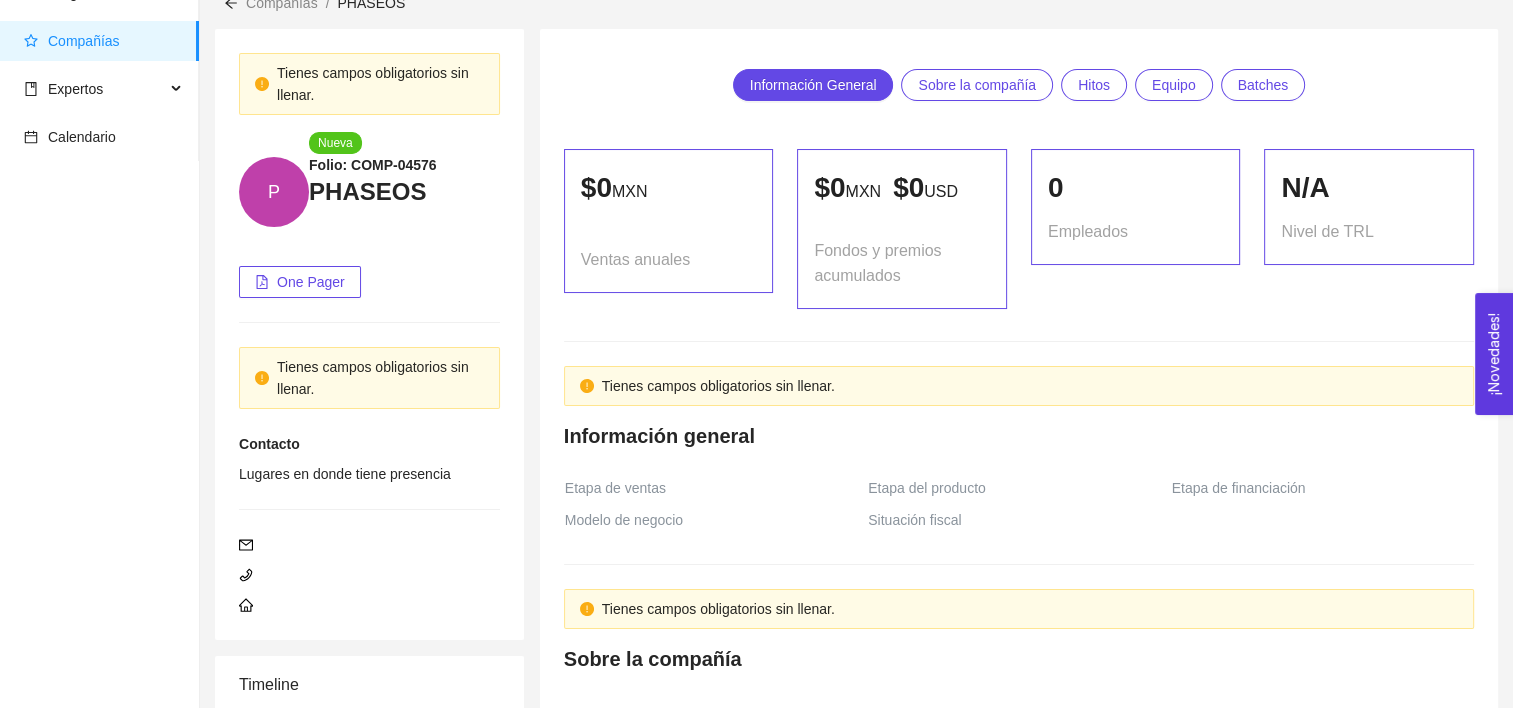 click on "P" at bounding box center (274, 192) 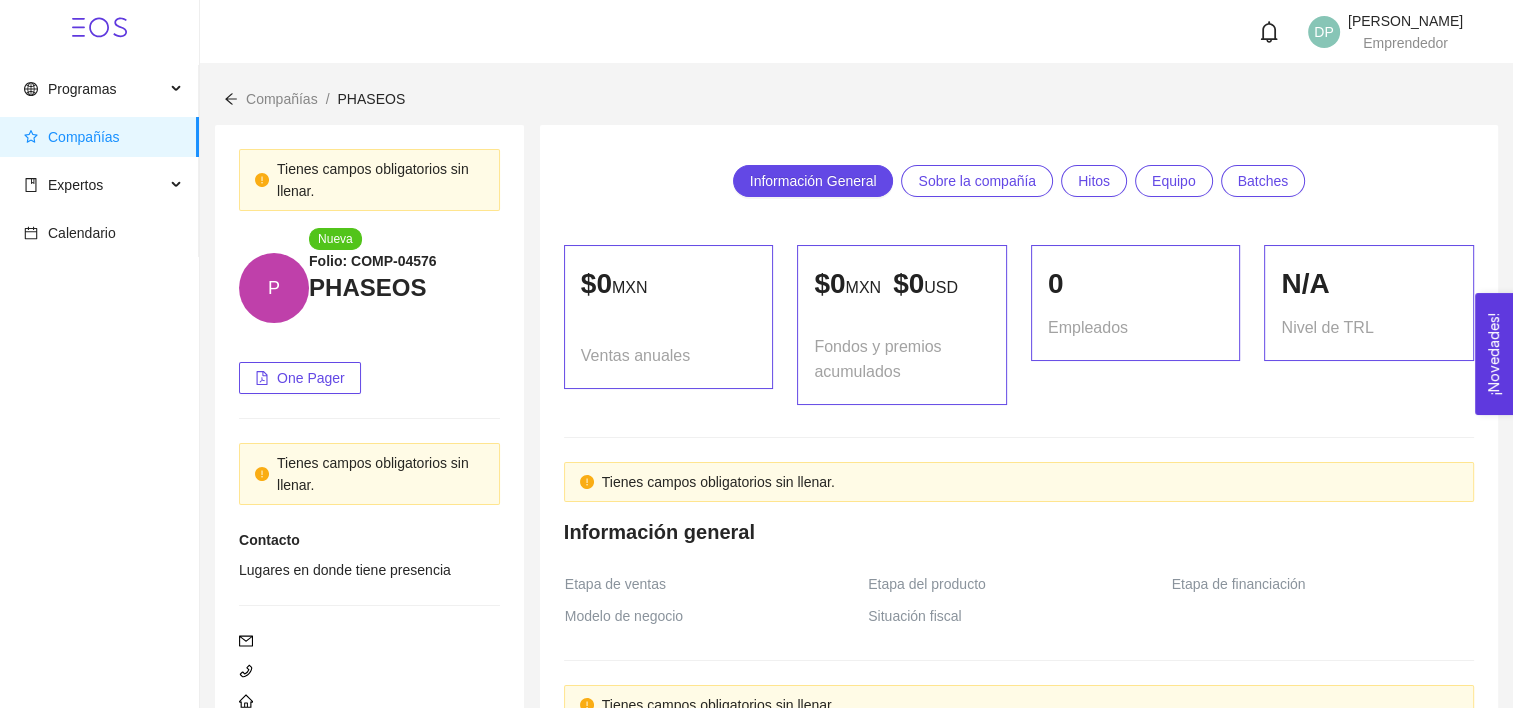 click on "PHASEOS" at bounding box center (371, 99) 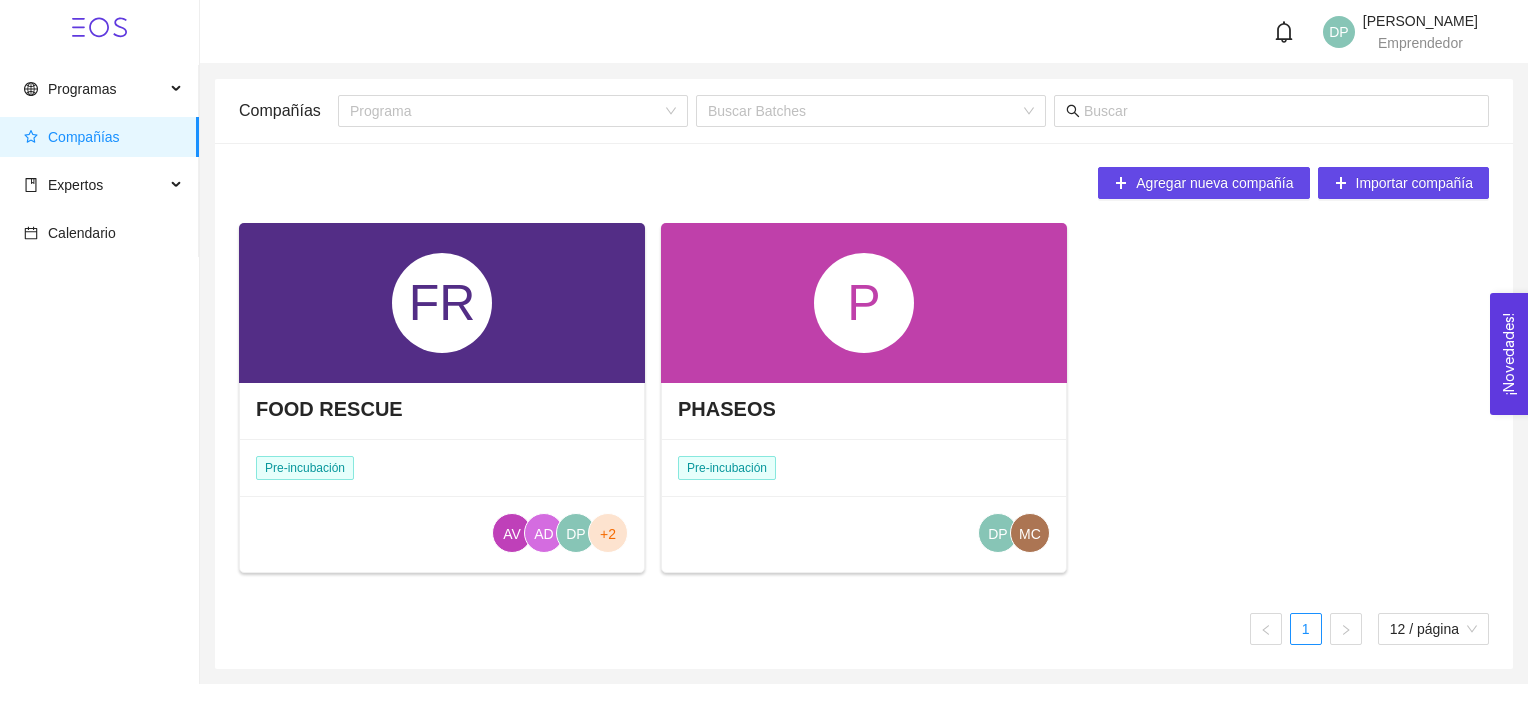 click on "PHASEOS Pre-incubación DP MC" at bounding box center [864, 477] 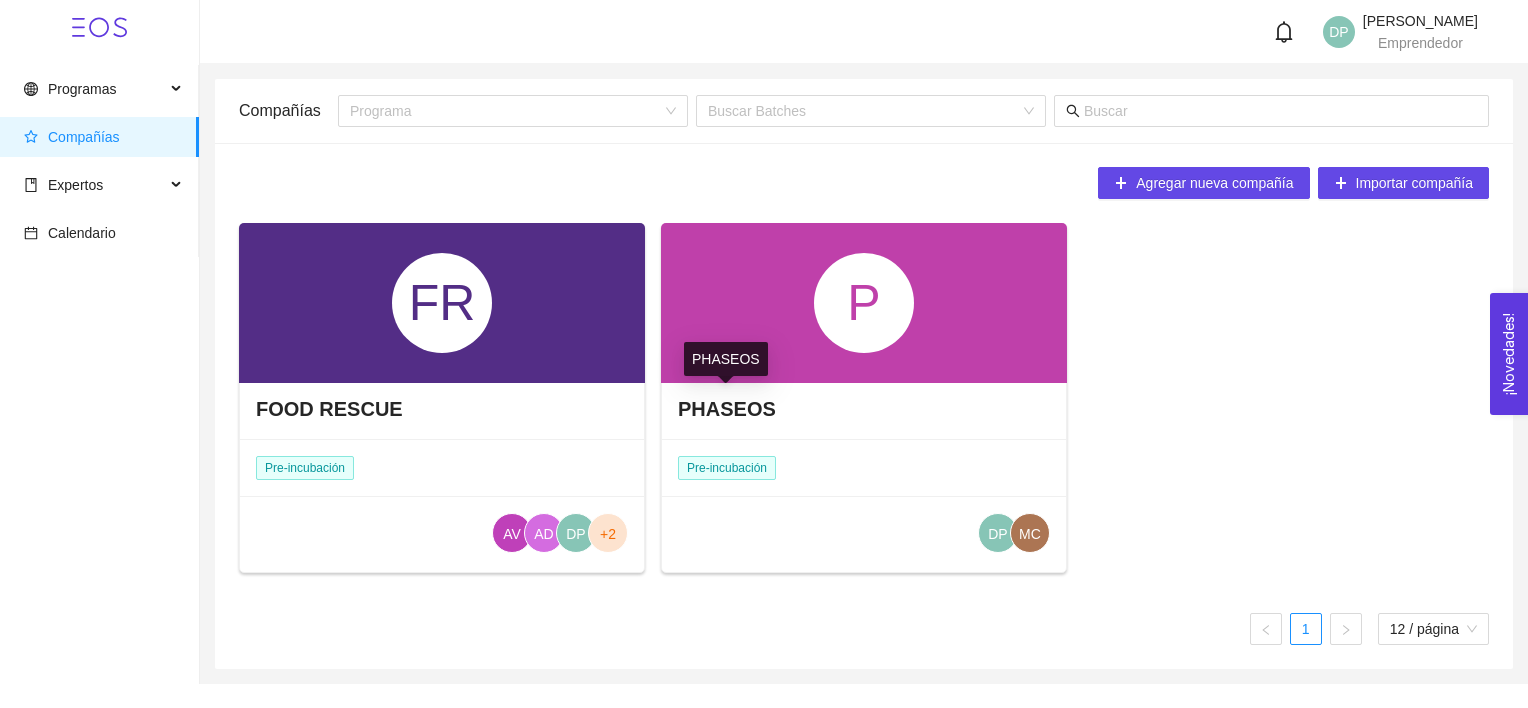 click on "PHASEOS" at bounding box center (727, 409) 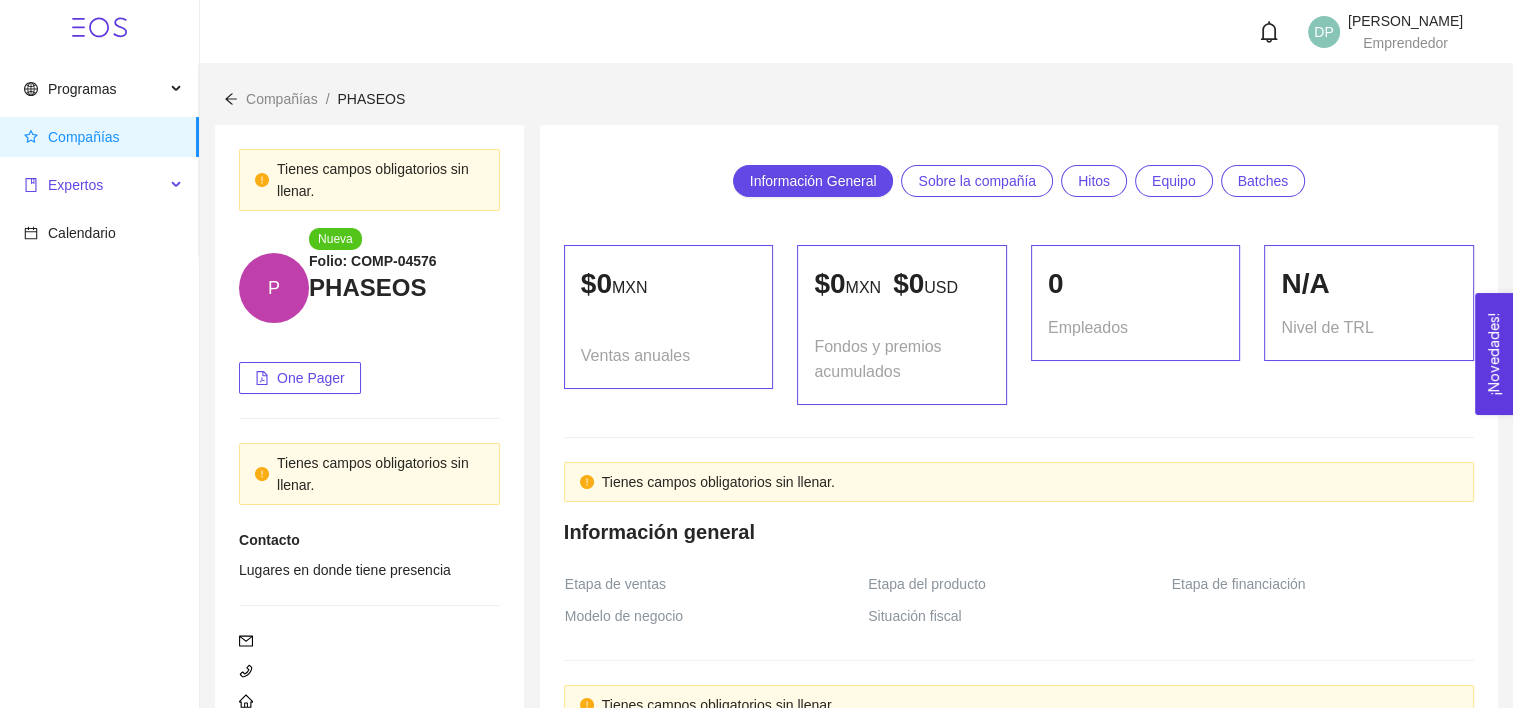click on "Expertos" at bounding box center (94, 185) 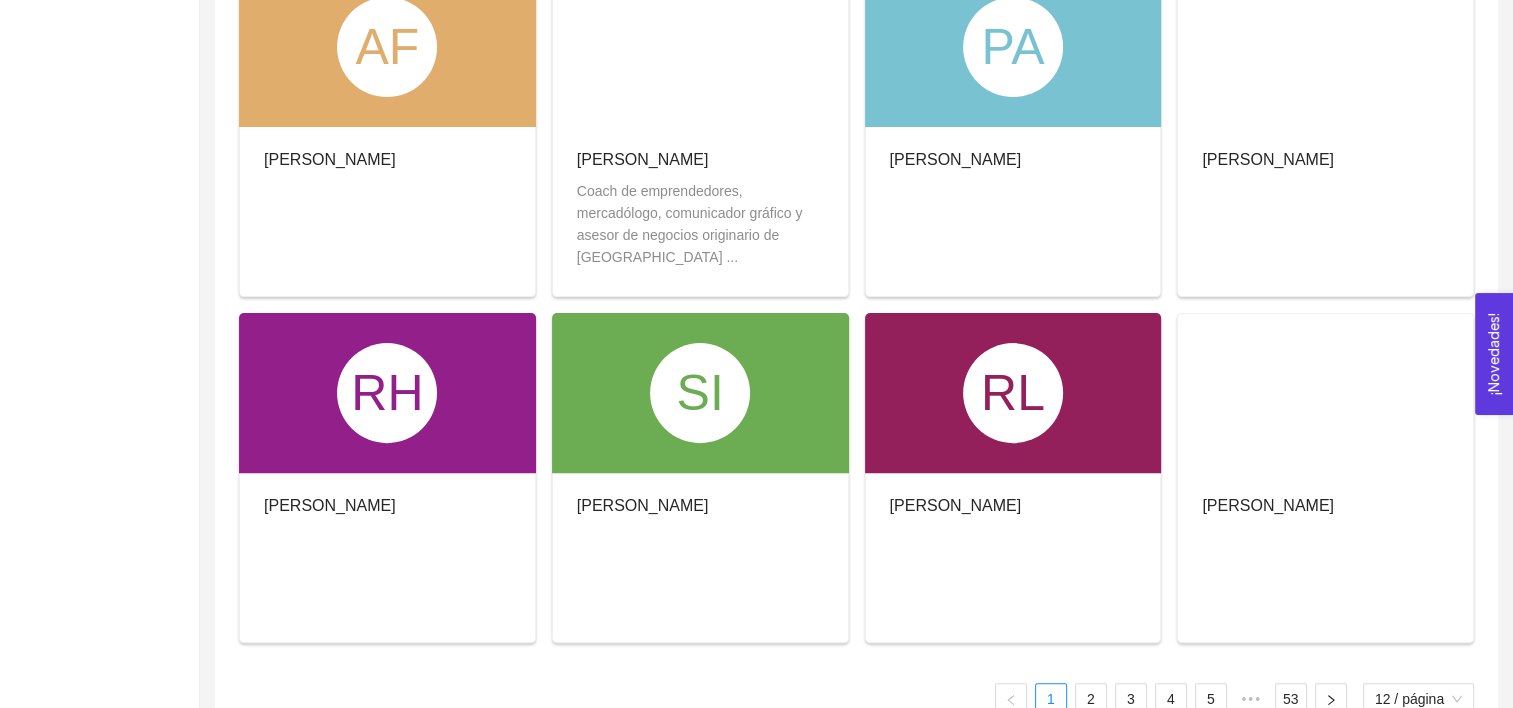 scroll, scrollTop: 591, scrollLeft: 0, axis: vertical 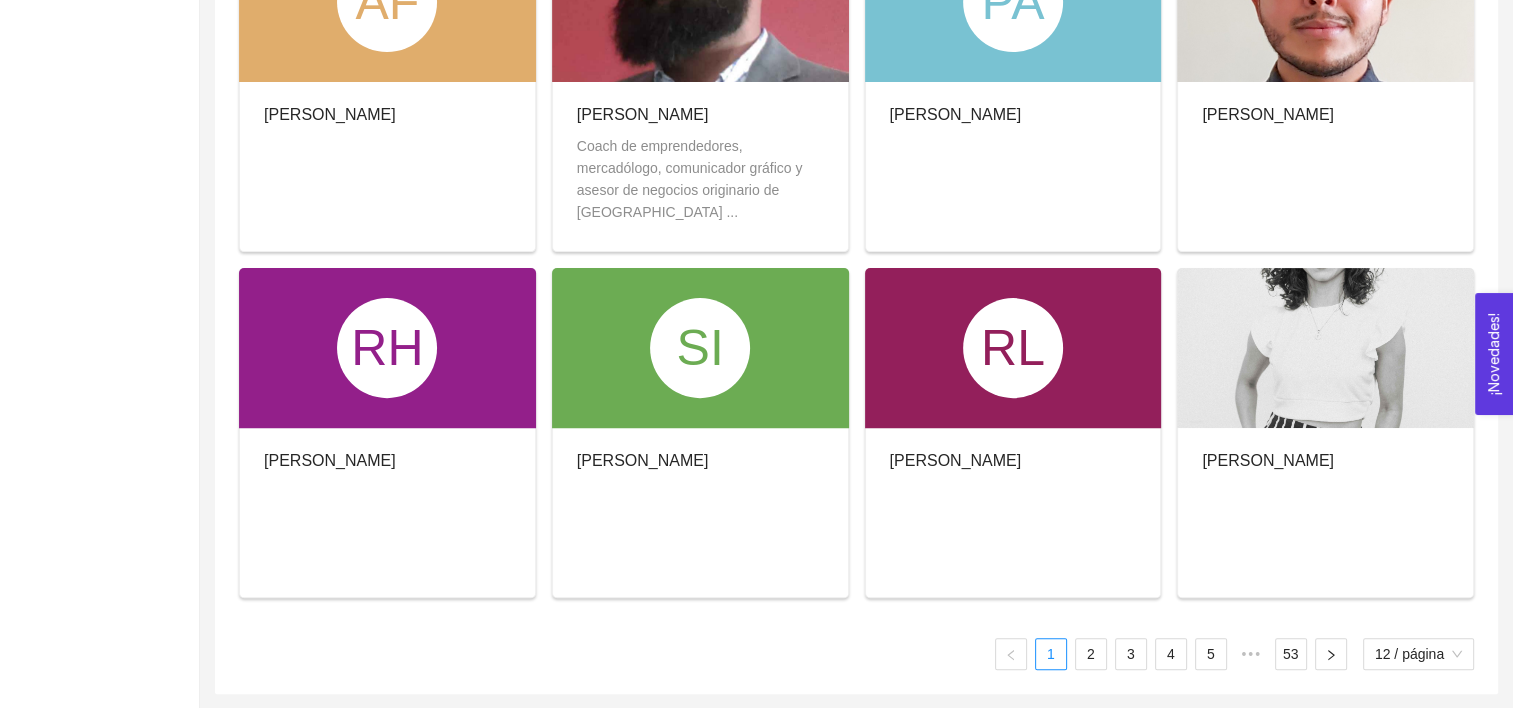 click at bounding box center (1325, 348) 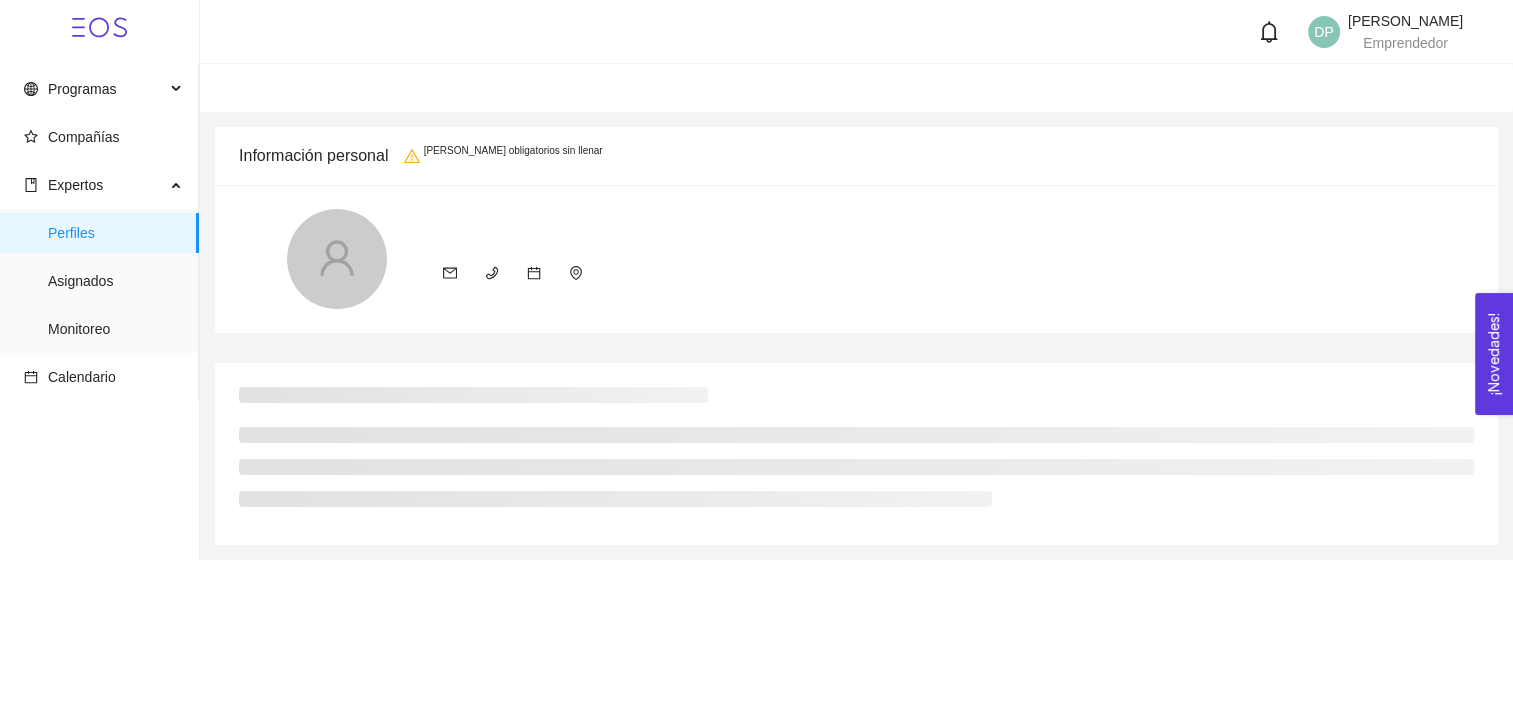 scroll, scrollTop: 0, scrollLeft: 0, axis: both 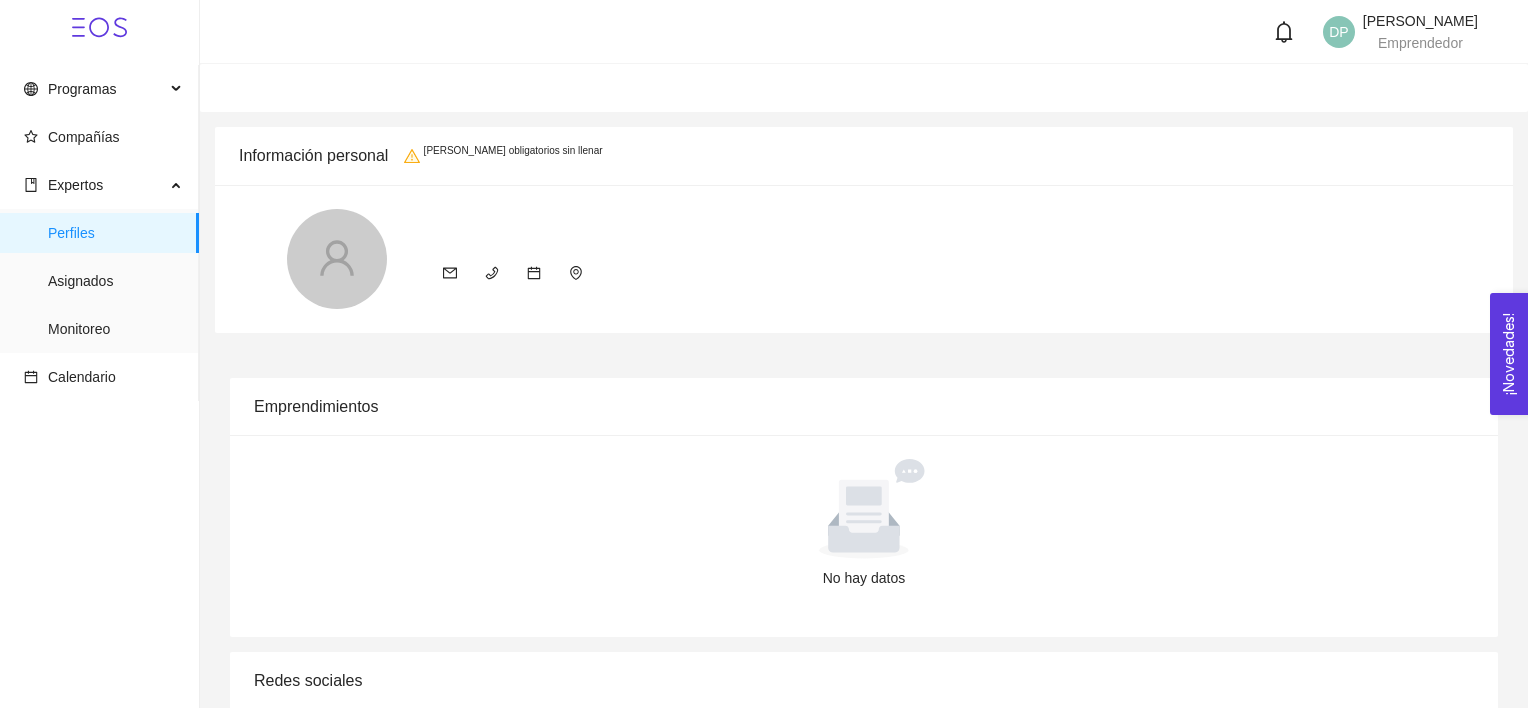 radio on "true" 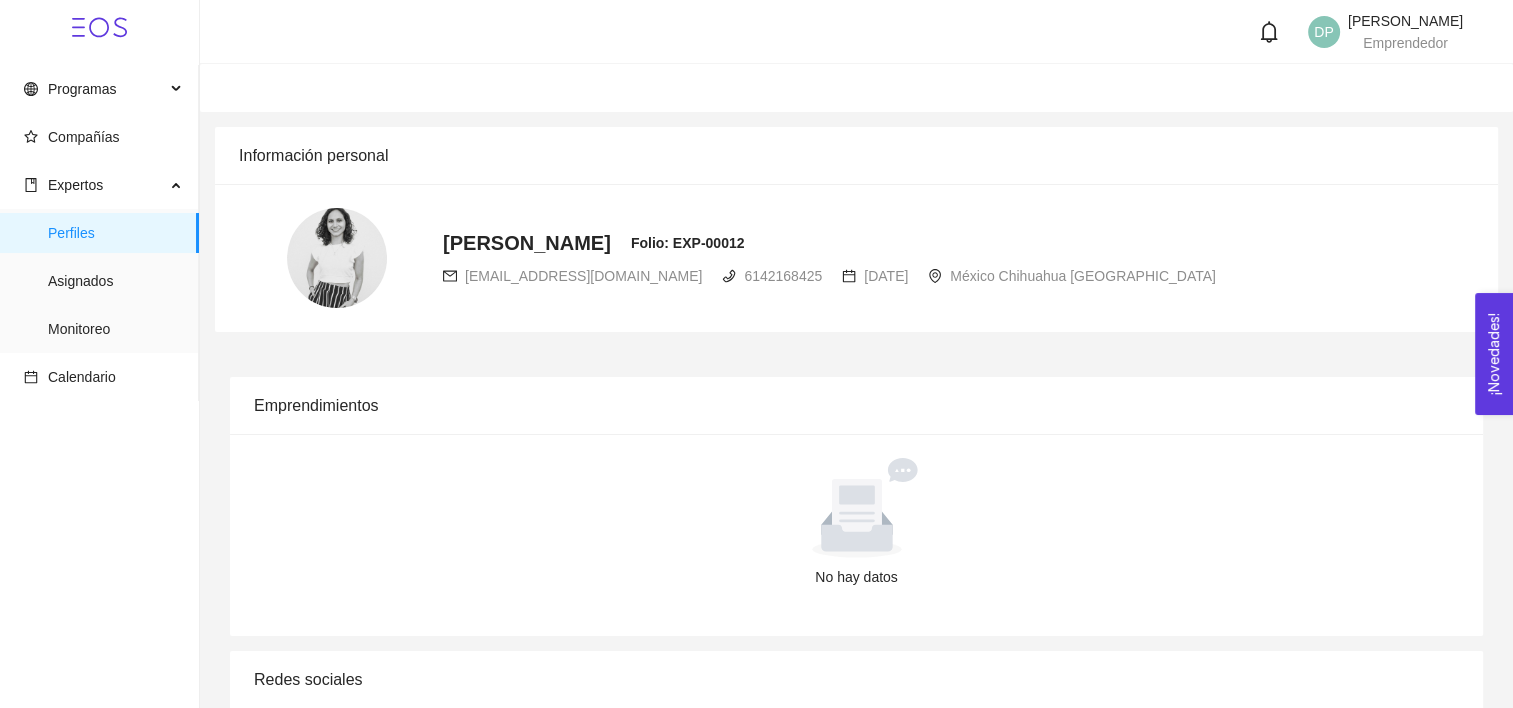 click at bounding box center (337, 258) 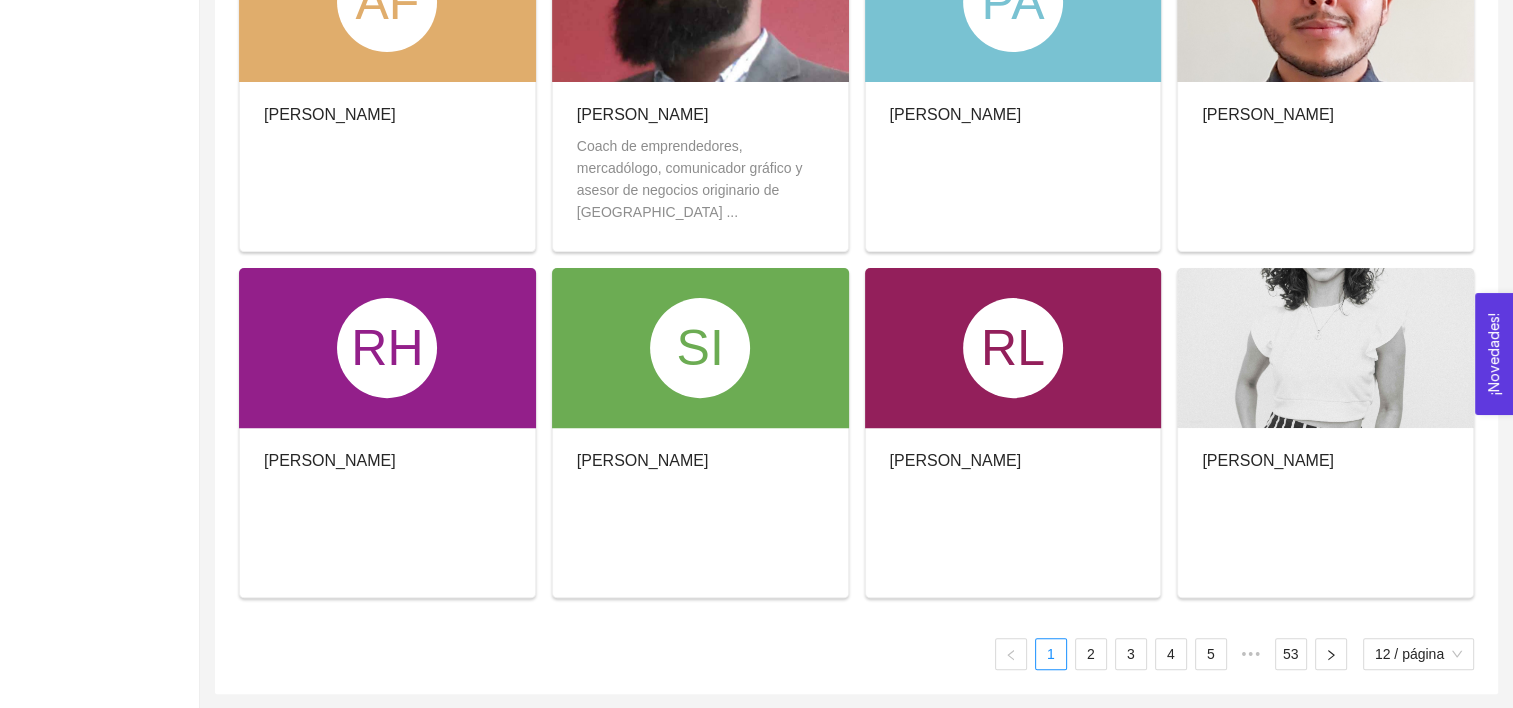 scroll, scrollTop: 0, scrollLeft: 0, axis: both 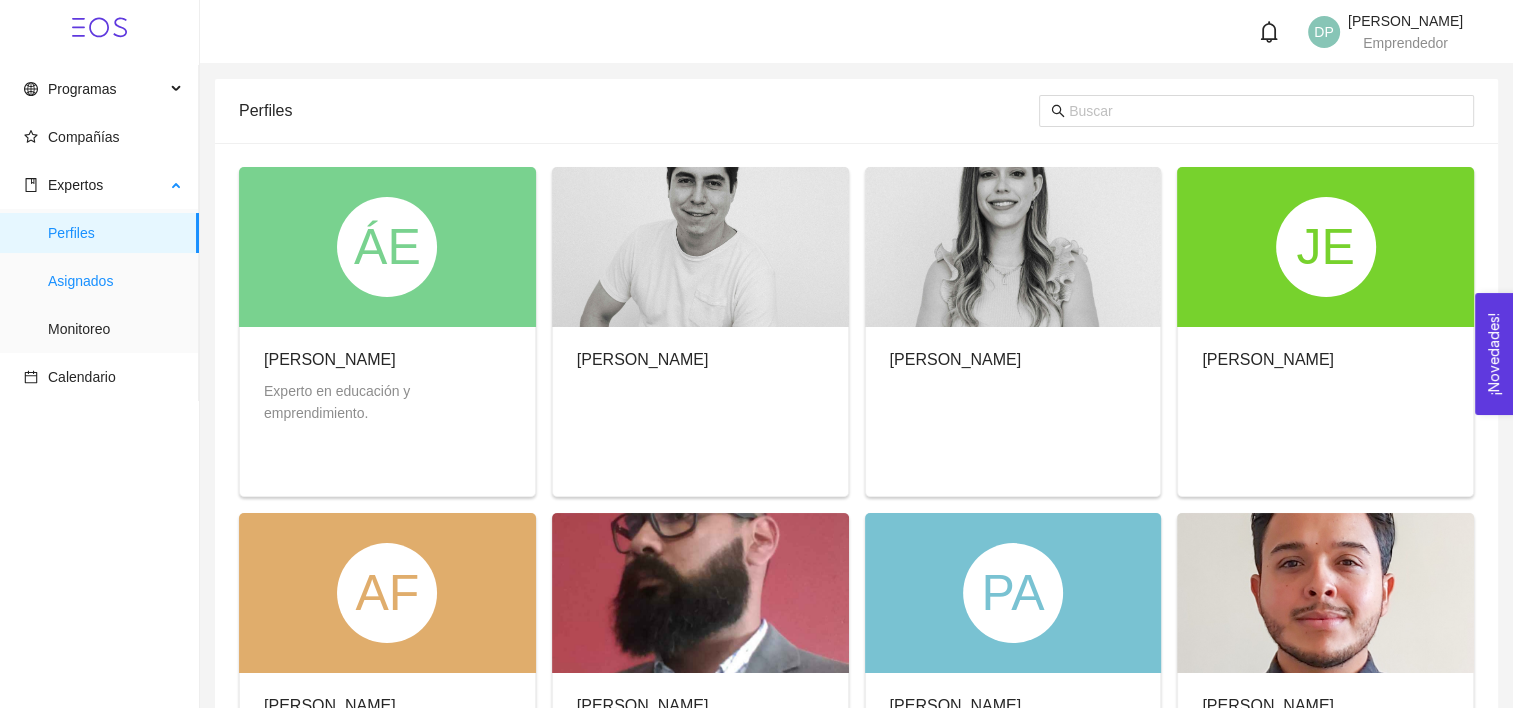 click on "Asignados" at bounding box center [115, 281] 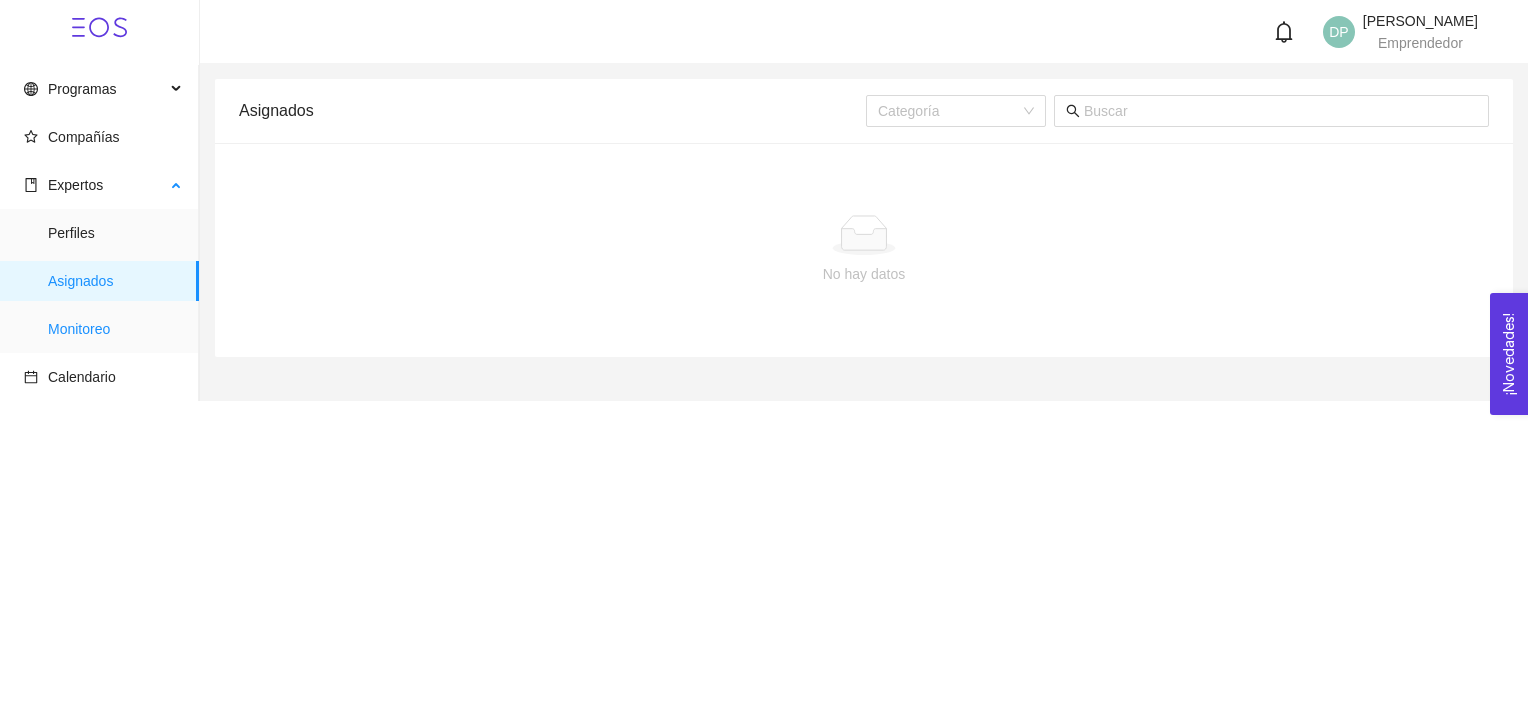 click on "Monitoreo" at bounding box center [115, 329] 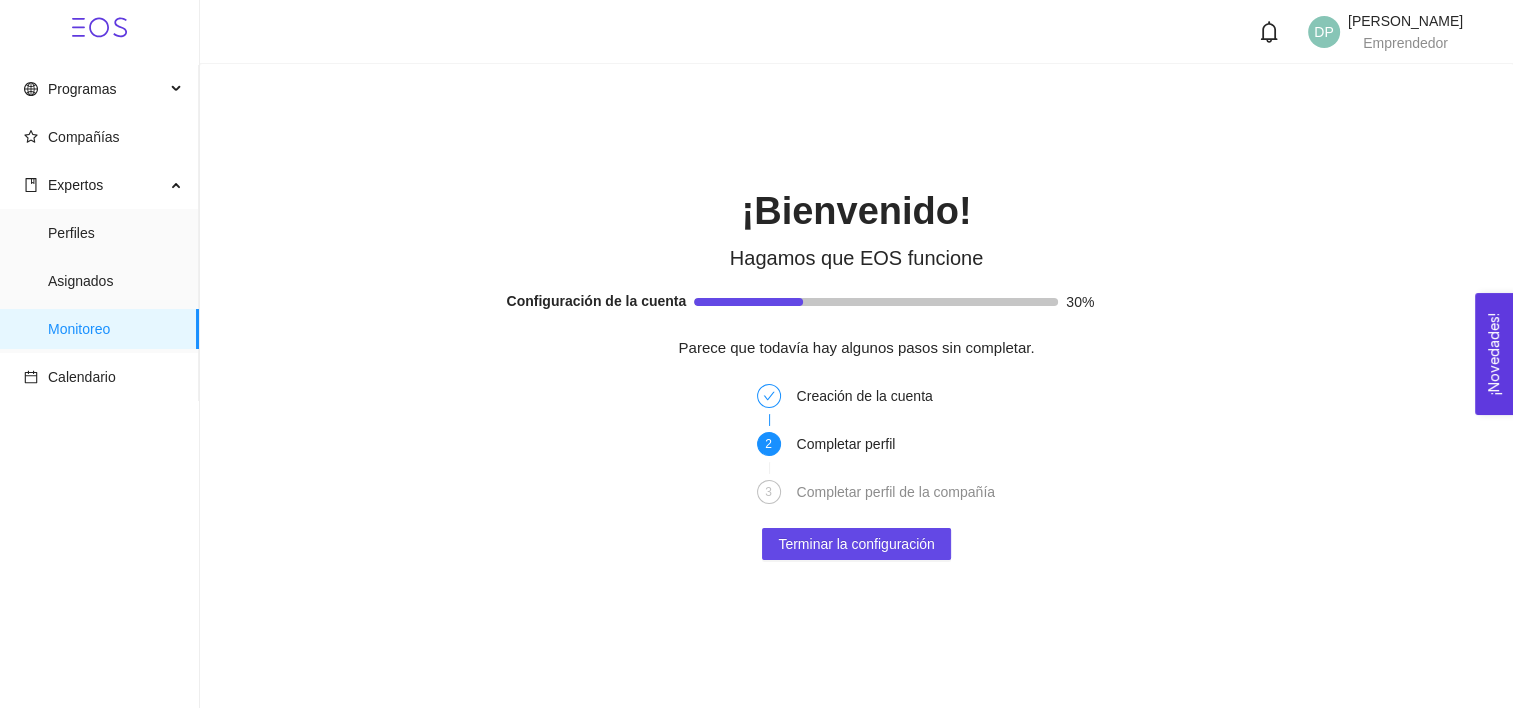 scroll, scrollTop: 64, scrollLeft: 0, axis: vertical 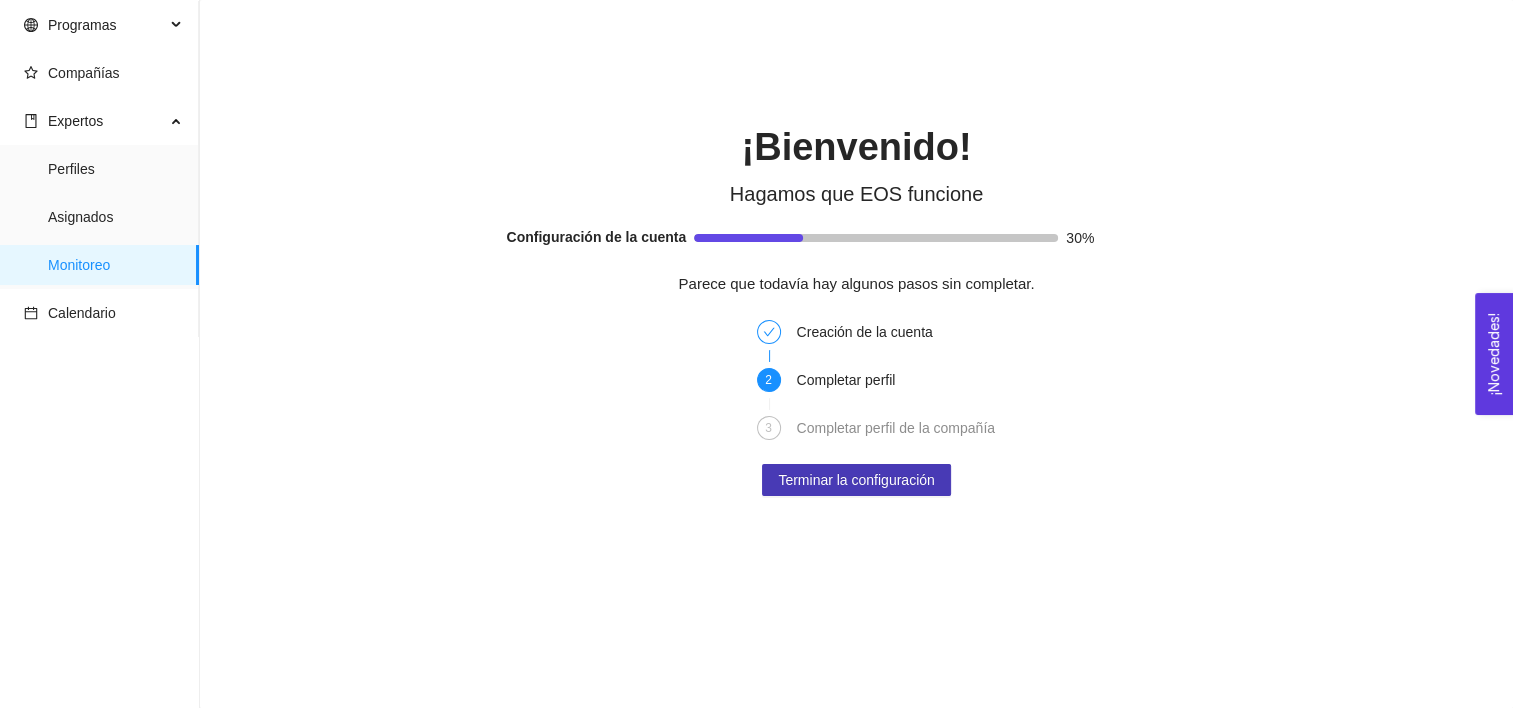 click on "Terminar la configuración" at bounding box center (856, 480) 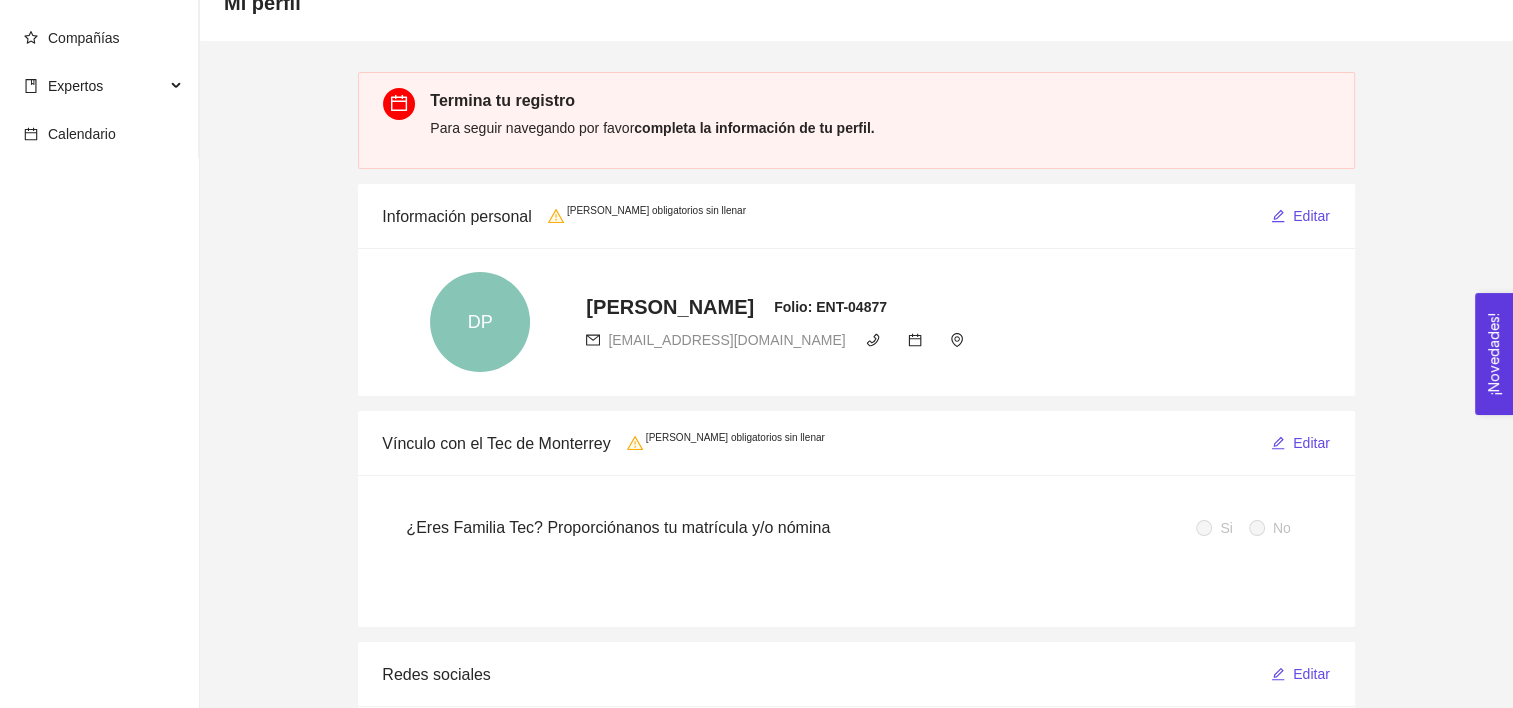 scroll, scrollTop: 98, scrollLeft: 0, axis: vertical 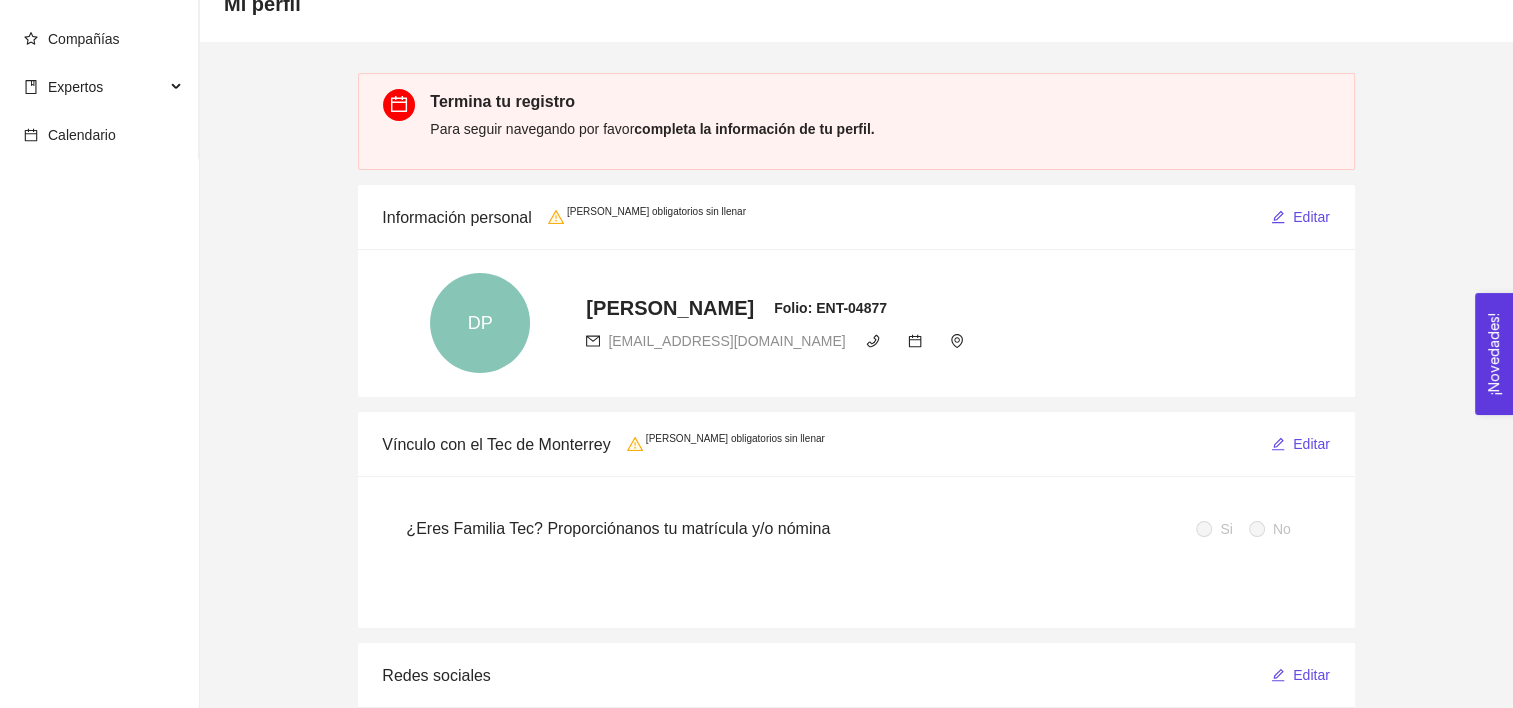 click on "[PERSON_NAME] obligatorios sin llenar" at bounding box center (656, 212) 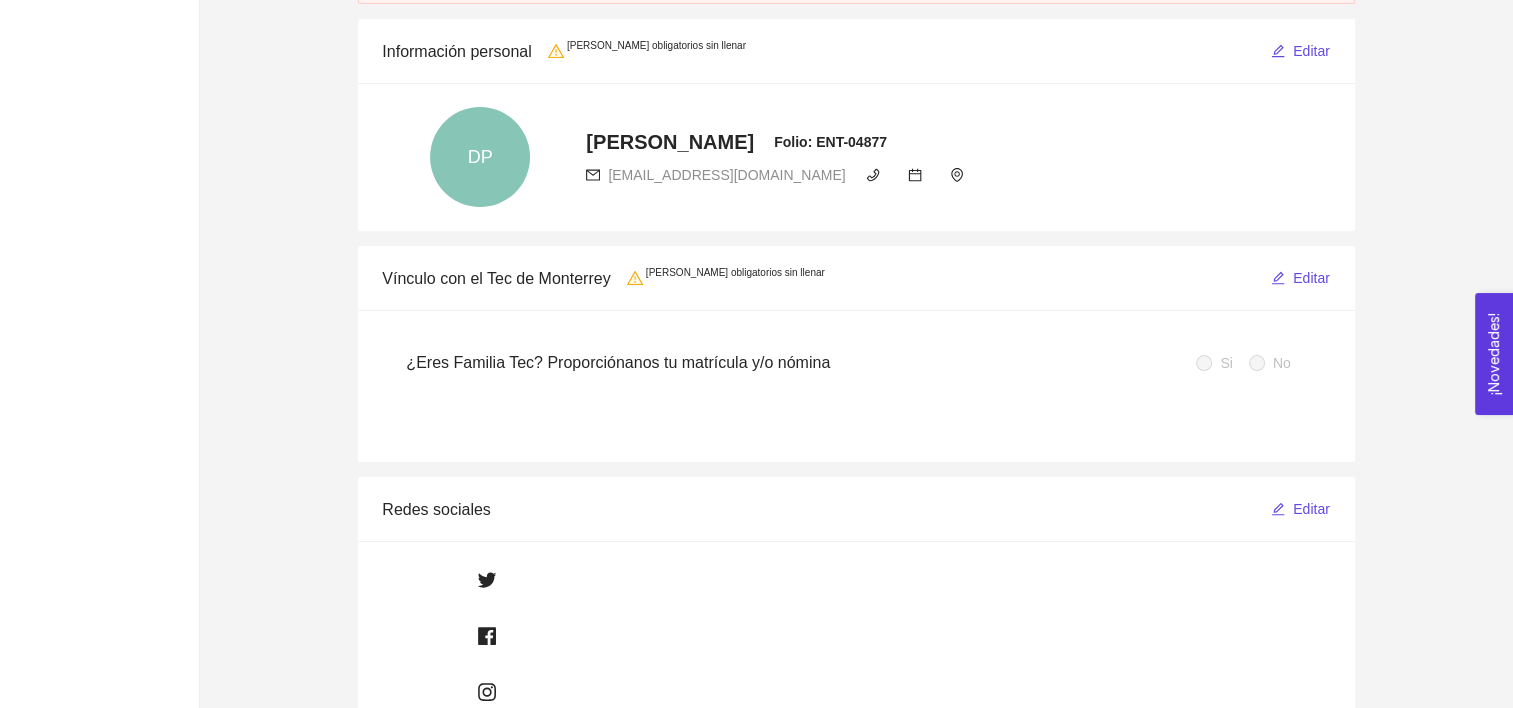 scroll, scrollTop: 267, scrollLeft: 0, axis: vertical 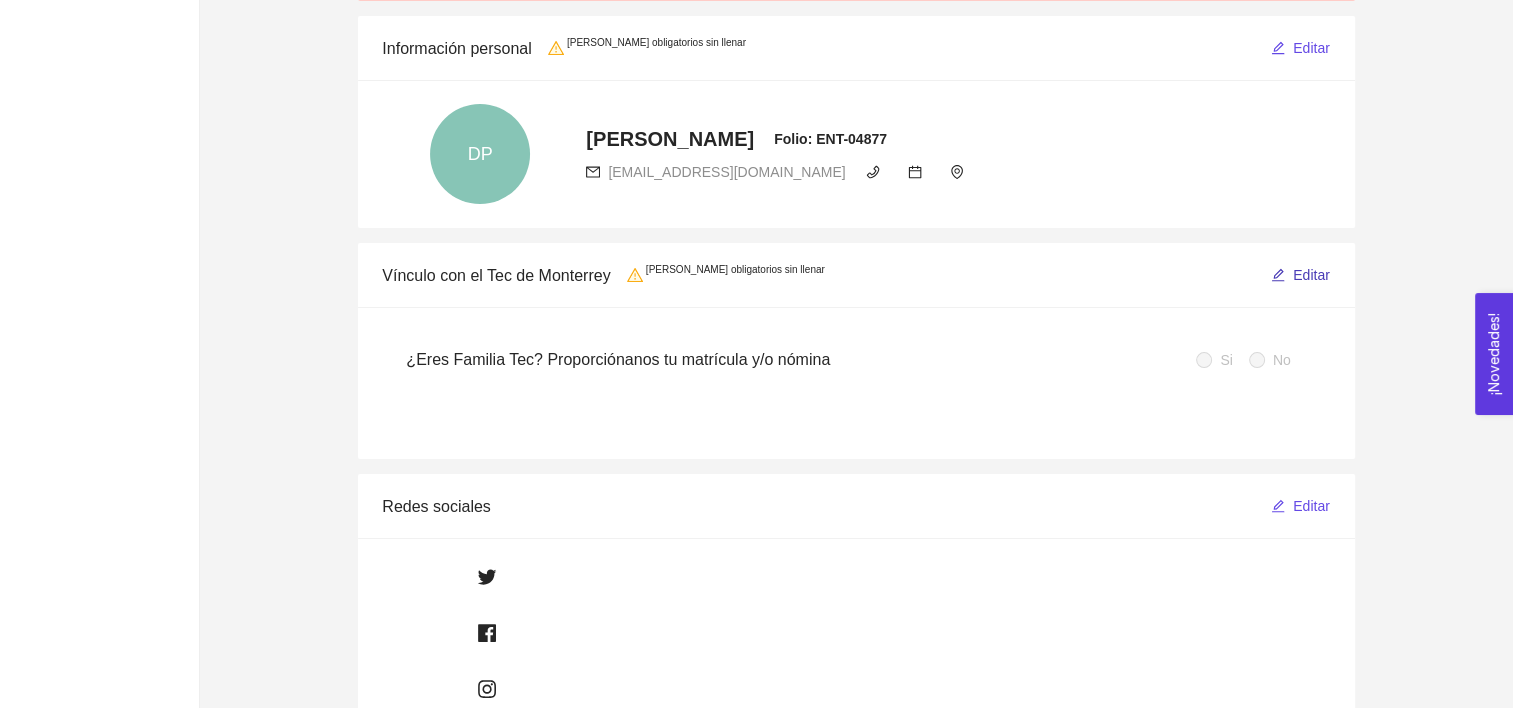 click on "Editar" at bounding box center [1311, 275] 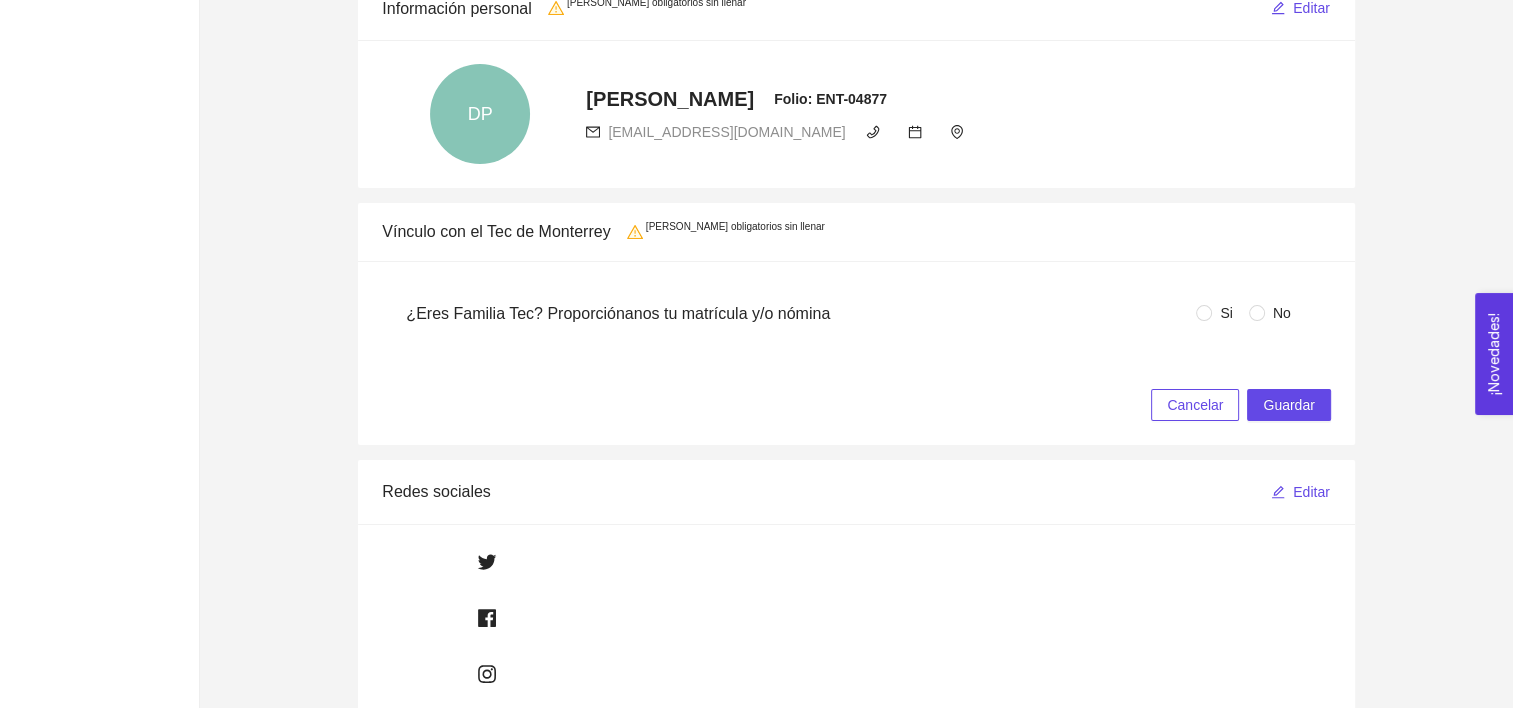 scroll, scrollTop: 383, scrollLeft: 0, axis: vertical 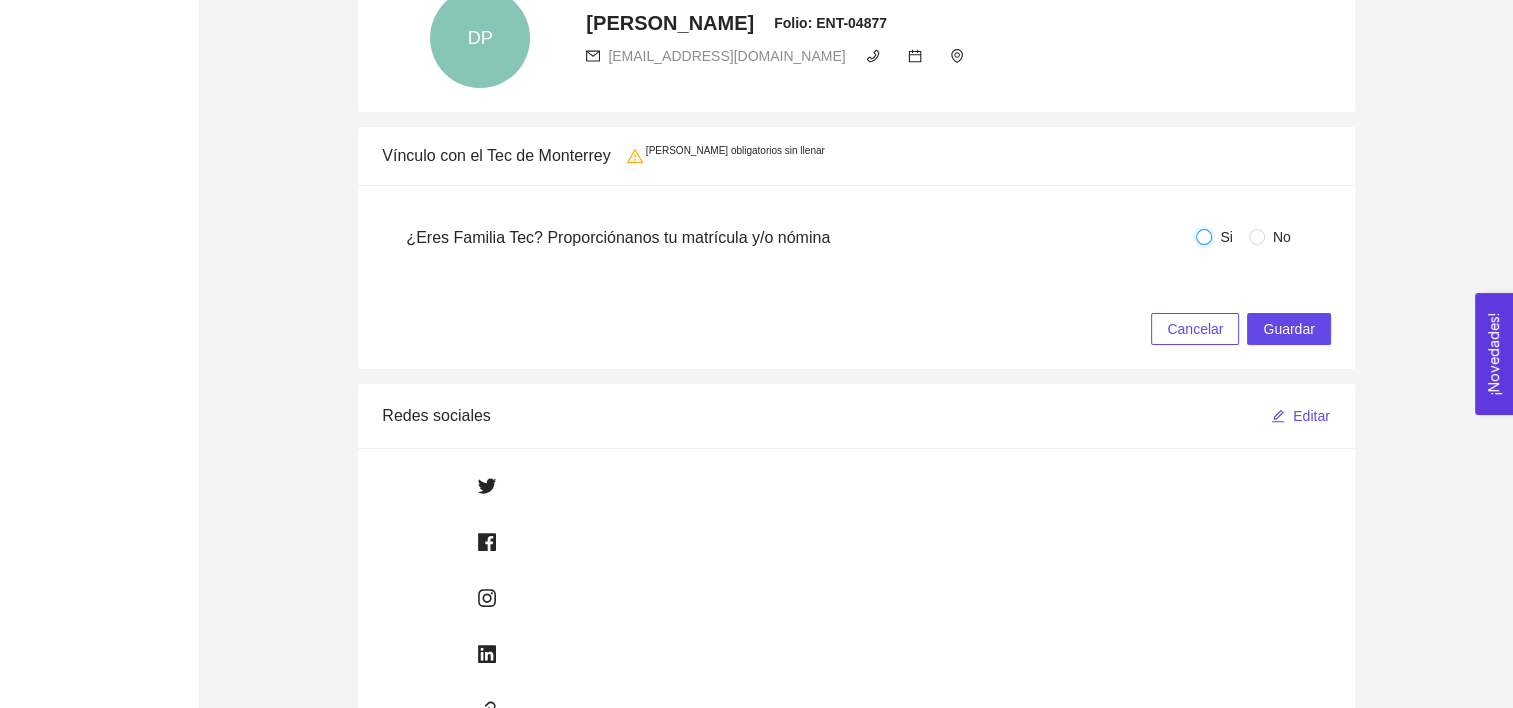 click on "Si" at bounding box center [1204, 237] 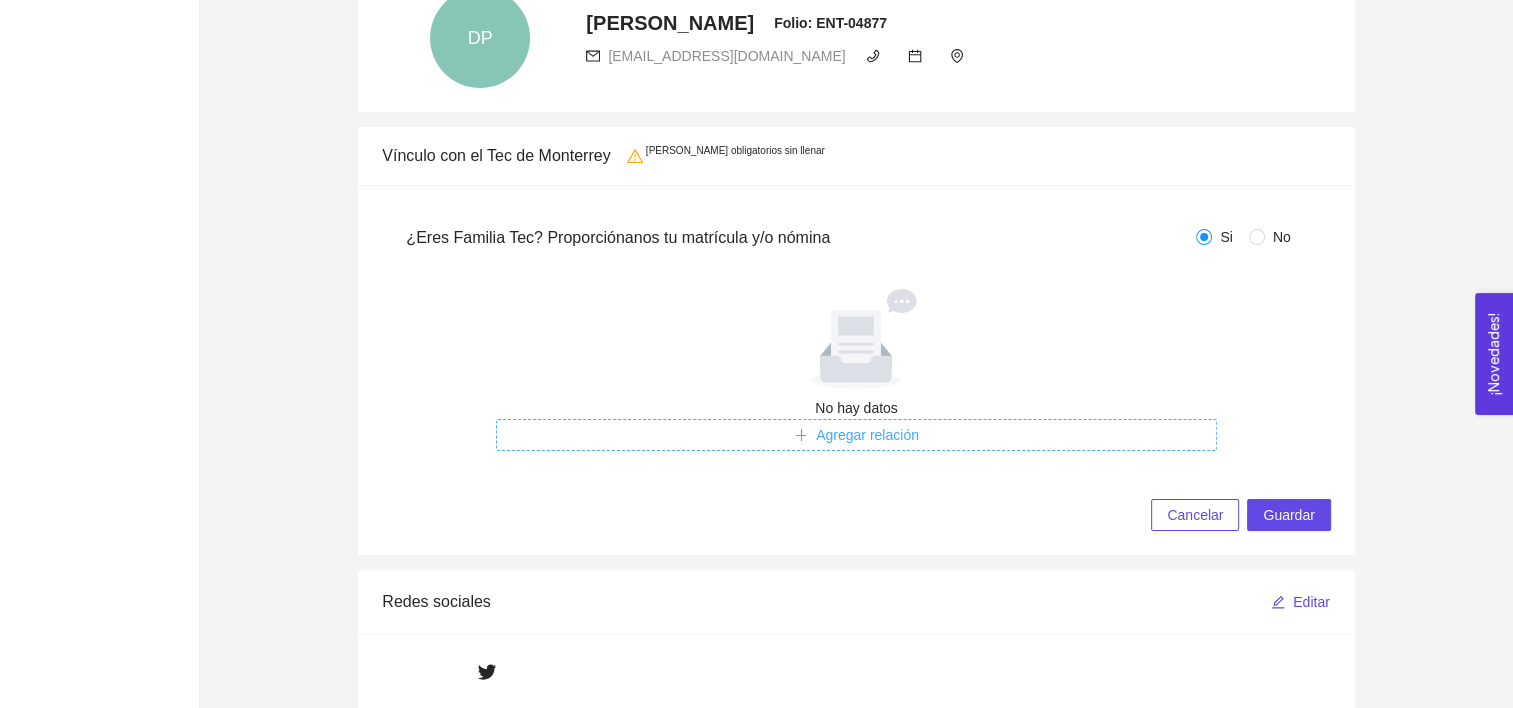 click on "Agregar relación" at bounding box center [867, 435] 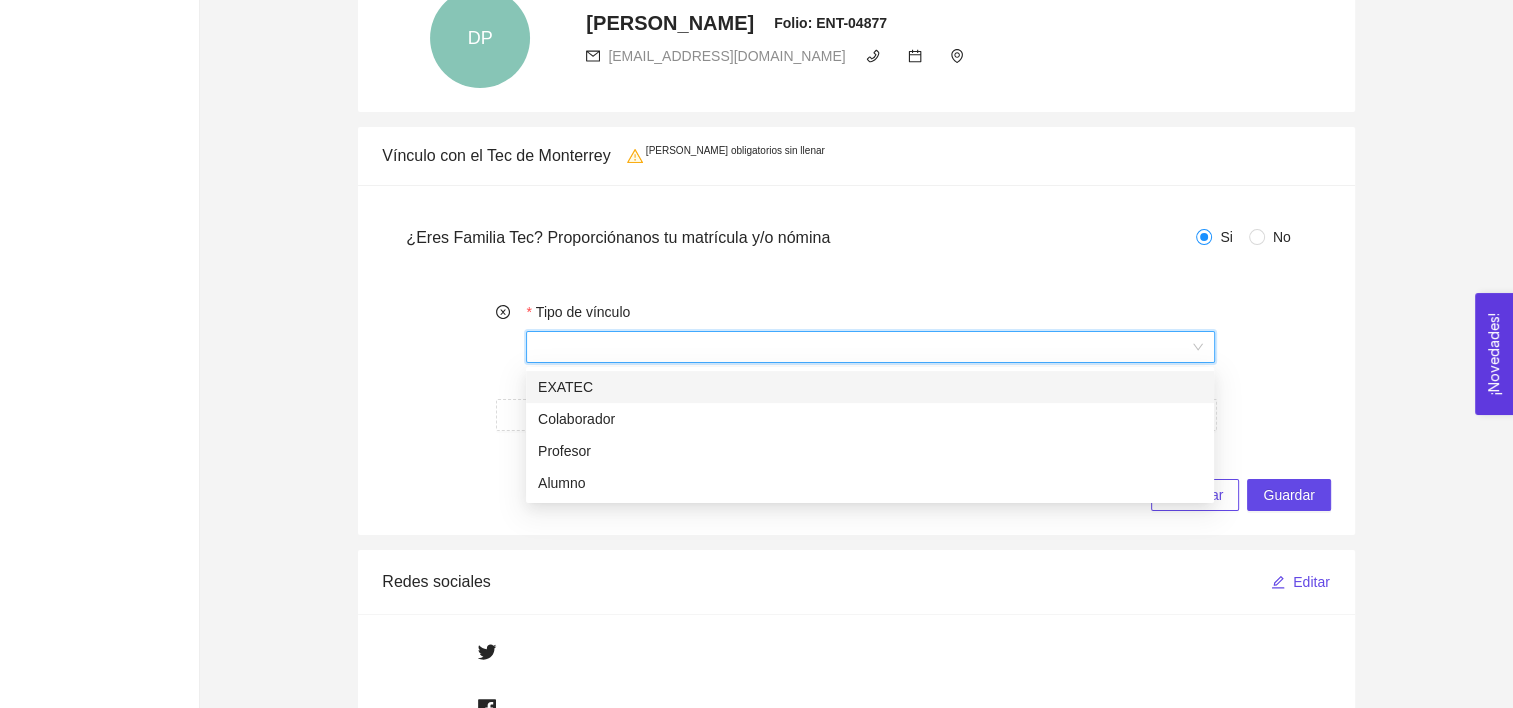 click on "Tipo de vínculo" at bounding box center [863, 347] 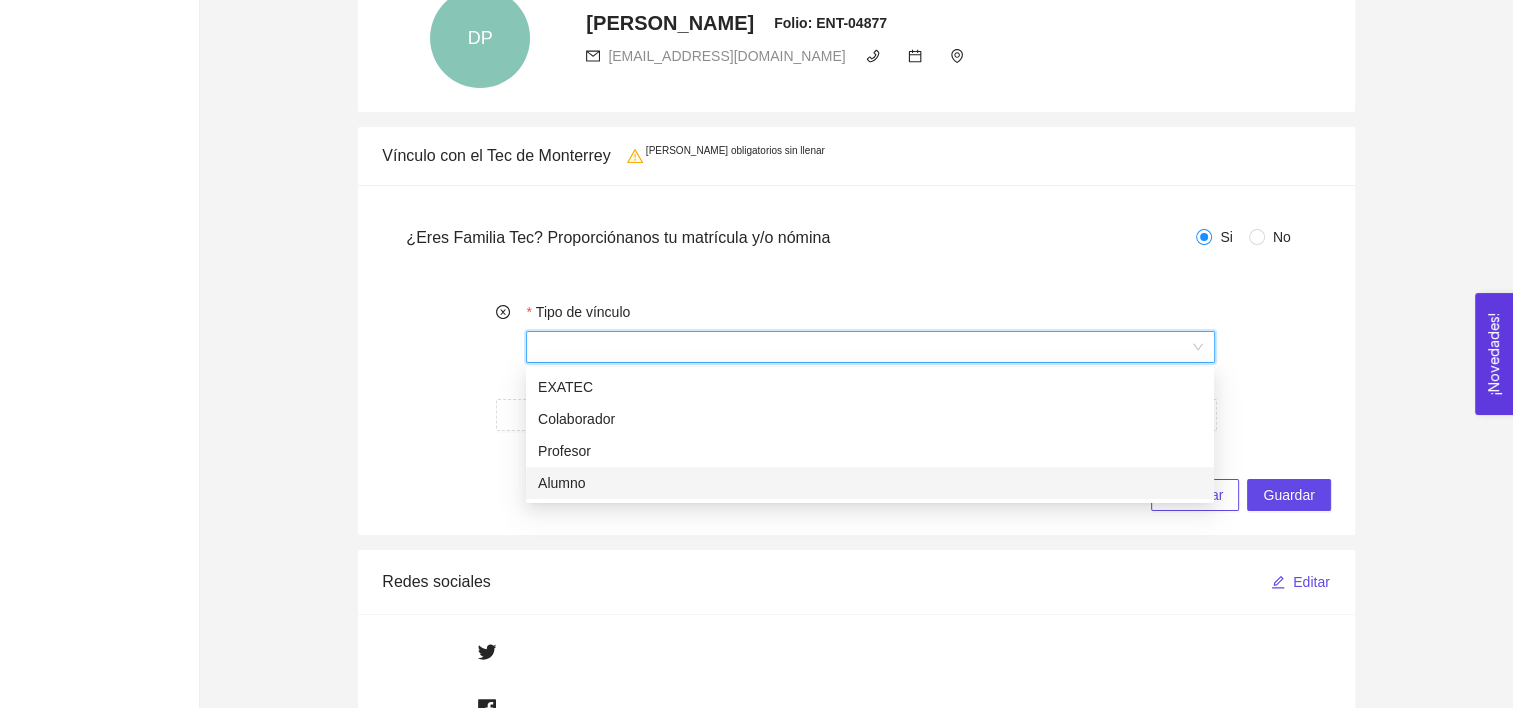 click on "Alumno" at bounding box center [870, 483] 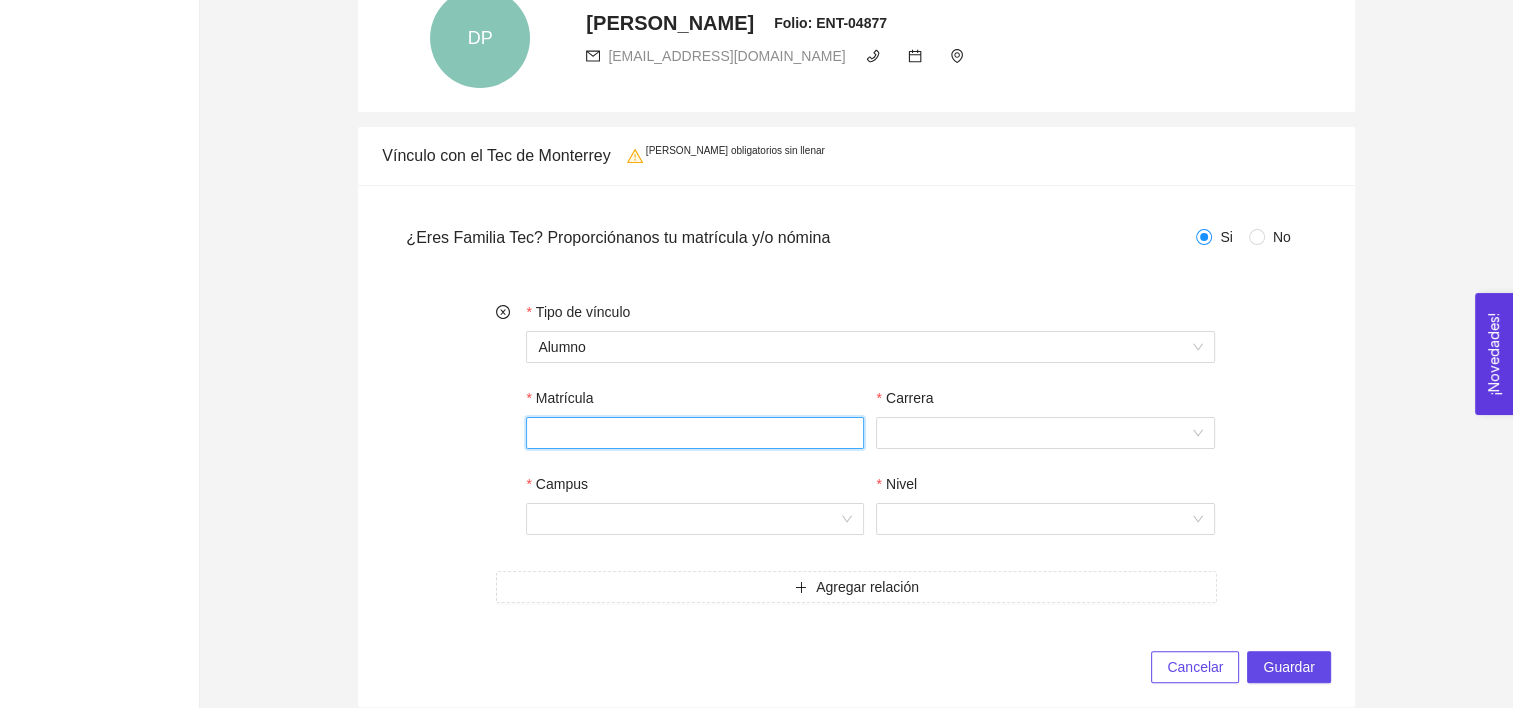 click on "Matrícula" at bounding box center (695, 433) 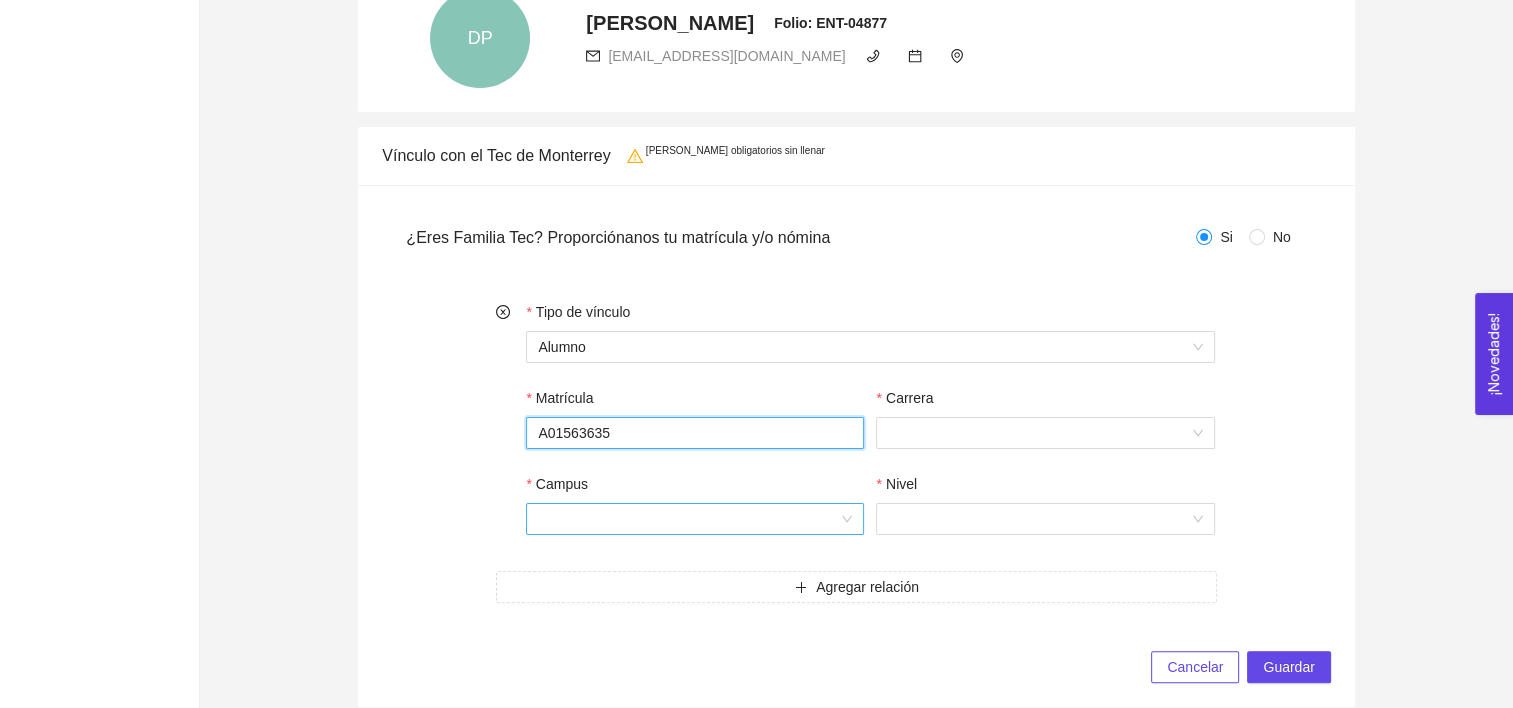 type on "A01563635" 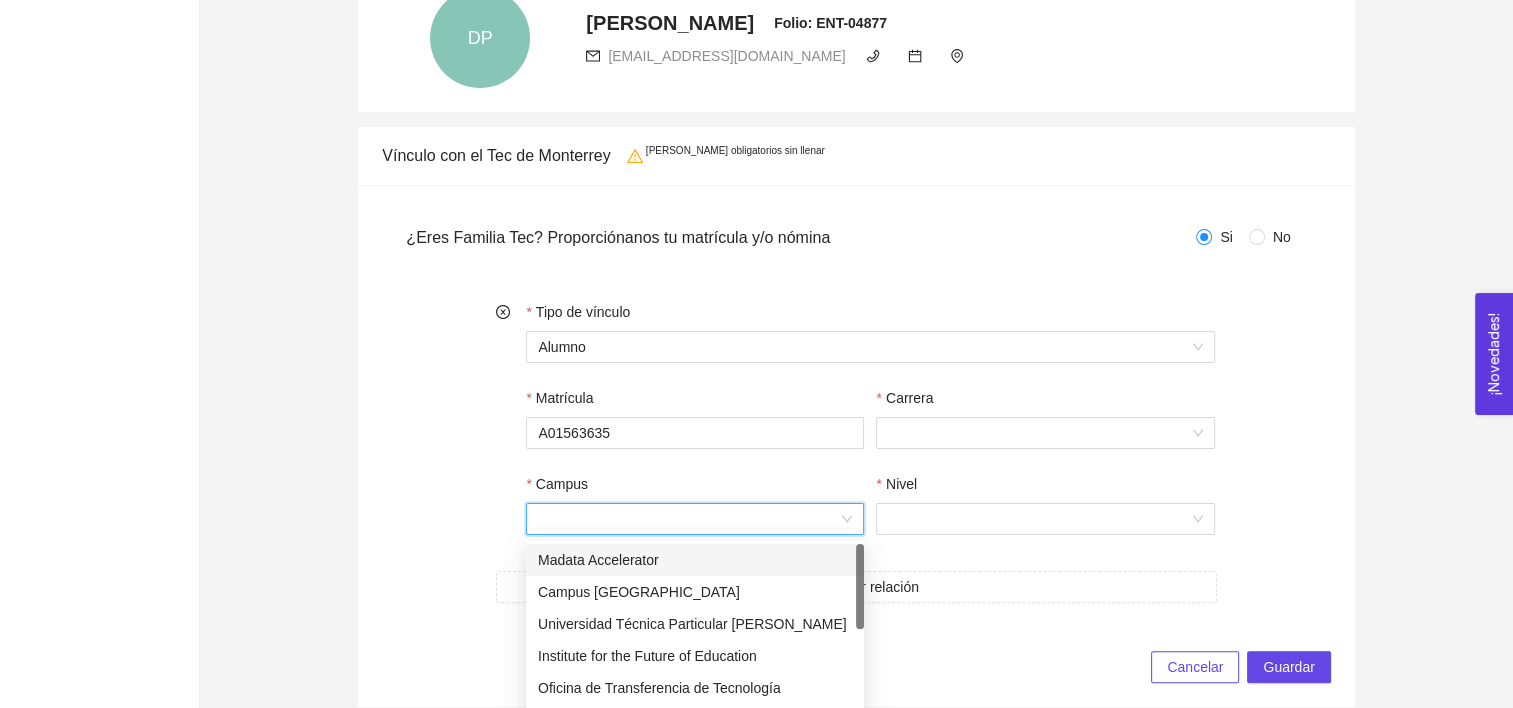 click on "Campus" at bounding box center (688, 519) 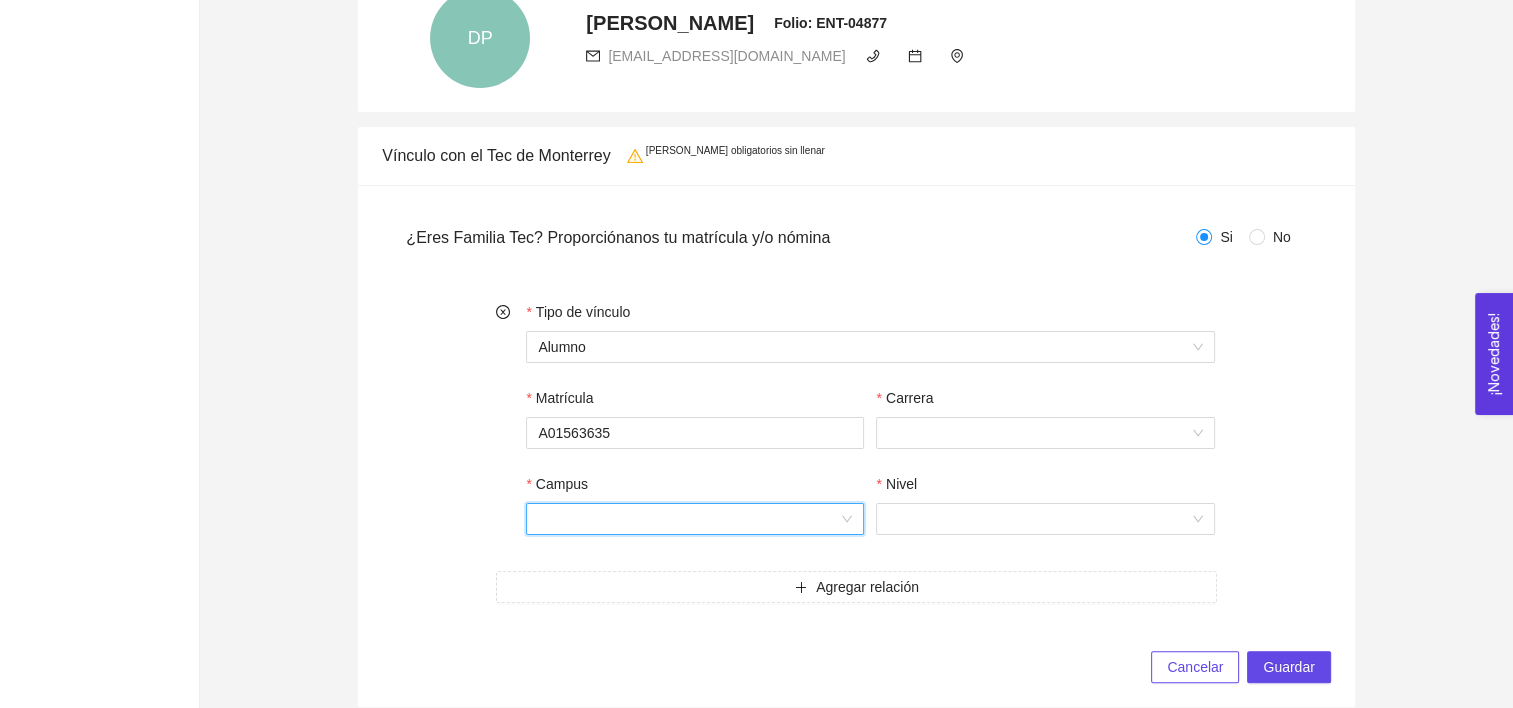 click on "Campus" at bounding box center (688, 519) 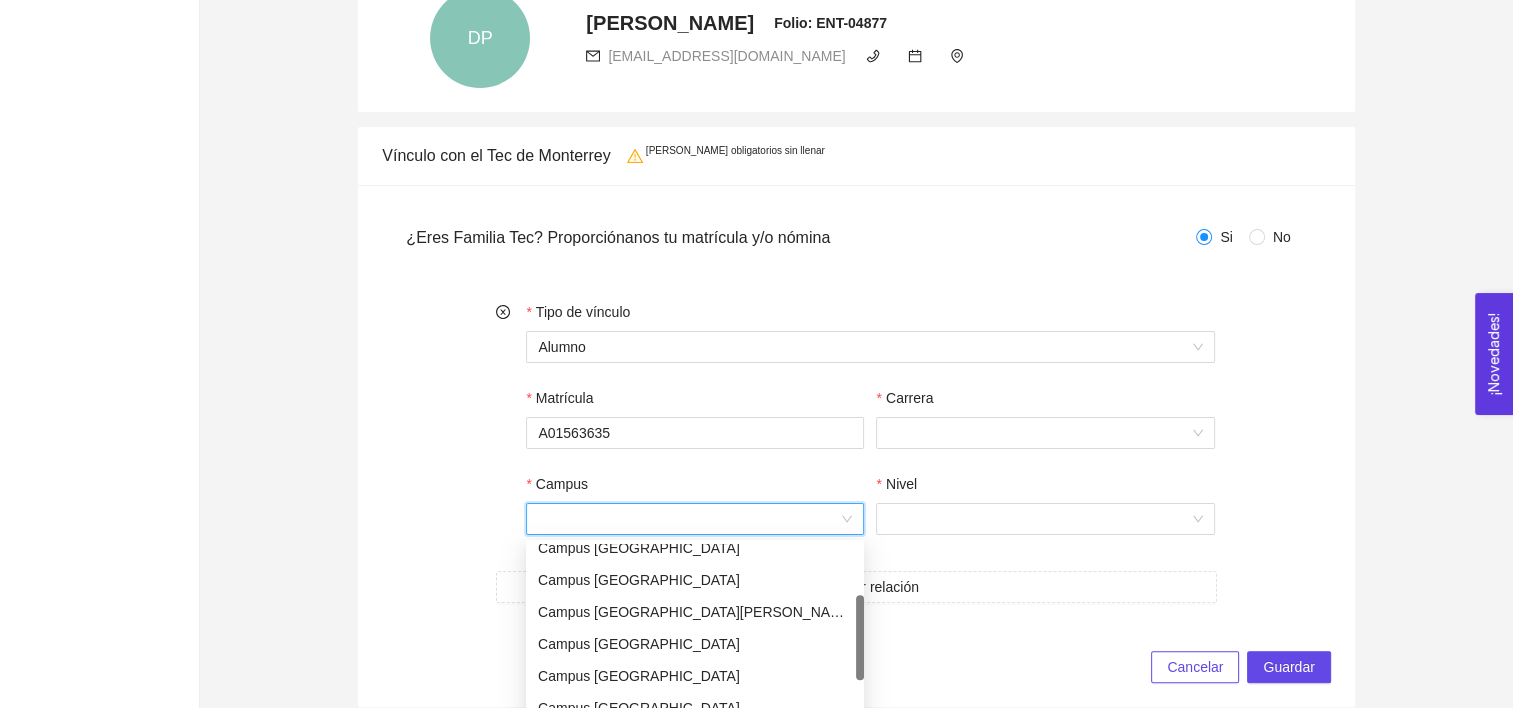 scroll, scrollTop: 173, scrollLeft: 0, axis: vertical 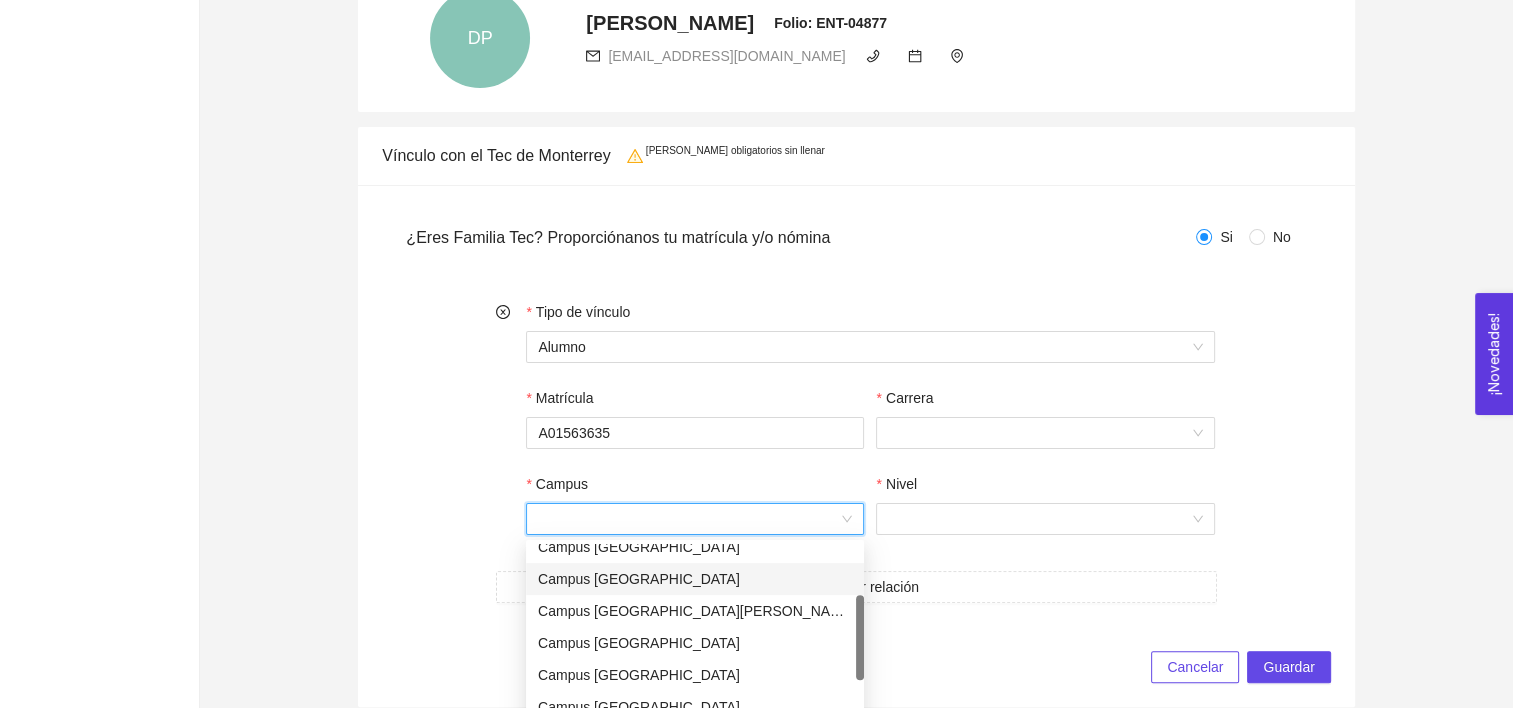 click on "Campus [GEOGRAPHIC_DATA]" at bounding box center (695, 579) 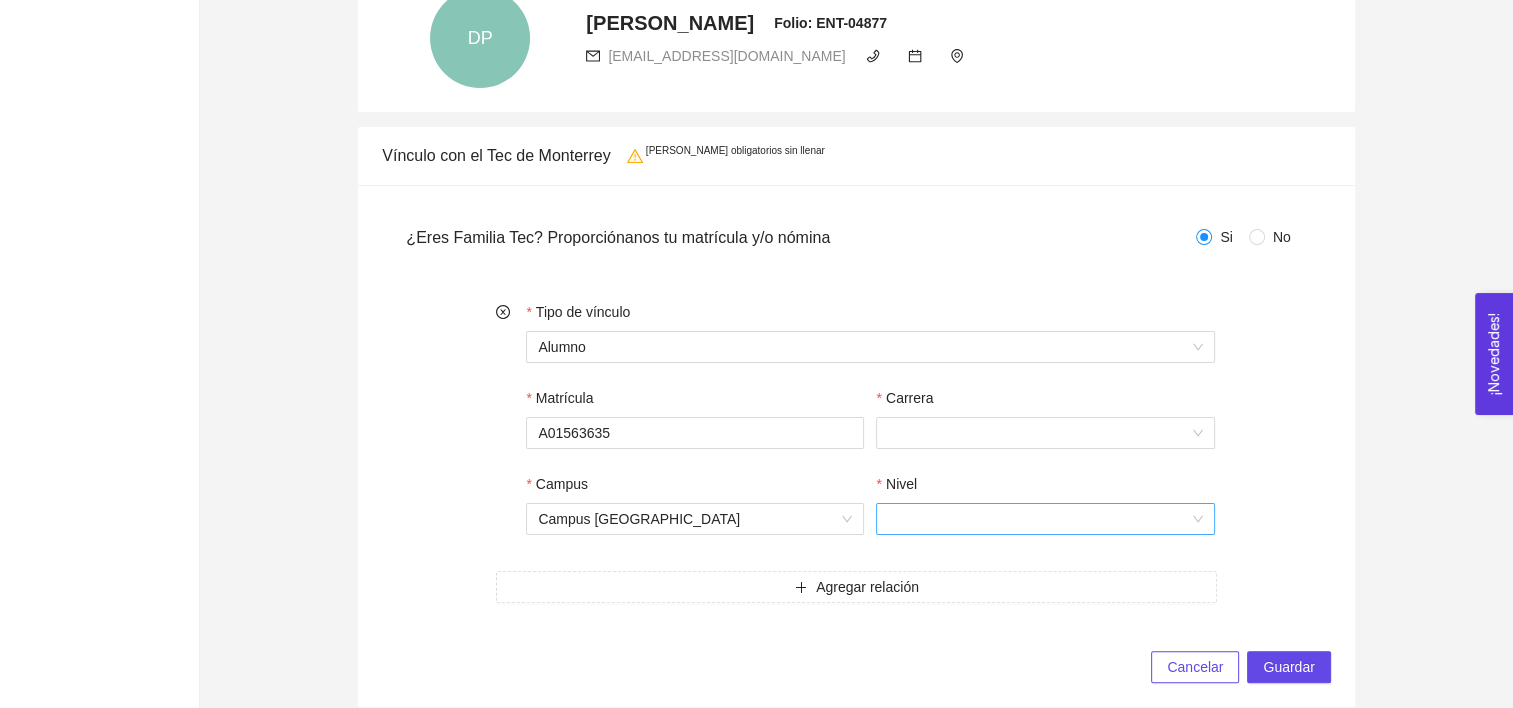 drag, startPoint x: 928, startPoint y: 502, endPoint x: 926, endPoint y: 524, distance: 22.090721 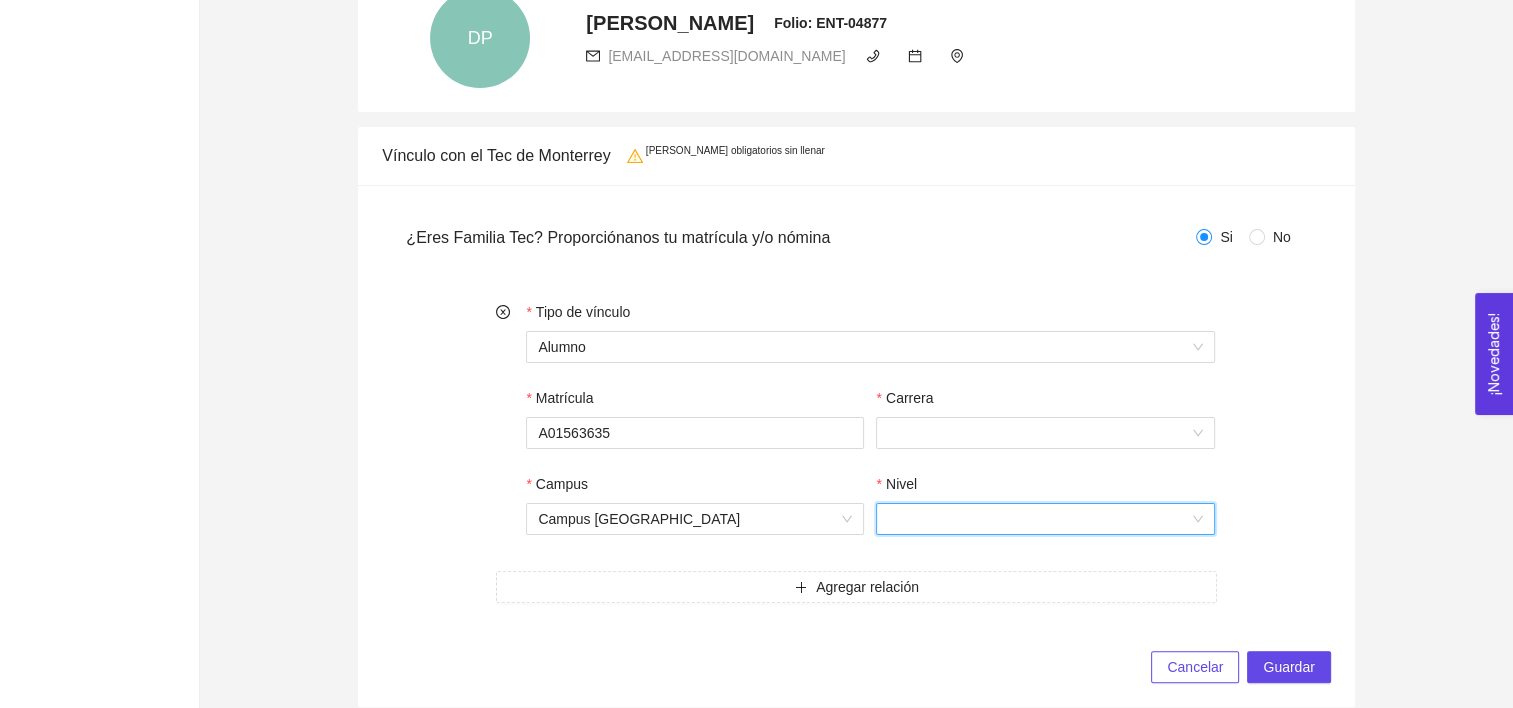 click on "Nivel" at bounding box center (1038, 519) 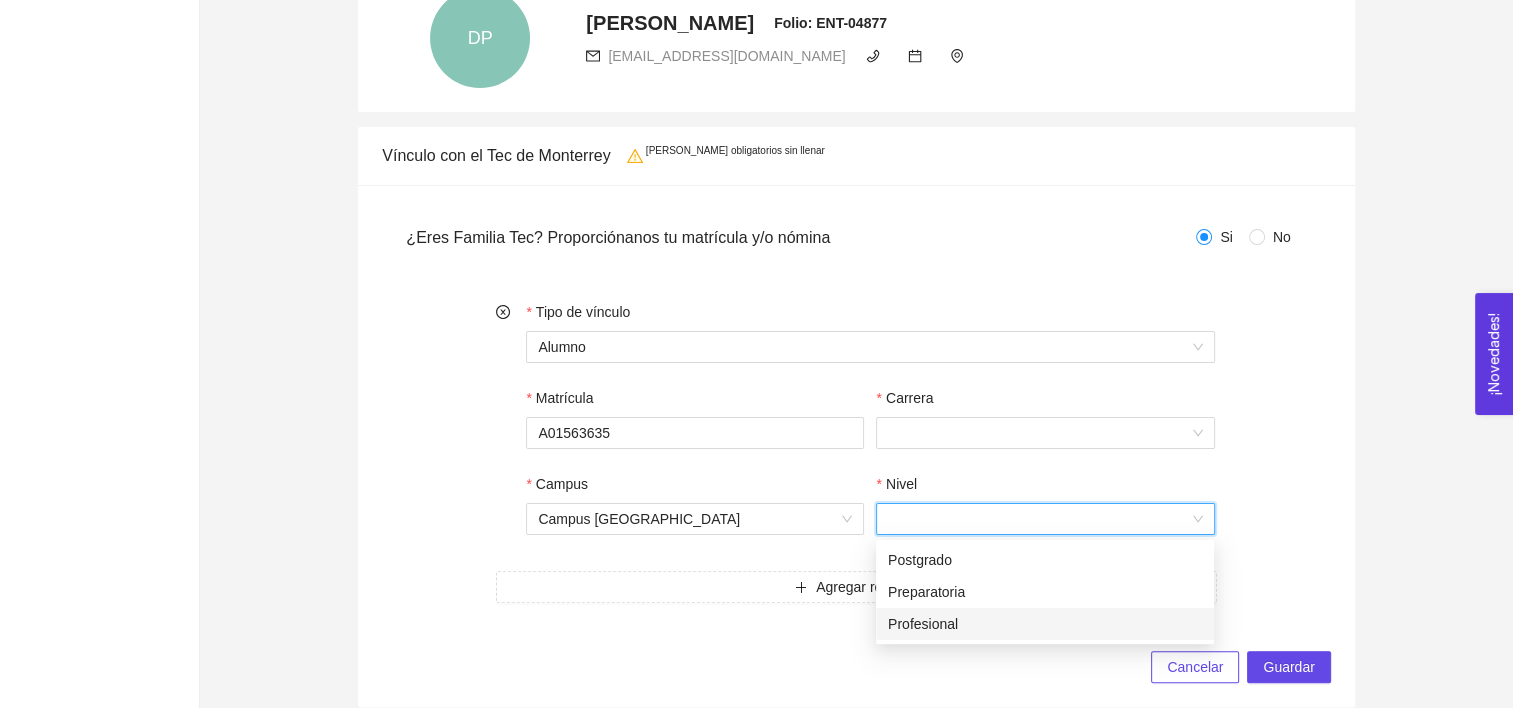 click on "Profesional" at bounding box center (1045, 624) 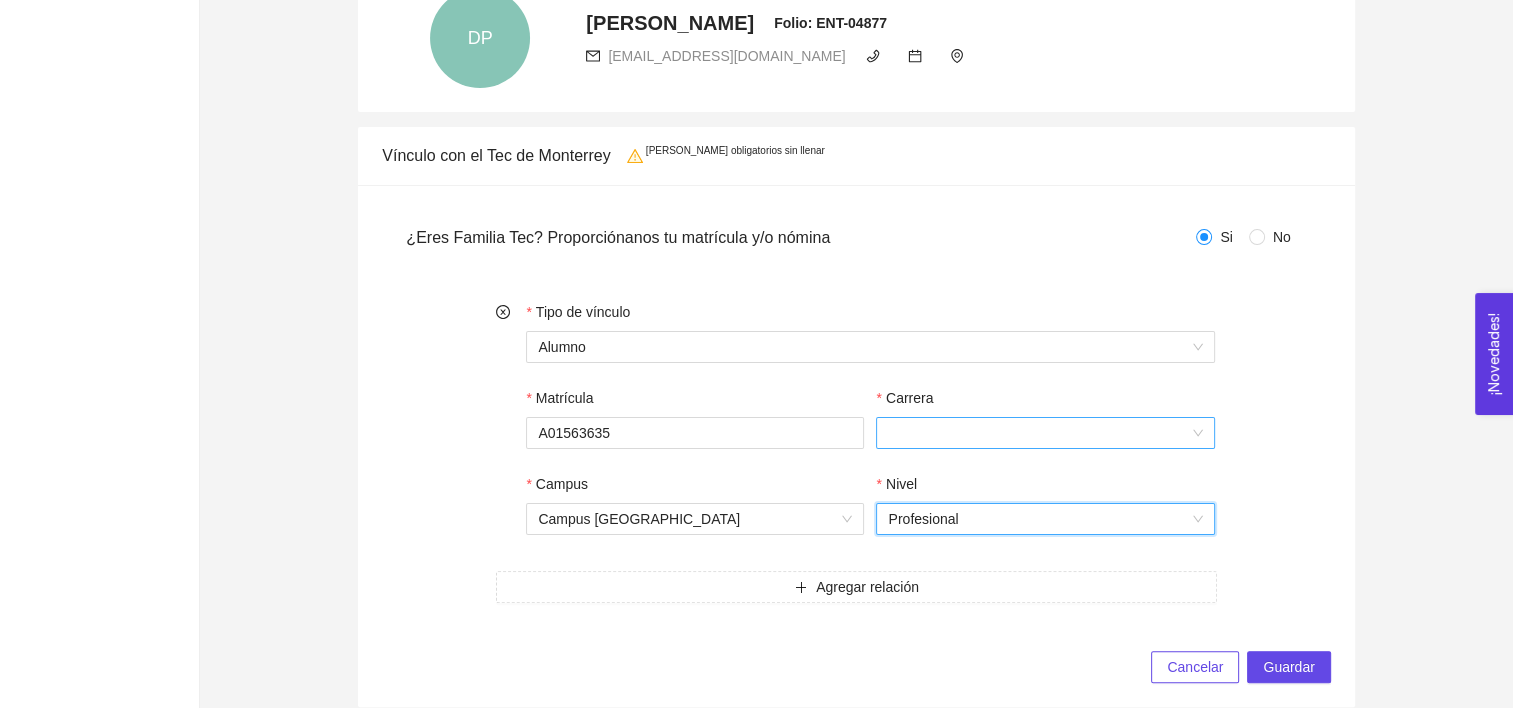 click on "Carrera" at bounding box center [1038, 433] 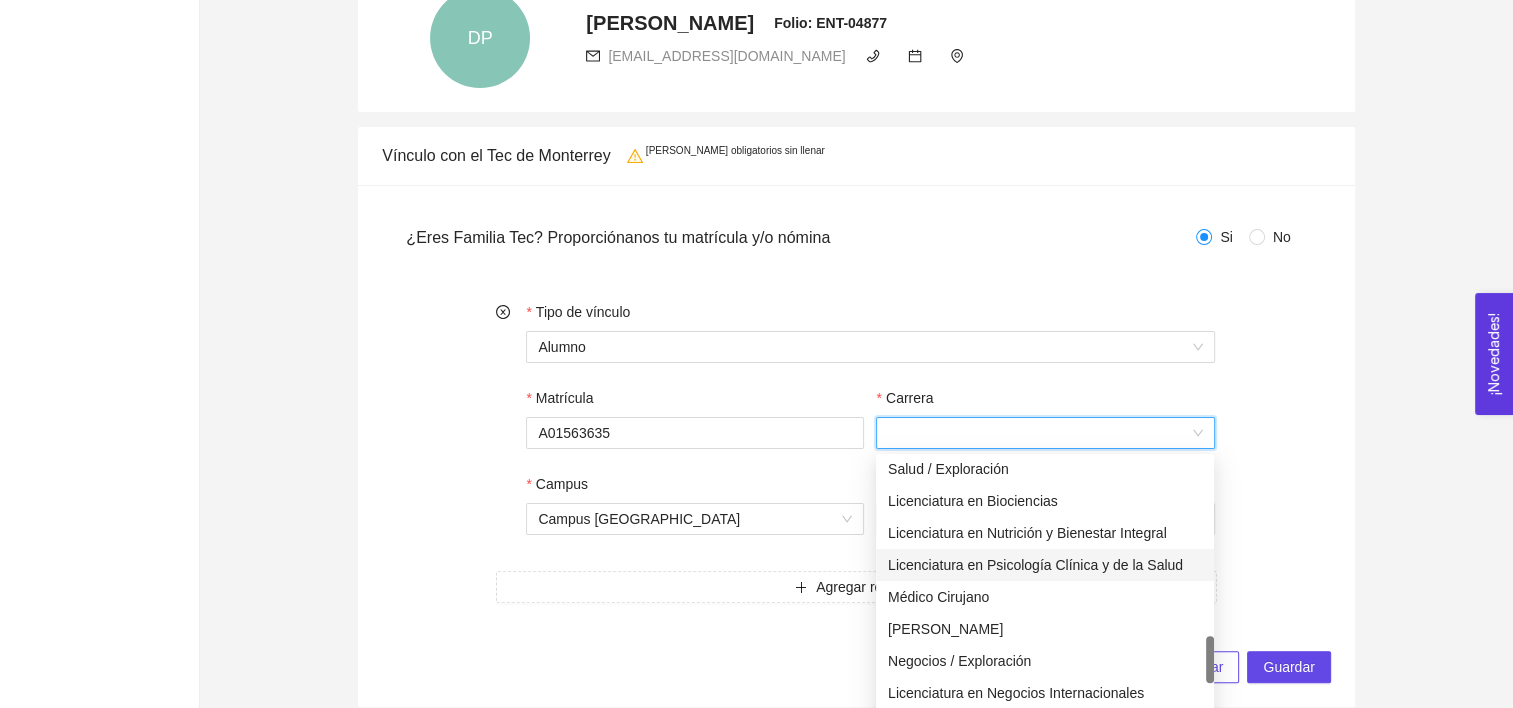 scroll, scrollTop: 1472, scrollLeft: 0, axis: vertical 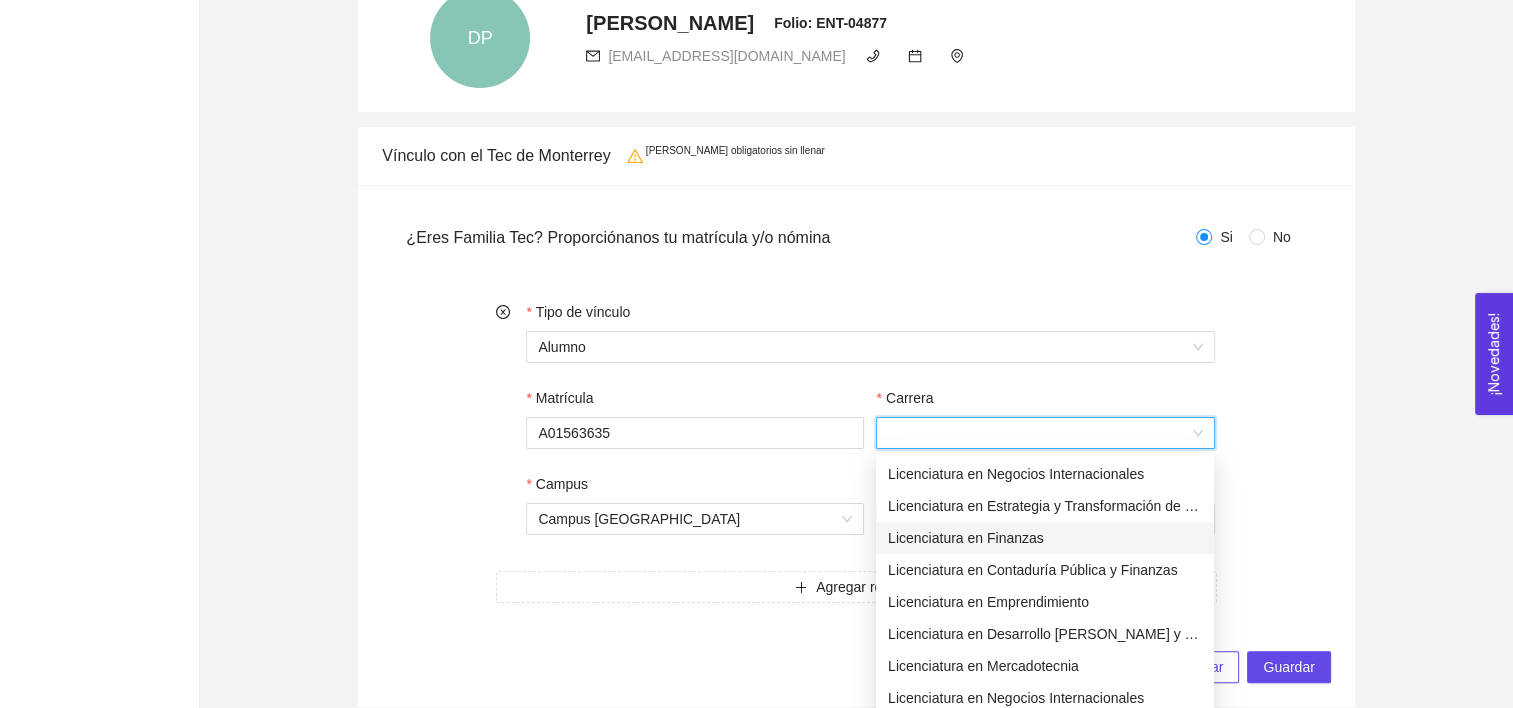 click on "Licenciatura en Finanzas" at bounding box center (1045, 538) 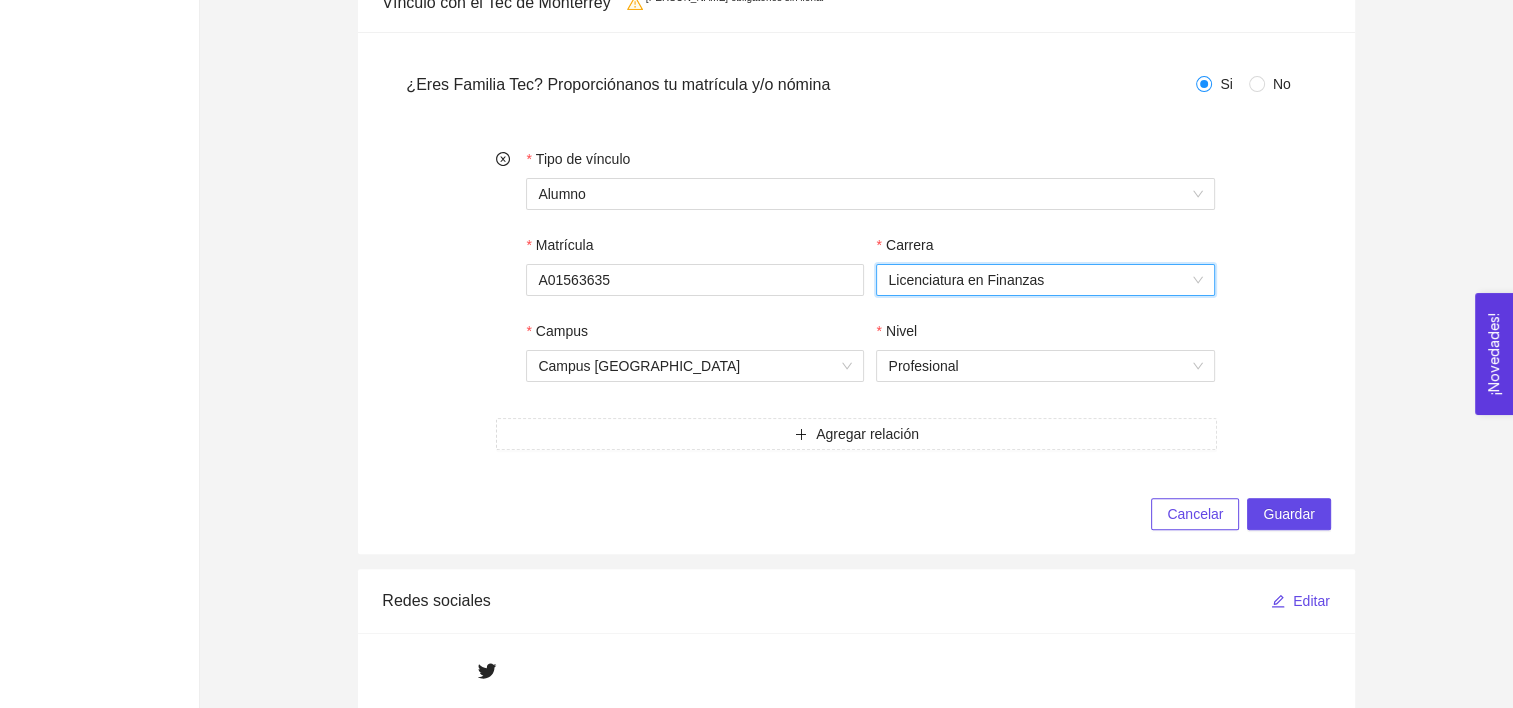 scroll, scrollTop: 539, scrollLeft: 0, axis: vertical 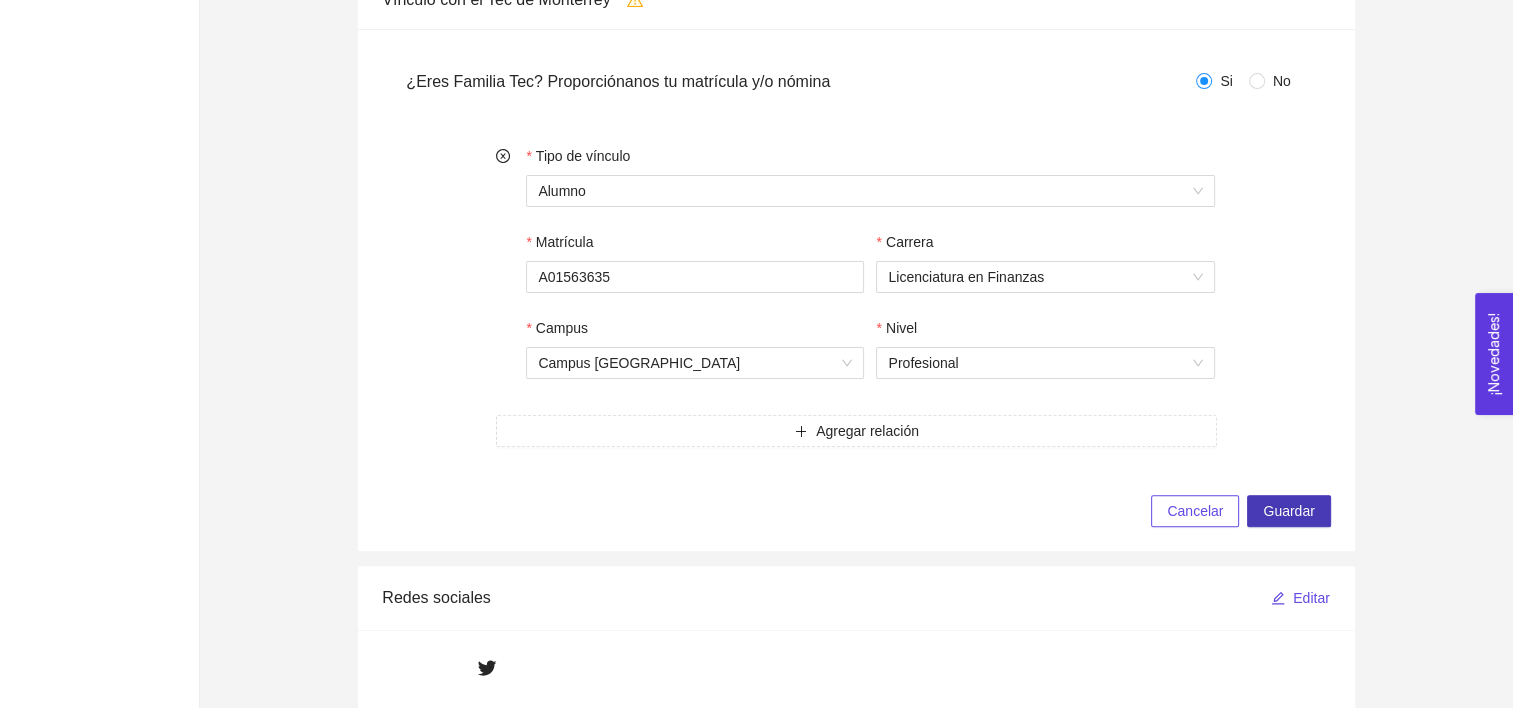 click on "Guardar" at bounding box center (1288, 511) 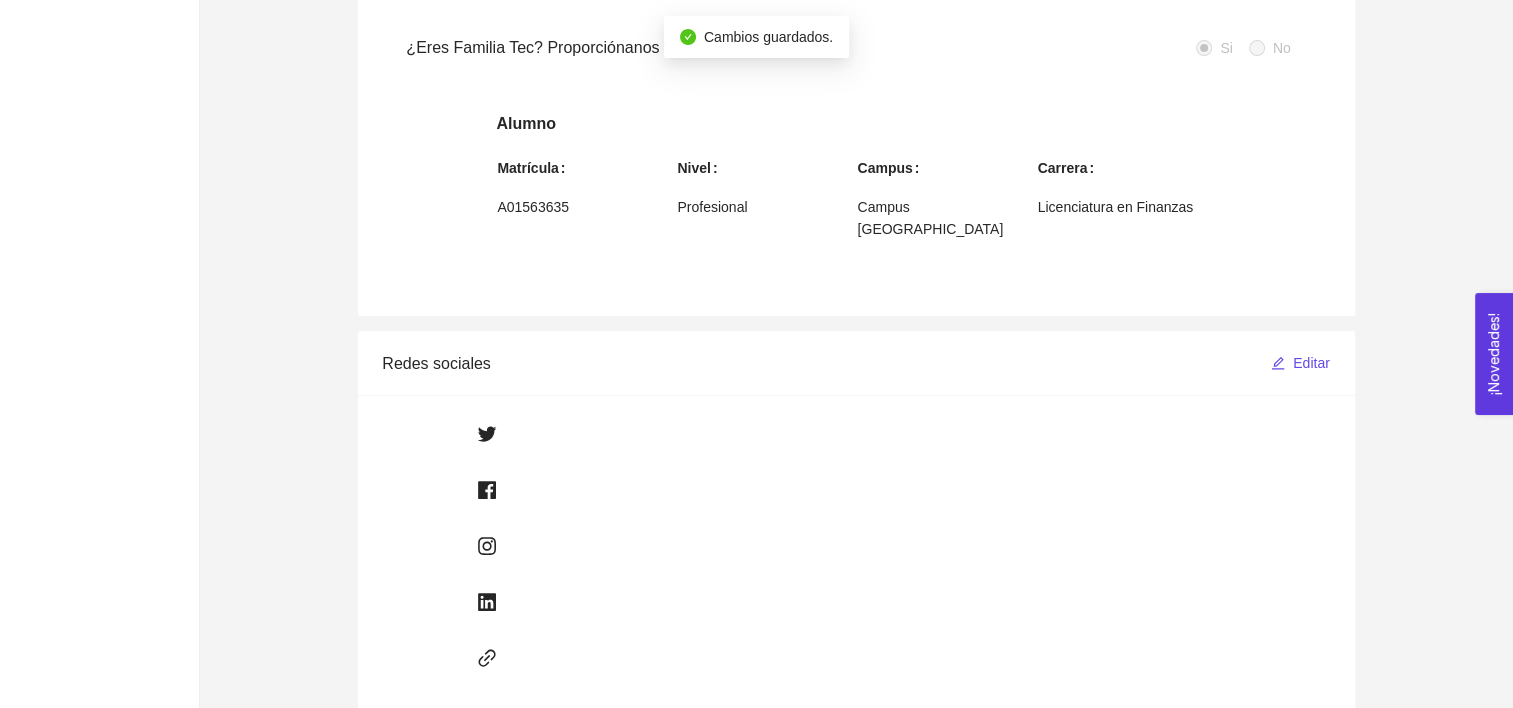 scroll, scrollTop: 582, scrollLeft: 0, axis: vertical 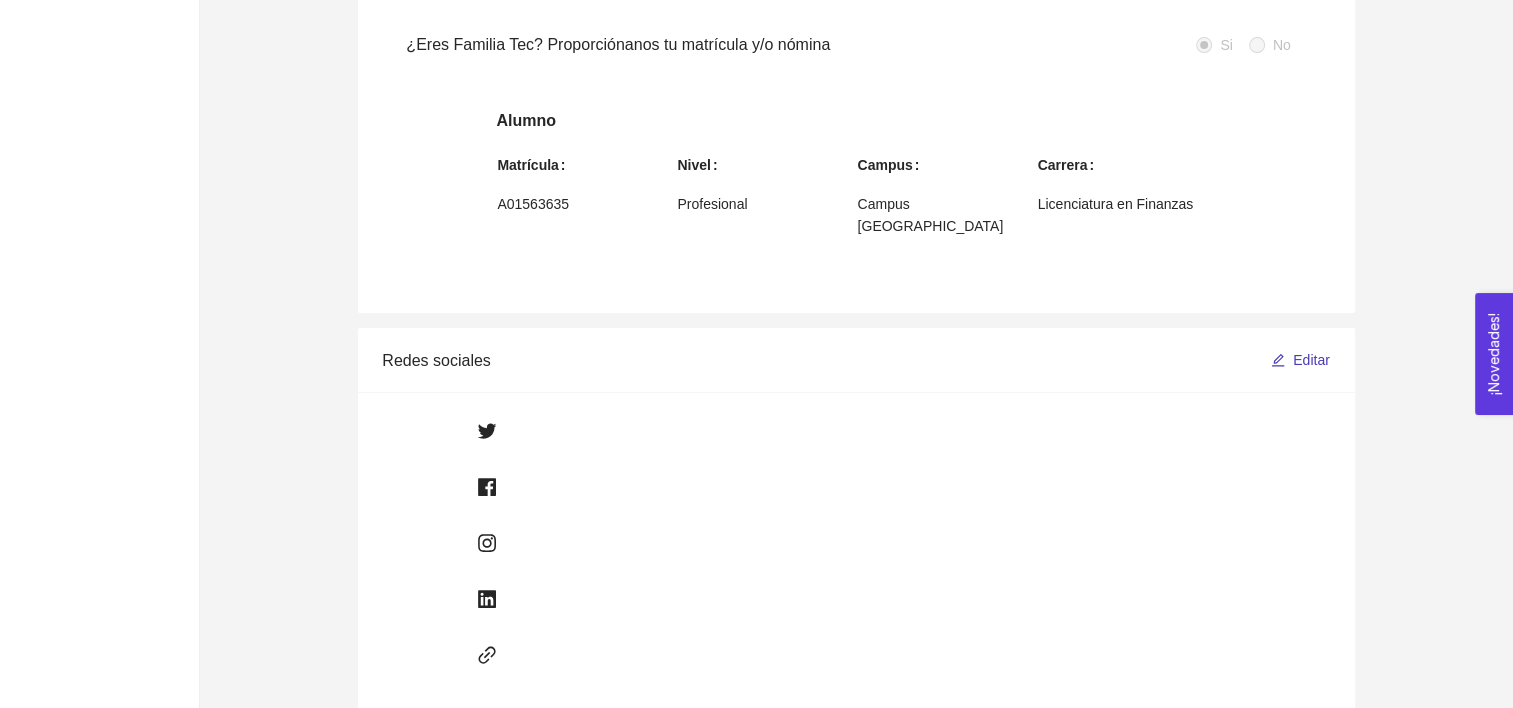 click on "Editar" at bounding box center (1311, 360) 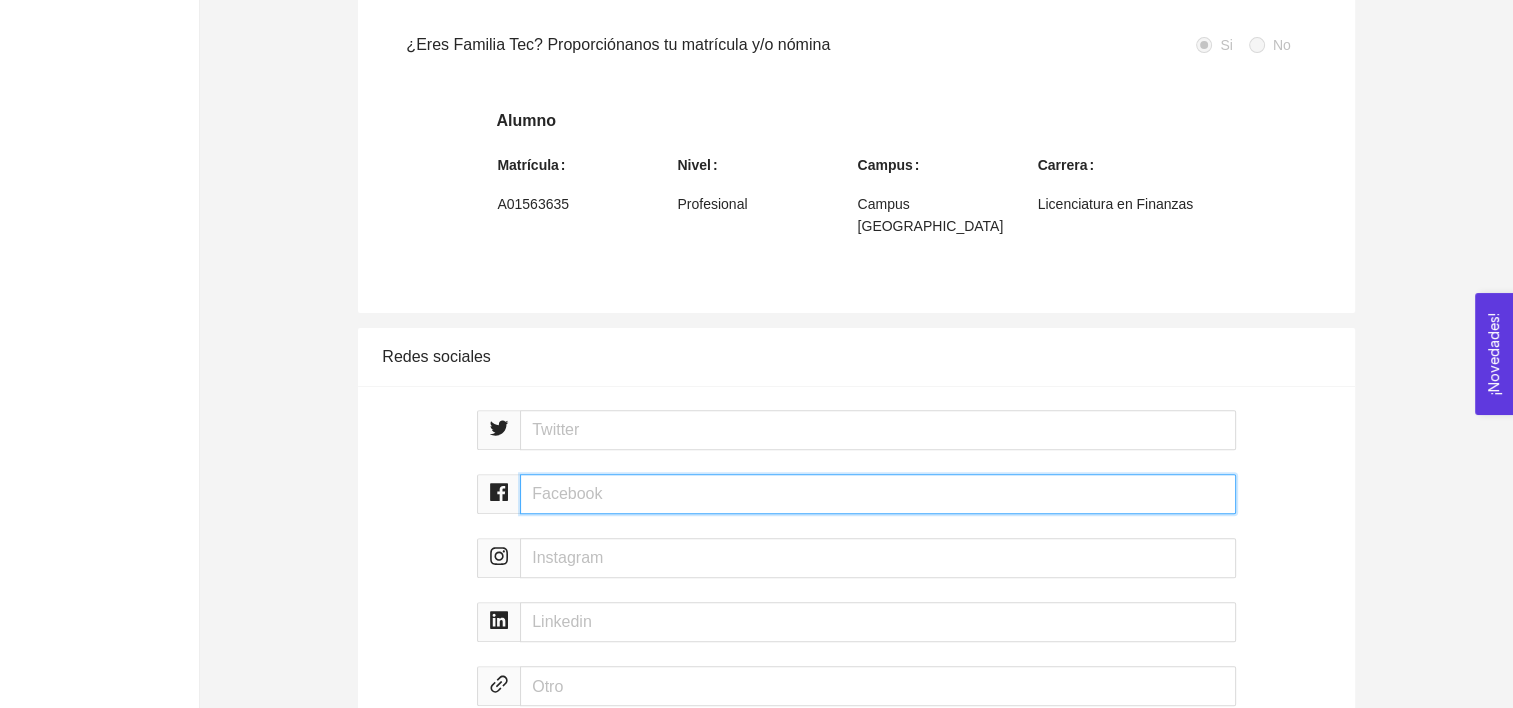 click at bounding box center [878, 494] 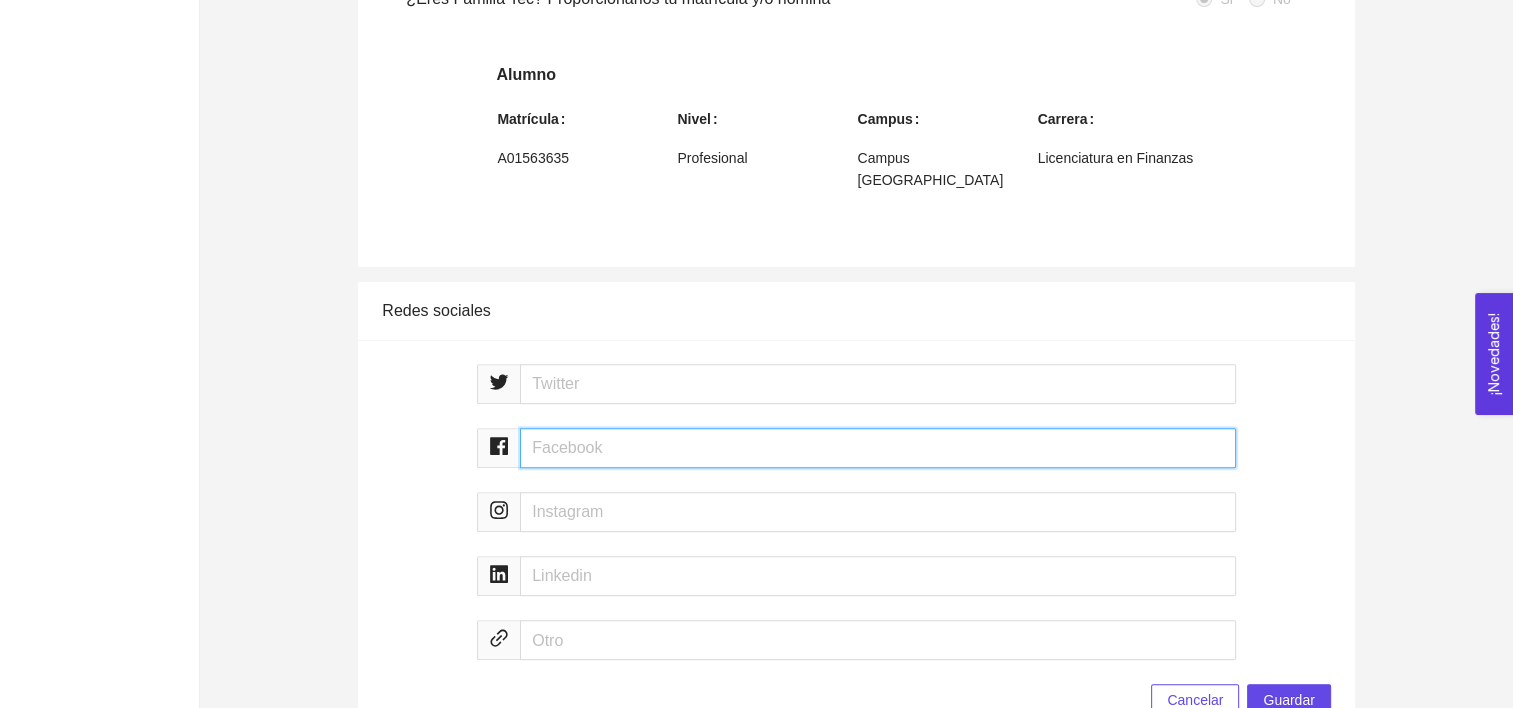scroll, scrollTop: 630, scrollLeft: 0, axis: vertical 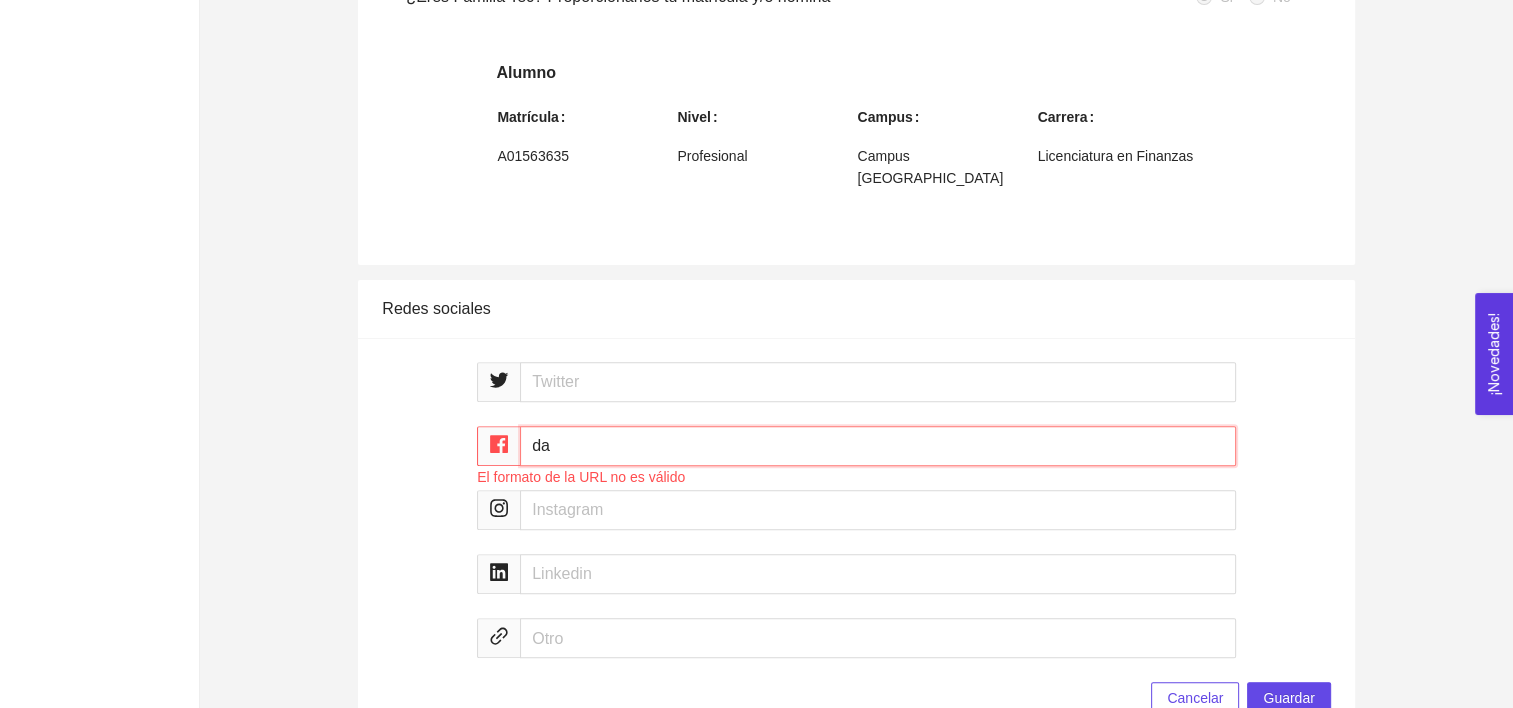 type on "d" 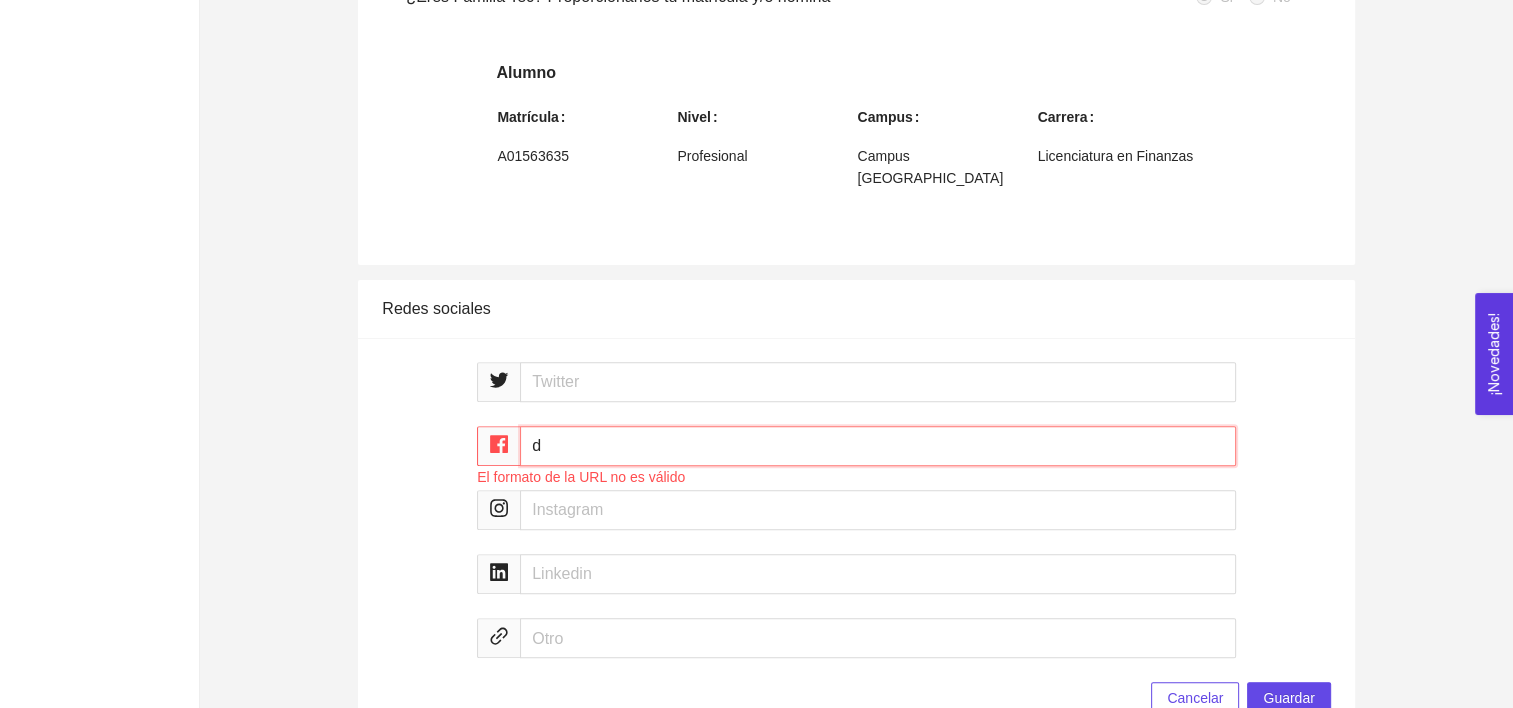 type 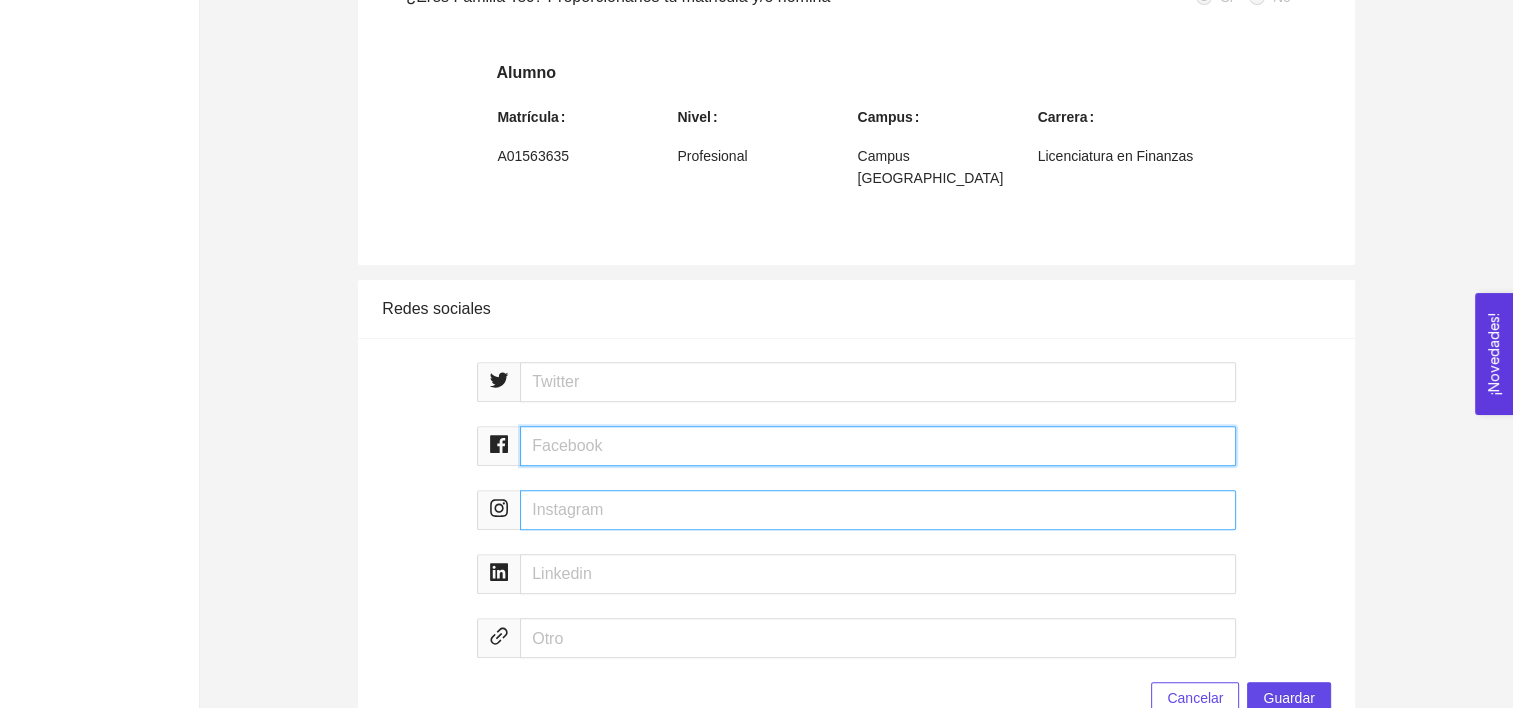 scroll, scrollTop: 686, scrollLeft: 0, axis: vertical 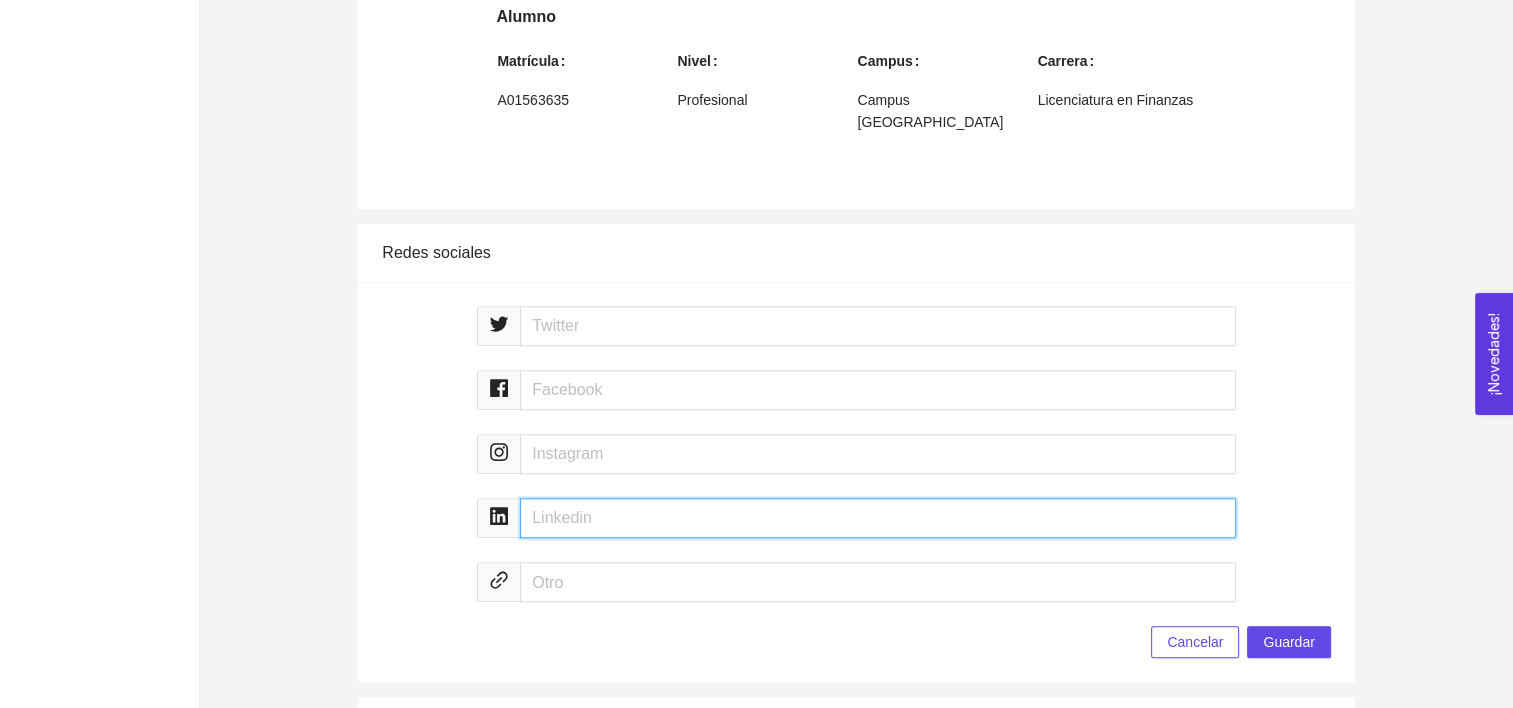 click at bounding box center (878, 518) 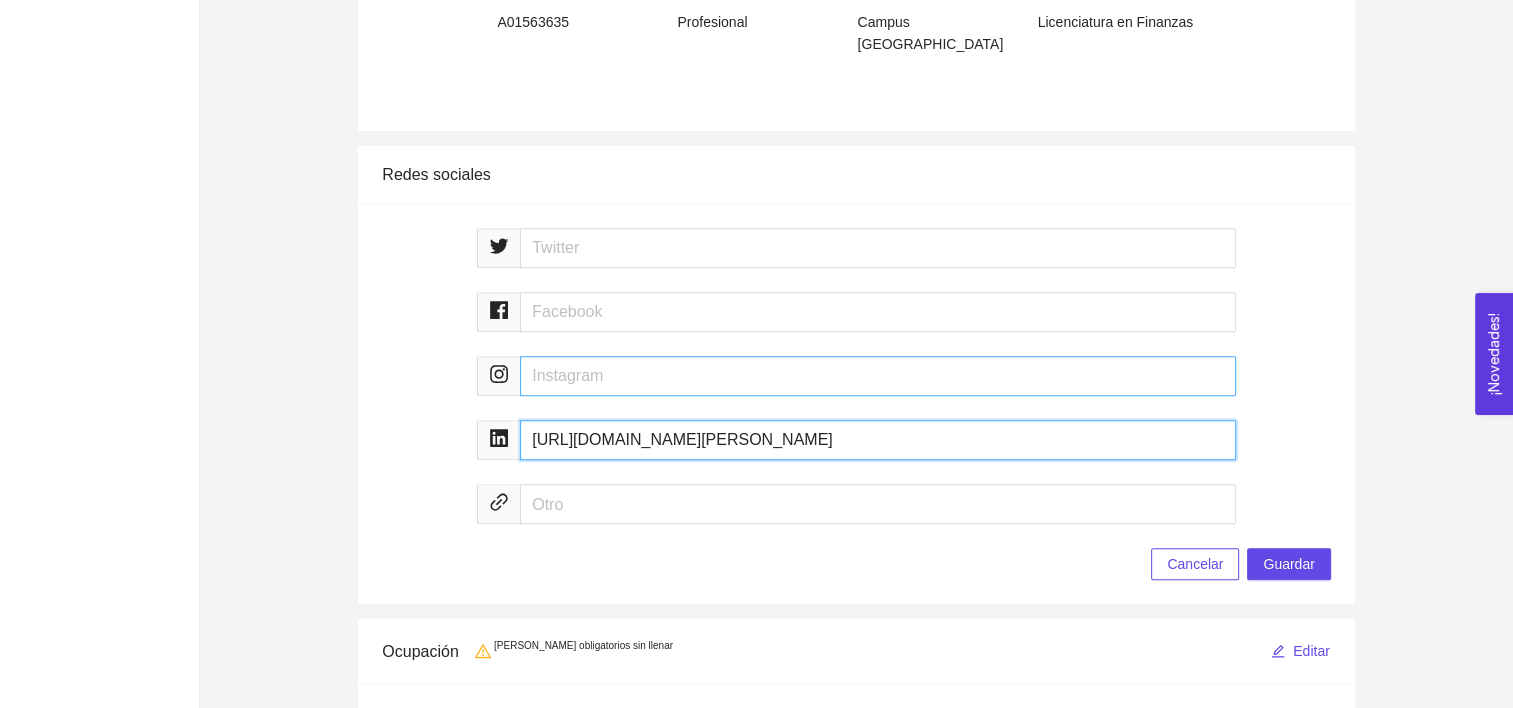 scroll, scrollTop: 766, scrollLeft: 0, axis: vertical 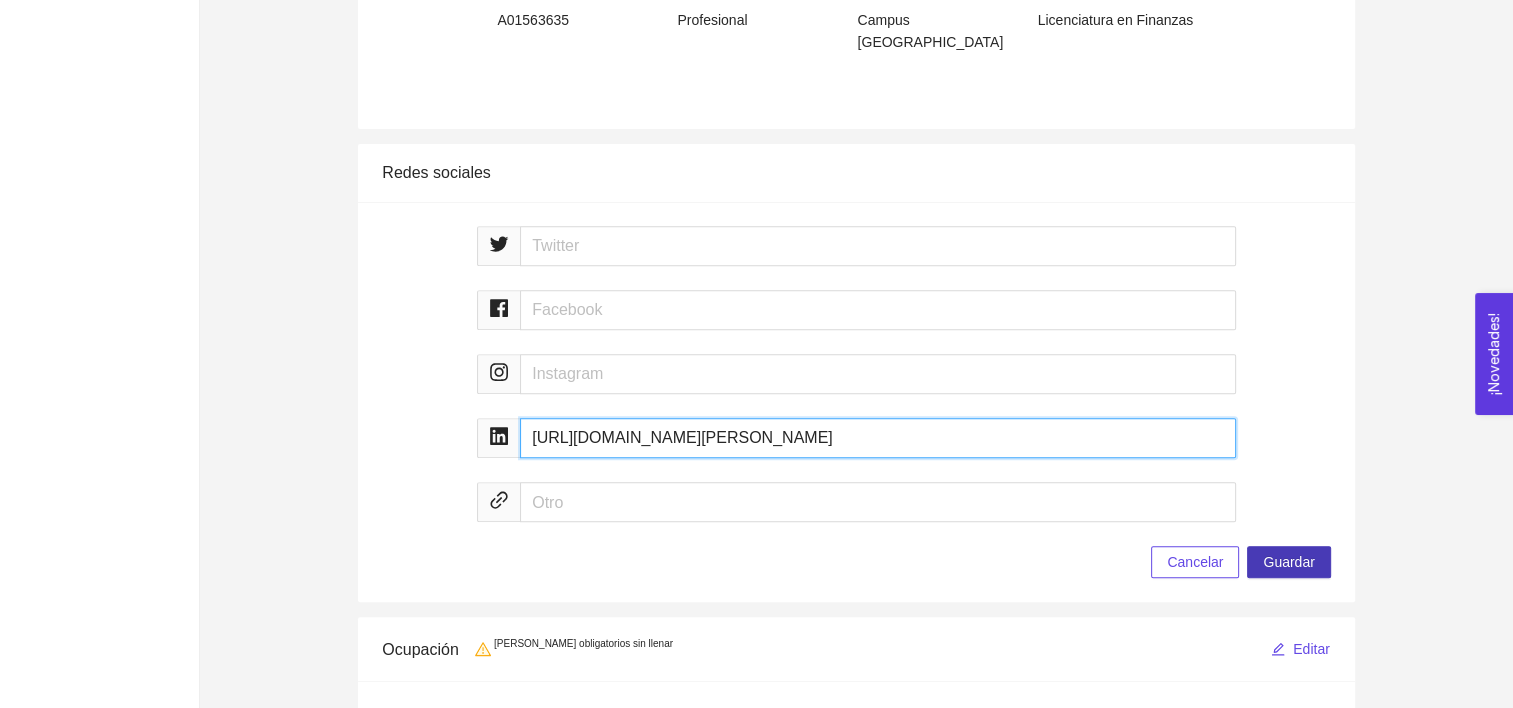 type on "[URL][DOMAIN_NAME][PERSON_NAME]" 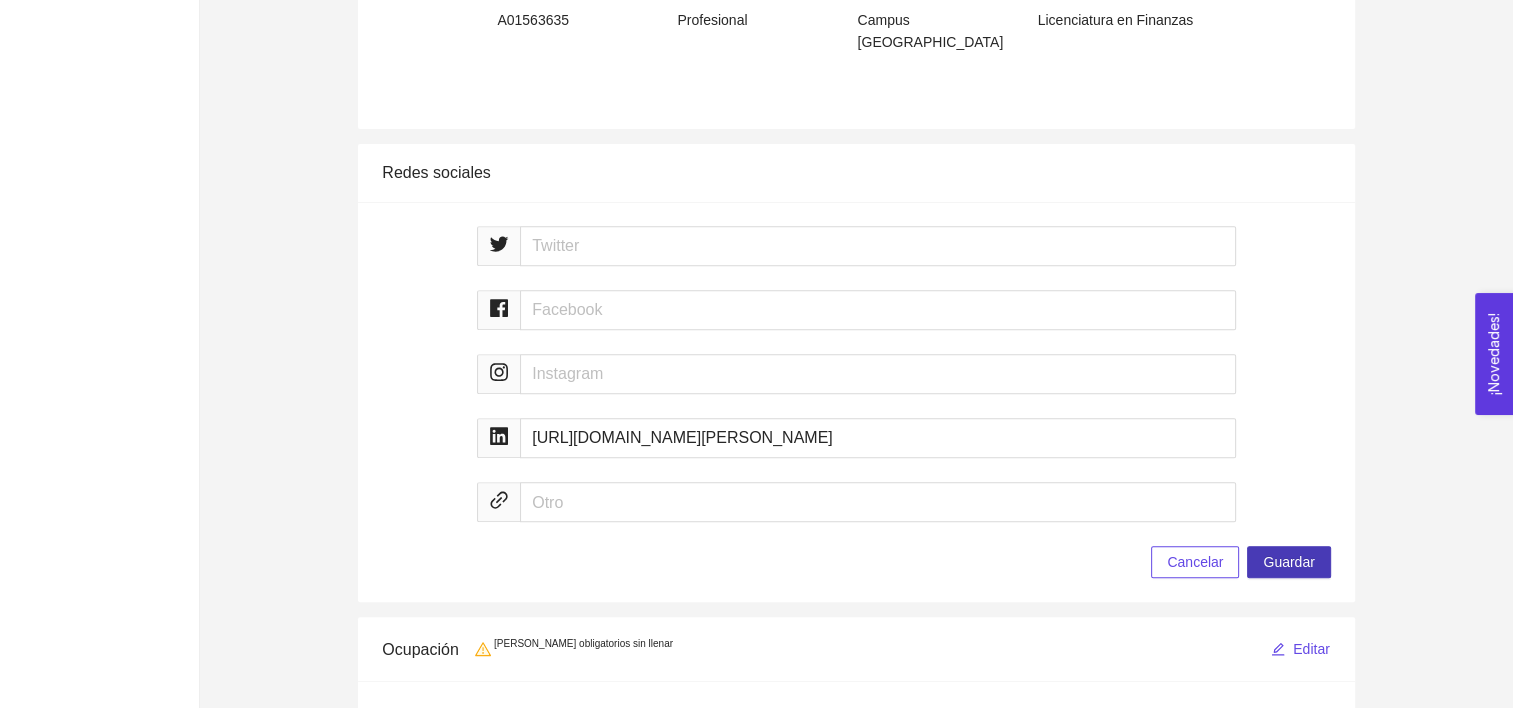 click on "Guardar" at bounding box center (1288, 562) 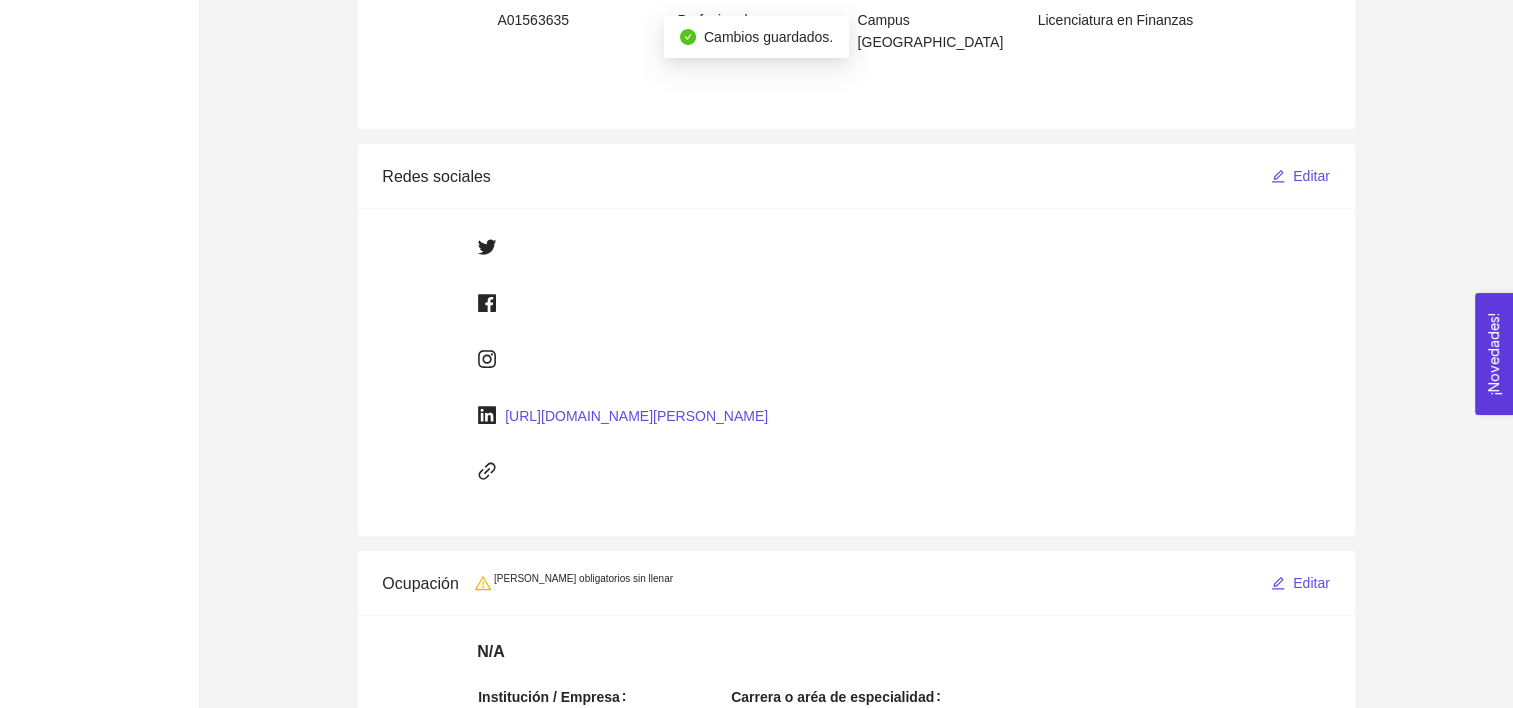 click on "[URL][DOMAIN_NAME][PERSON_NAME]" at bounding box center [636, 416] 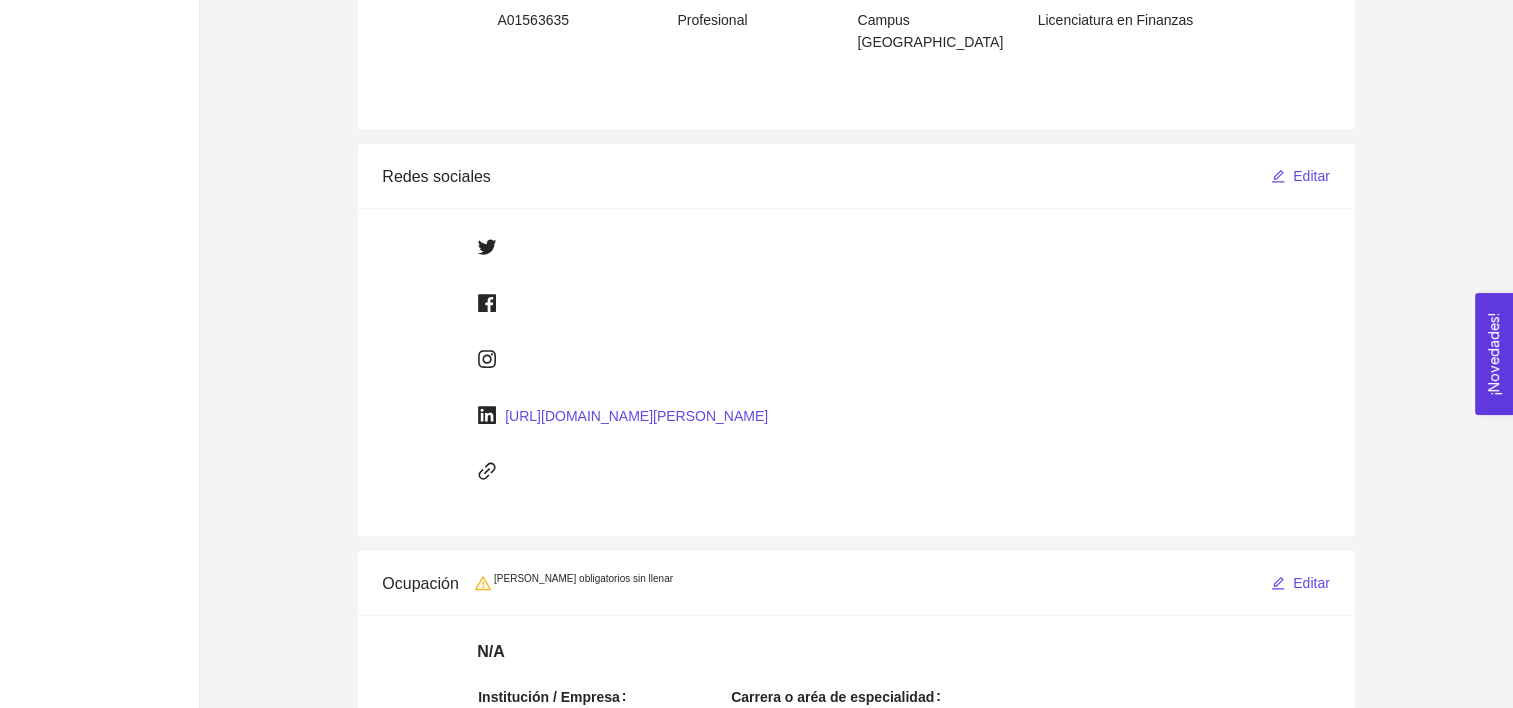 scroll, scrollTop: 1121, scrollLeft: 0, axis: vertical 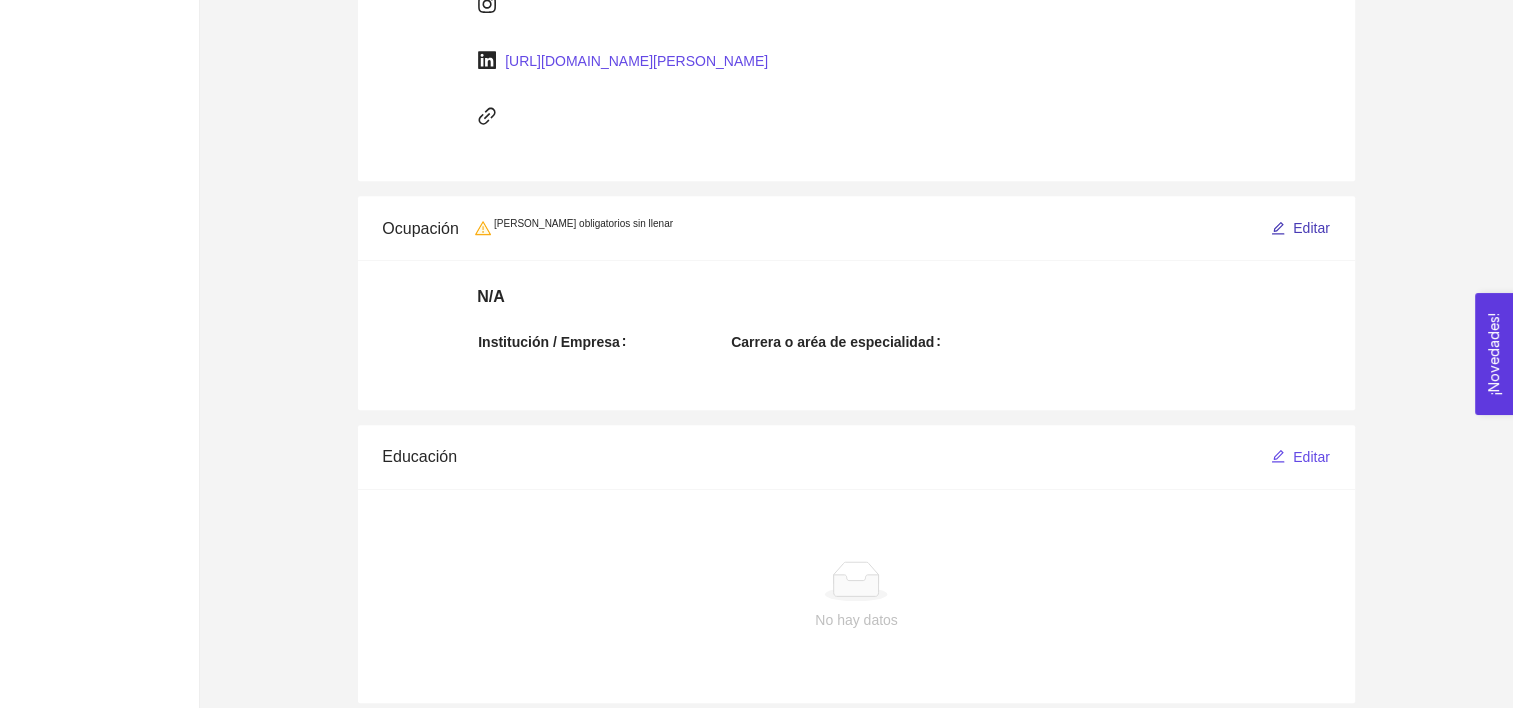 click on "Editar" at bounding box center [1311, 228] 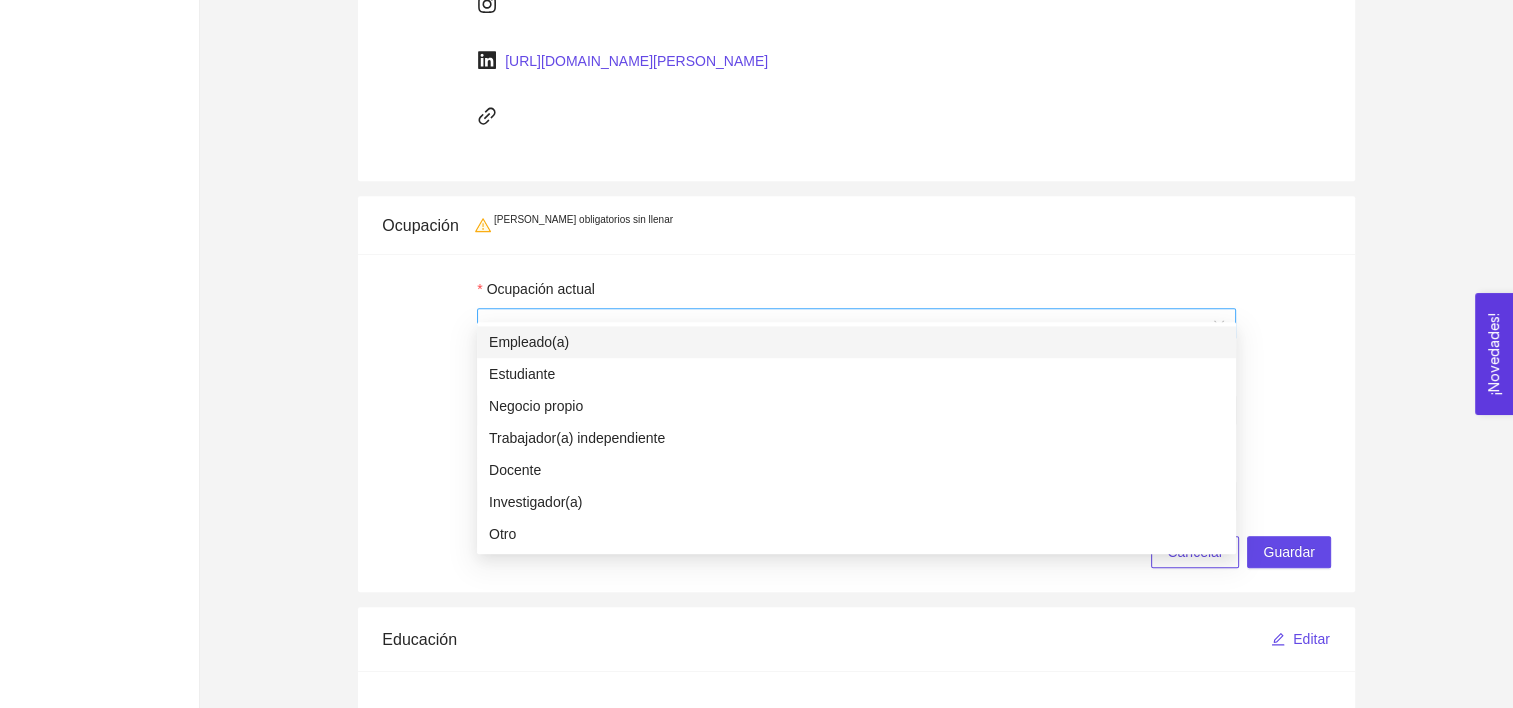 click at bounding box center [856, 324] 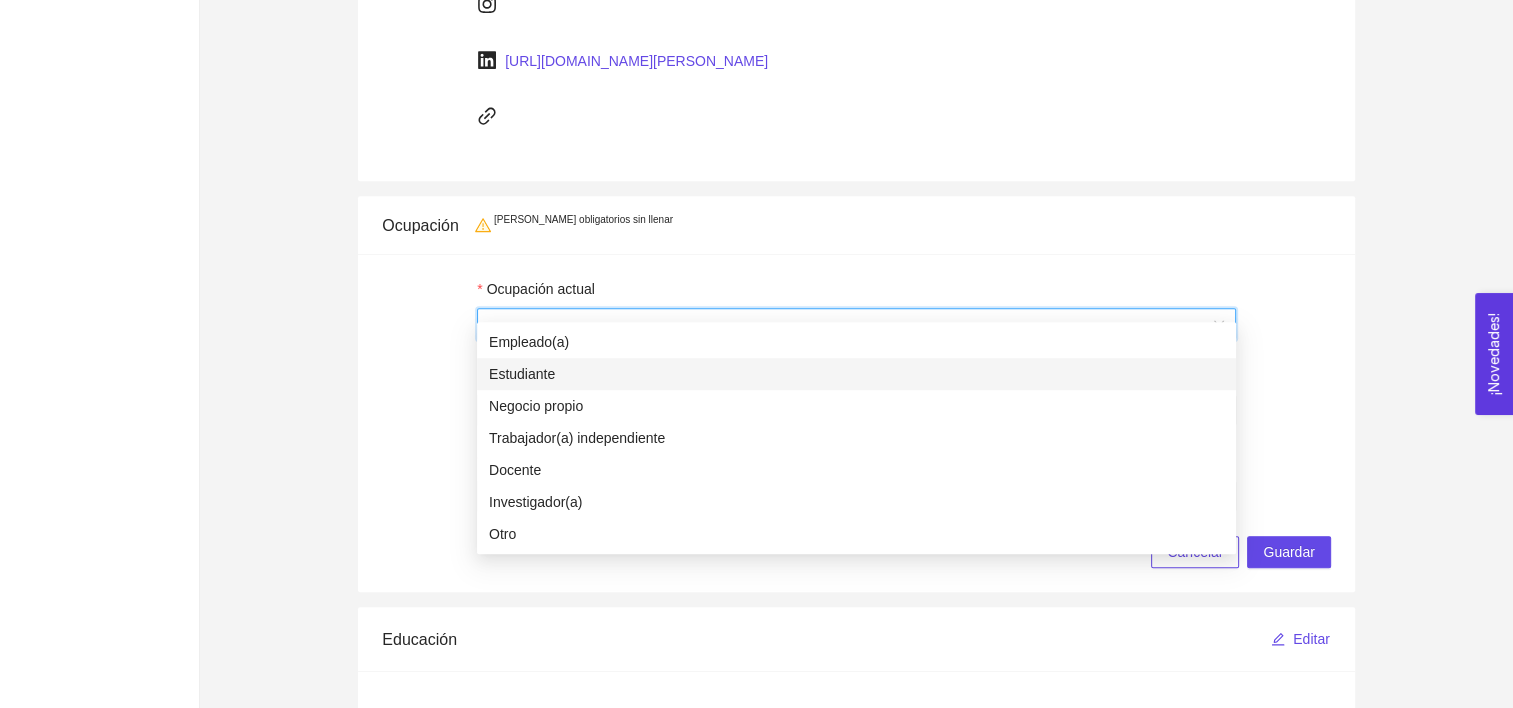 click on "Estudiante" at bounding box center [856, 374] 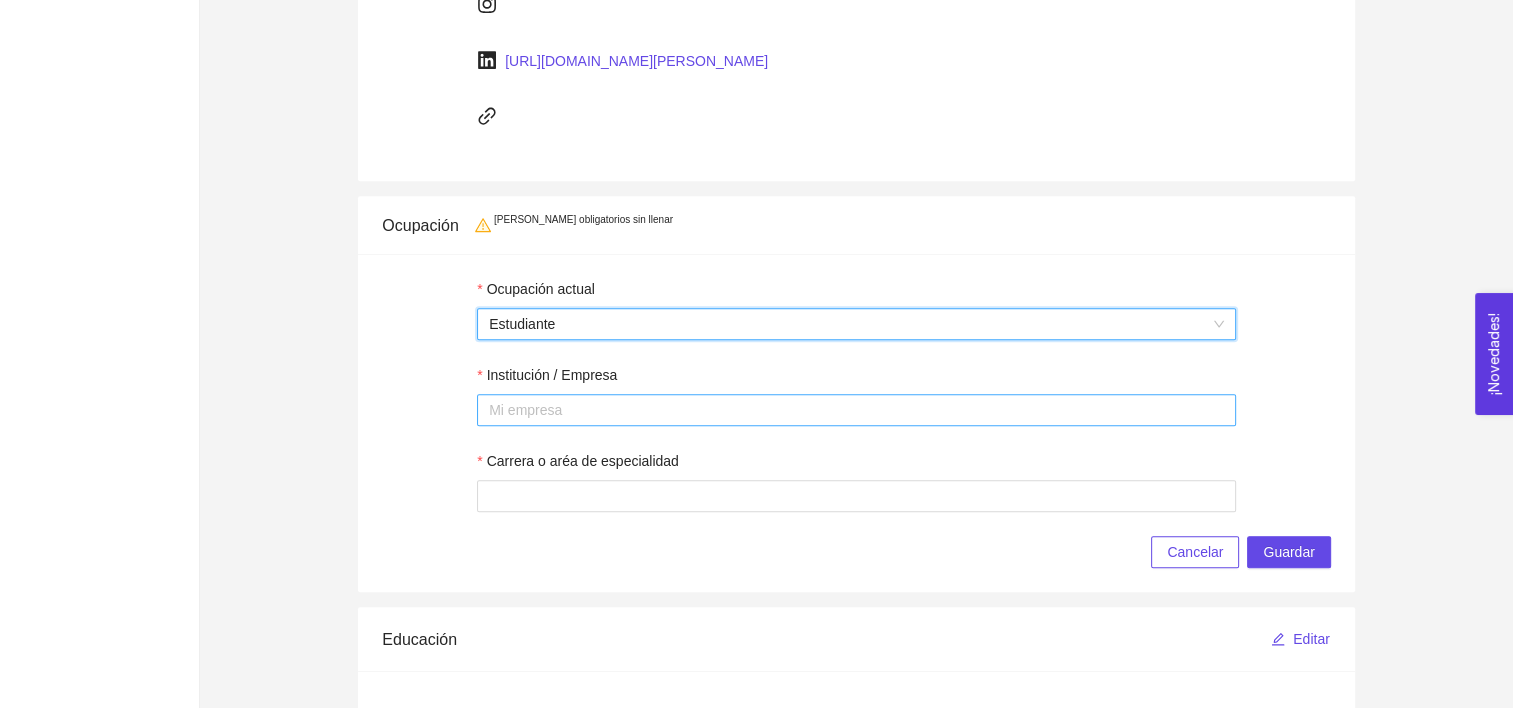 click at bounding box center (856, 410) 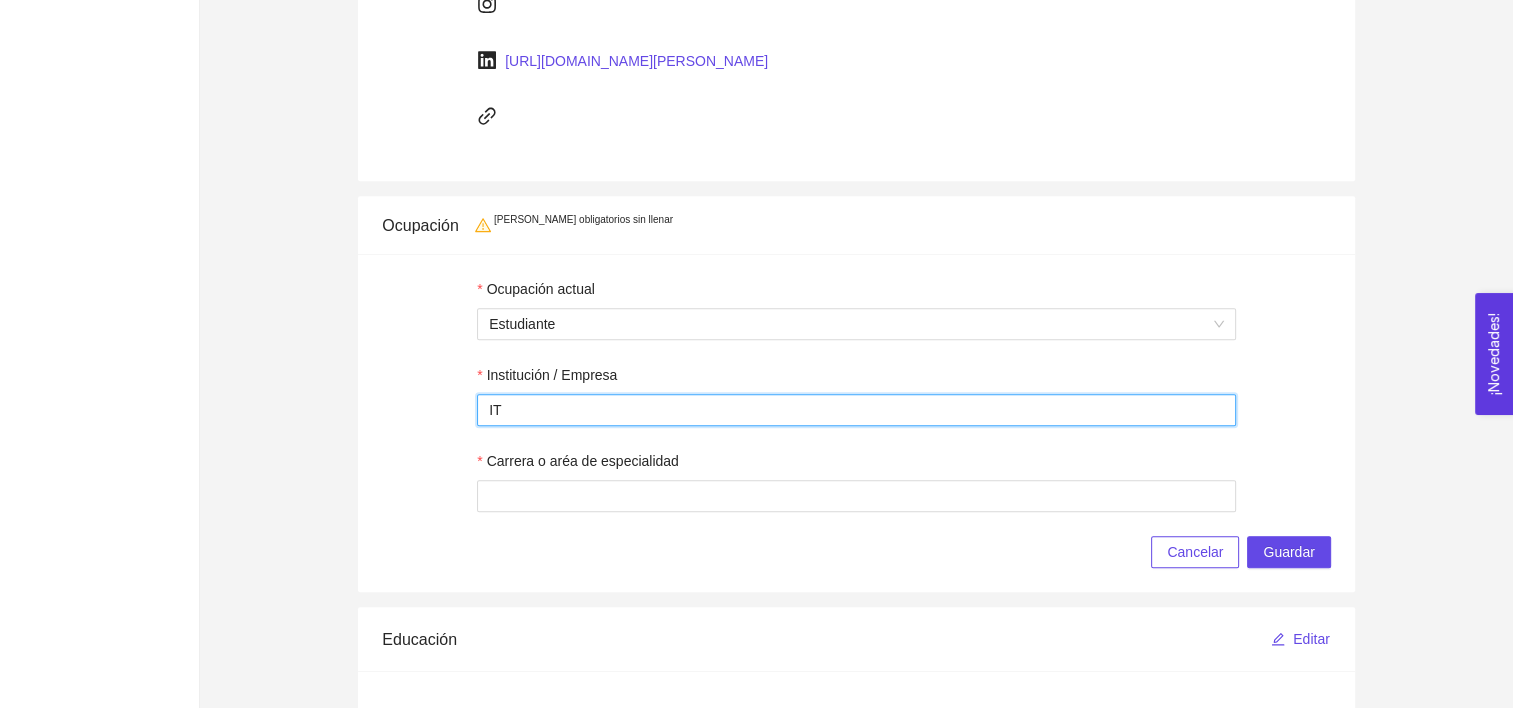 type on "I" 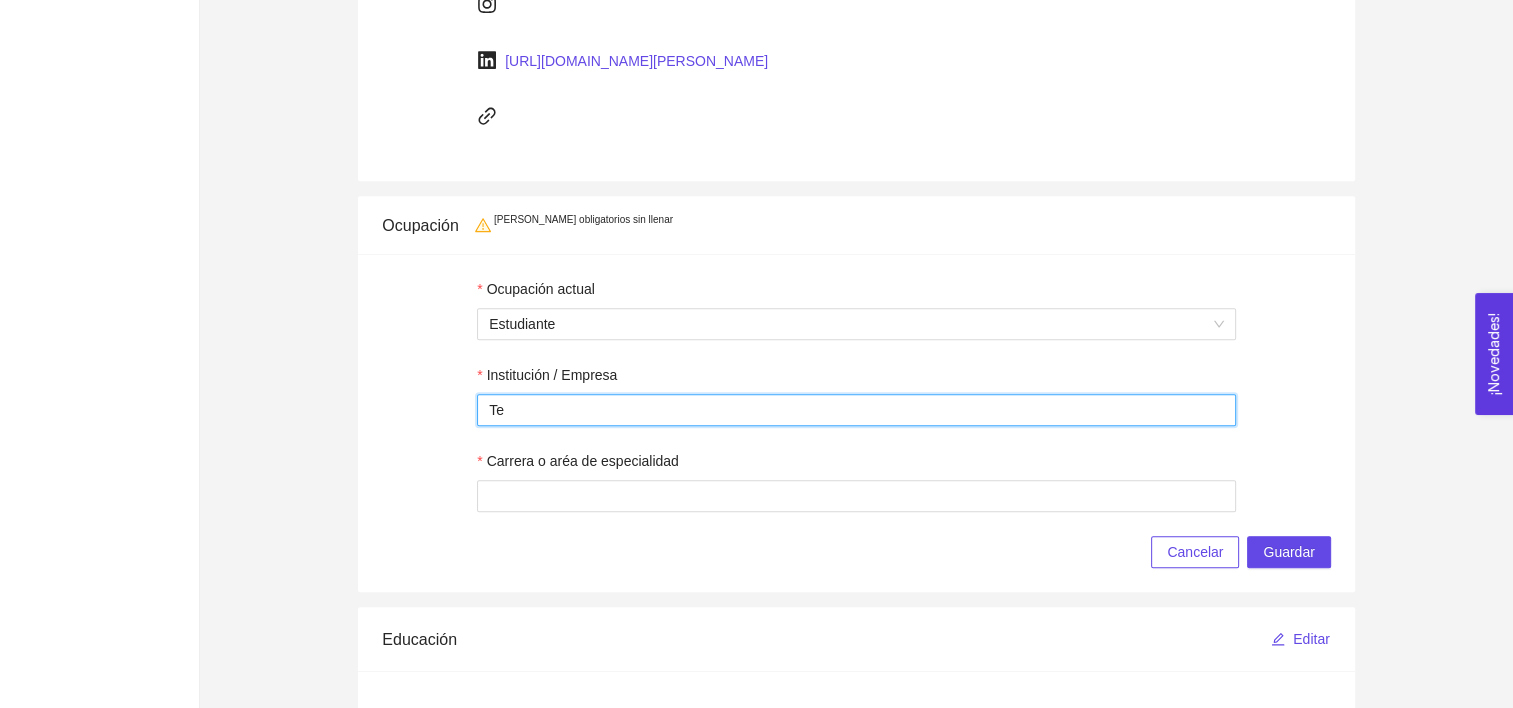 type on "T" 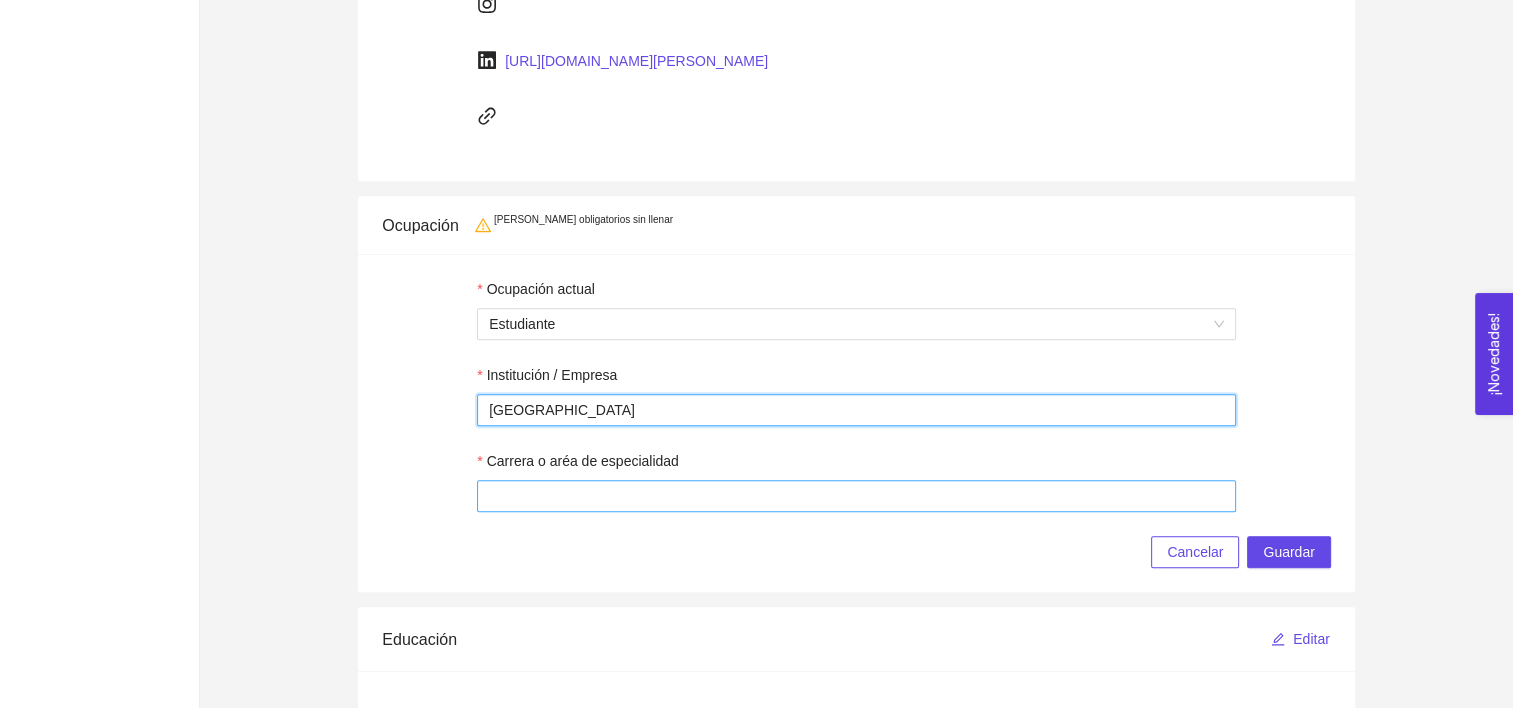 type on "[GEOGRAPHIC_DATA]" 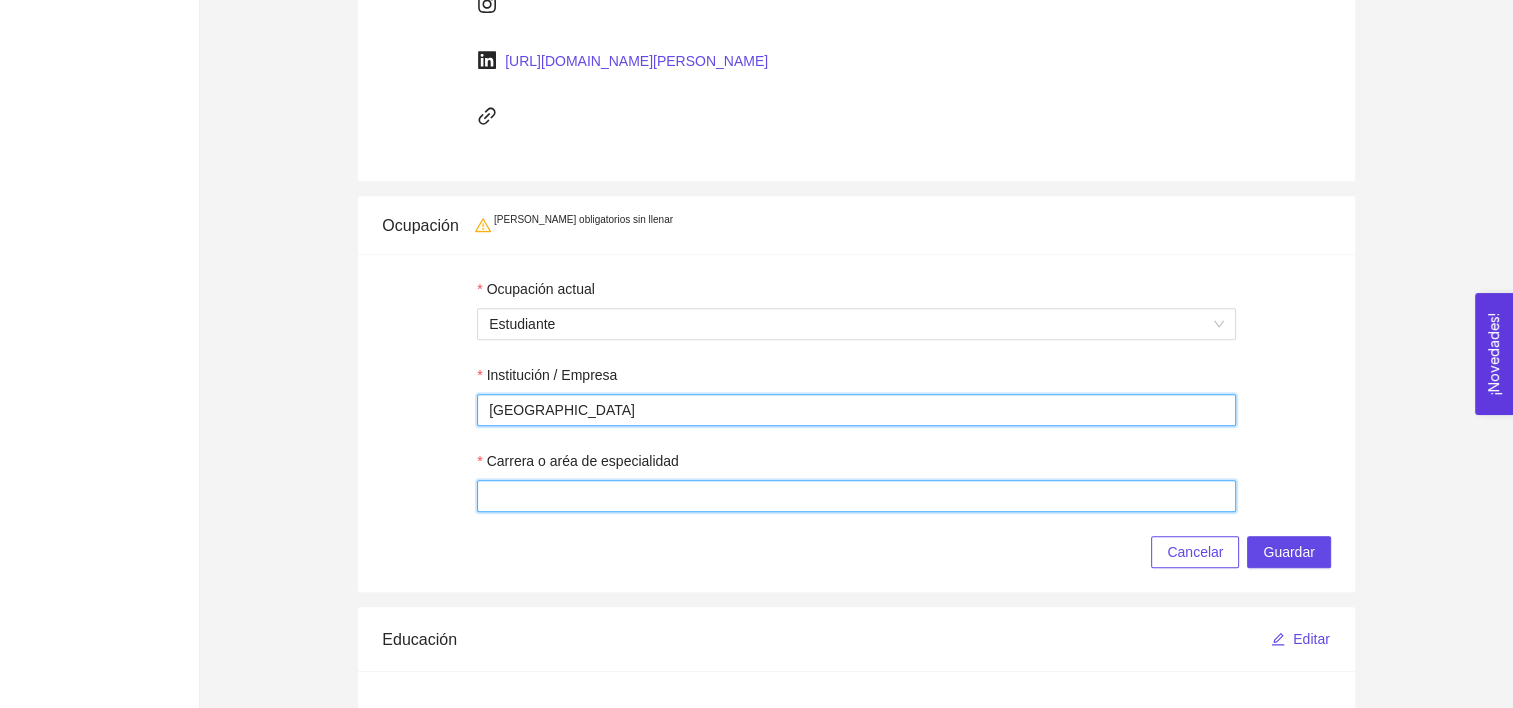 type 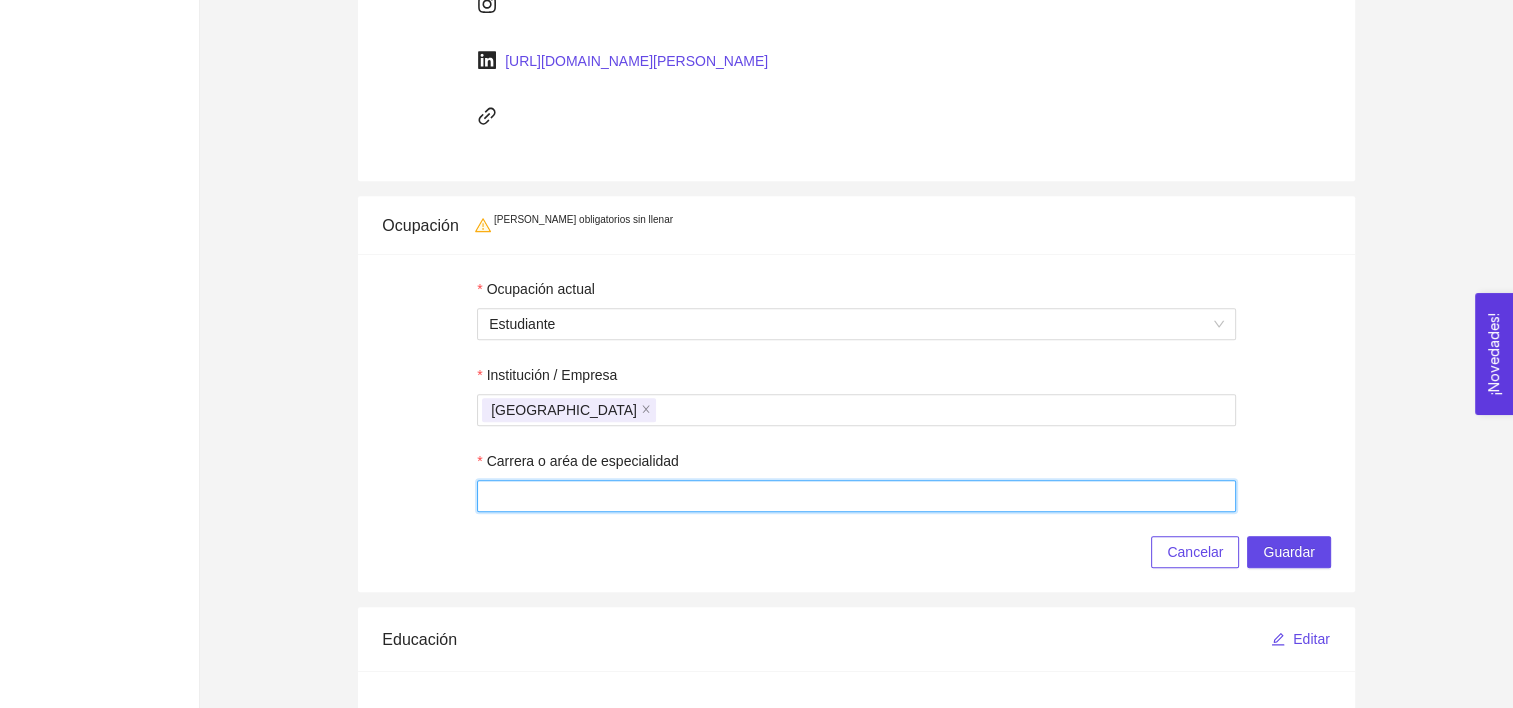 click on "Carrera o aréa de especialidad" at bounding box center (856, 496) 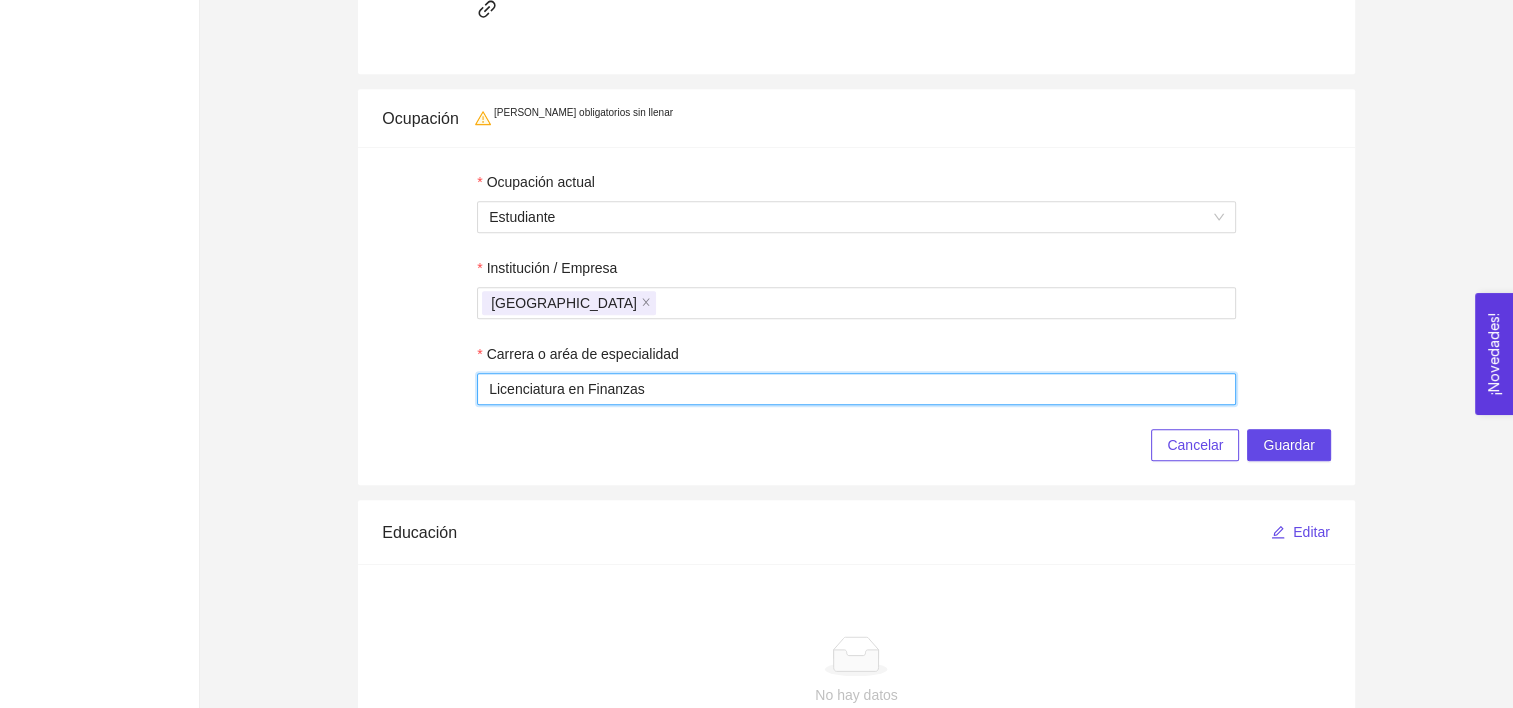 scroll, scrollTop: 1228, scrollLeft: 0, axis: vertical 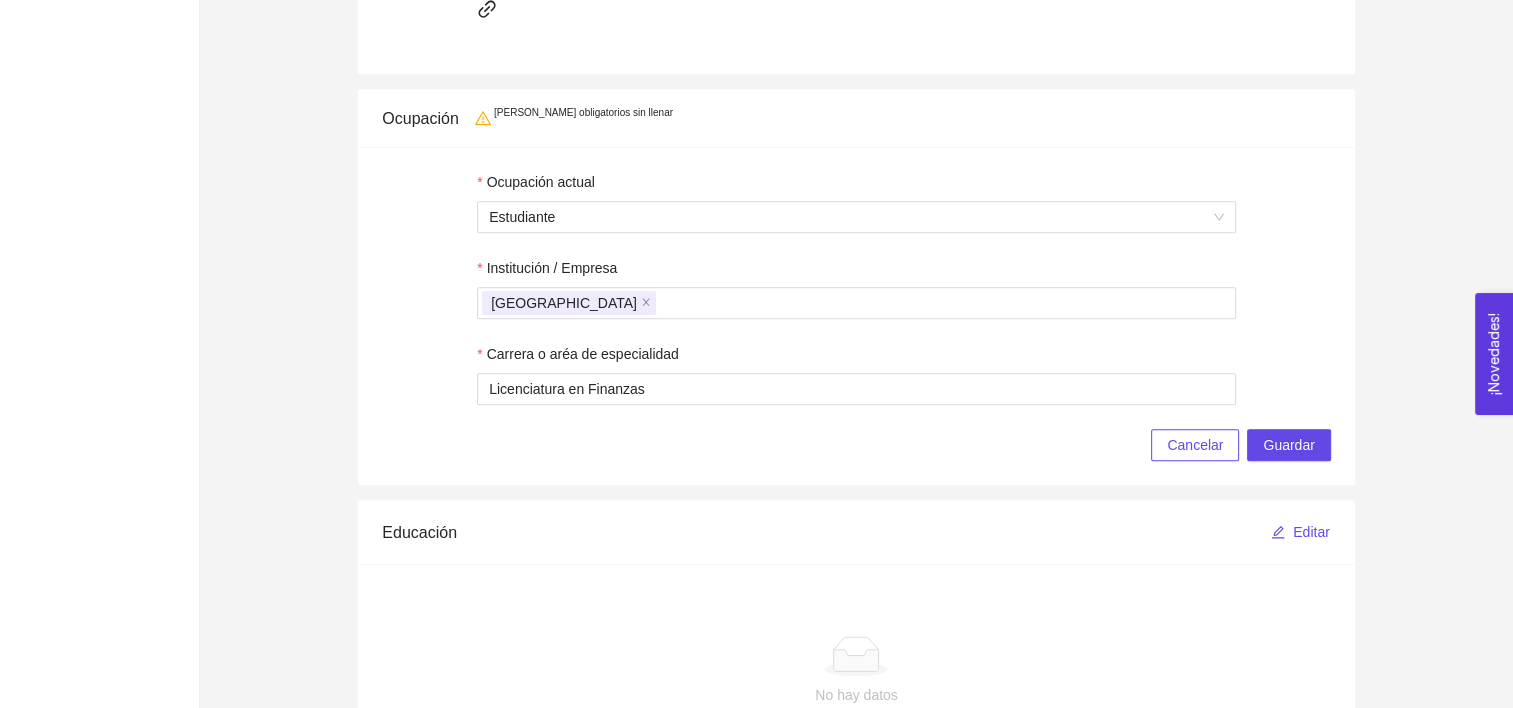 click on "Cancelar Guardar" at bounding box center (856, 445) 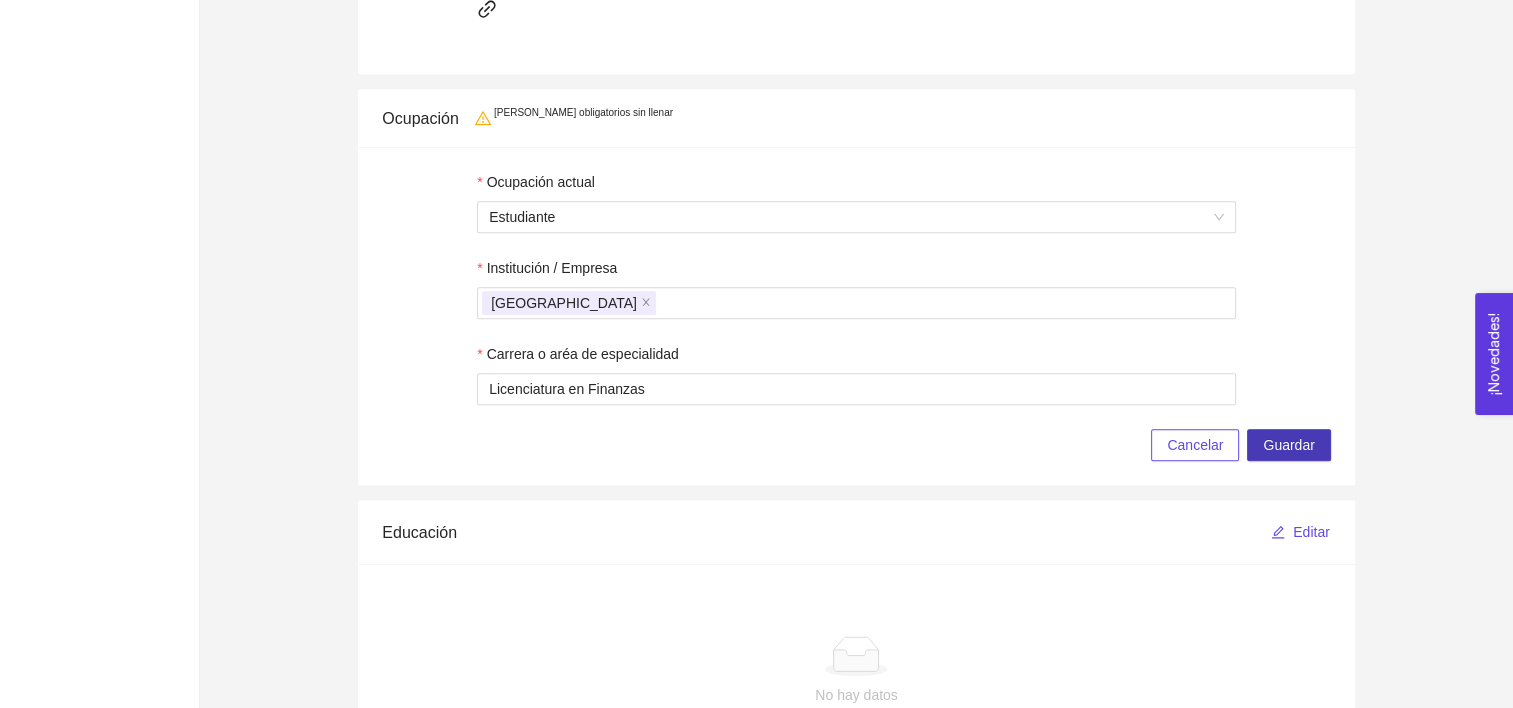 click on "Guardar" at bounding box center (1288, 445) 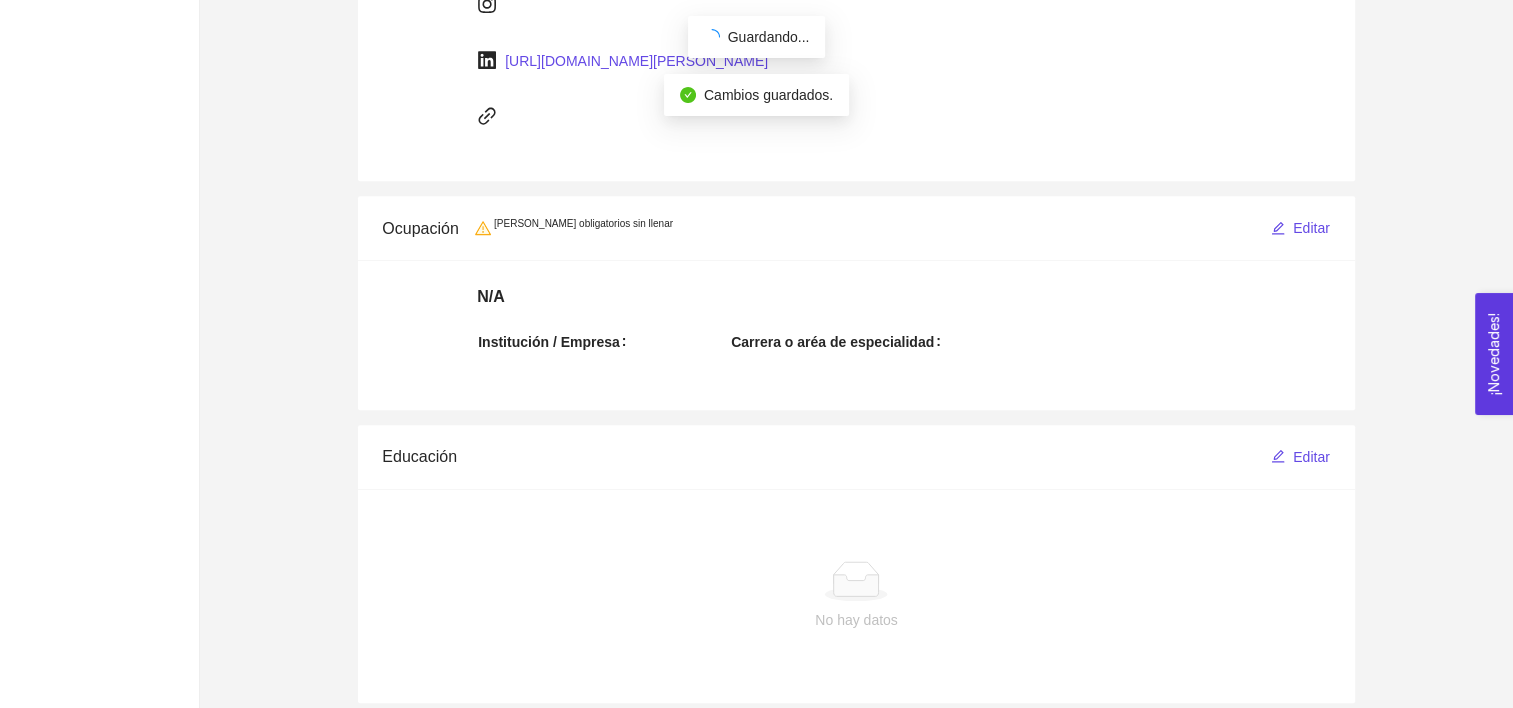 scroll, scrollTop: 1144, scrollLeft: 0, axis: vertical 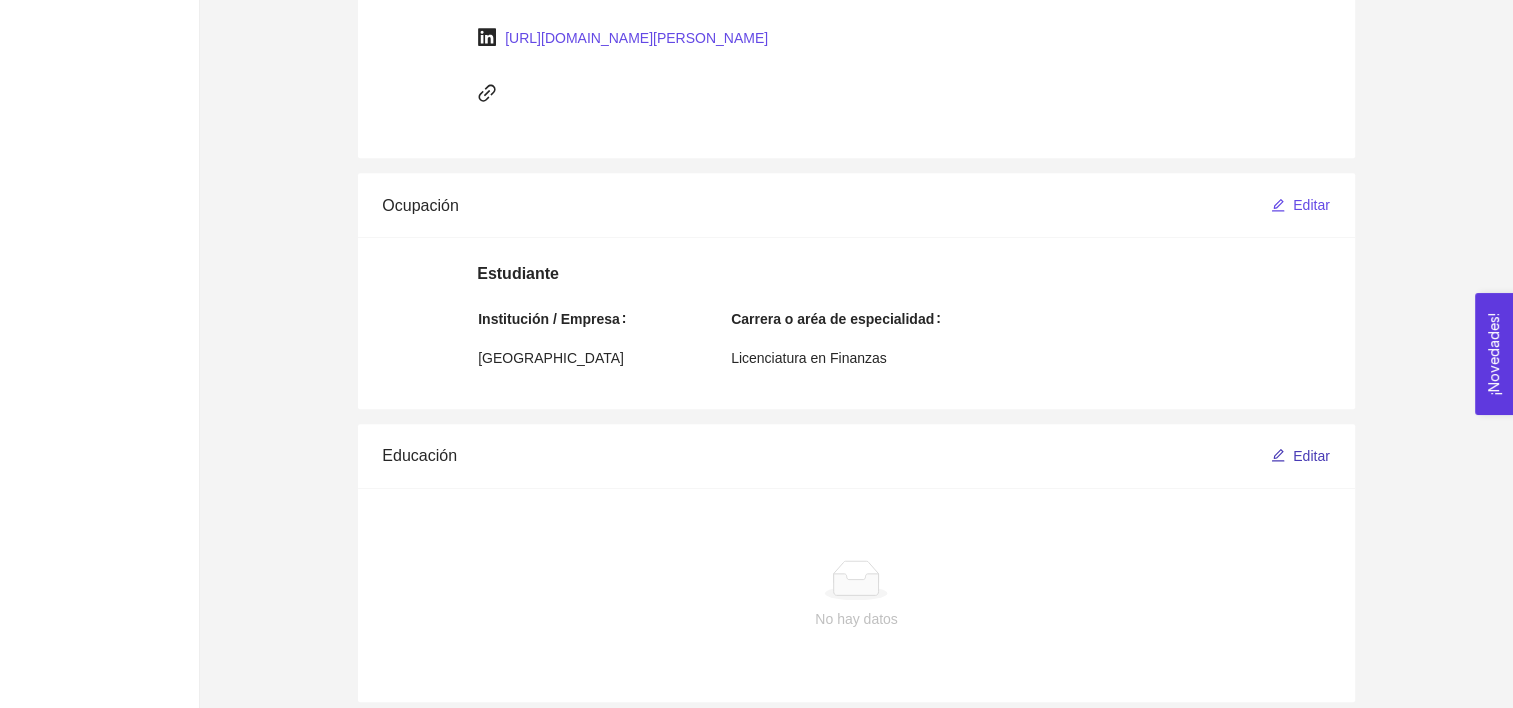 click on "Editar" at bounding box center (1311, 456) 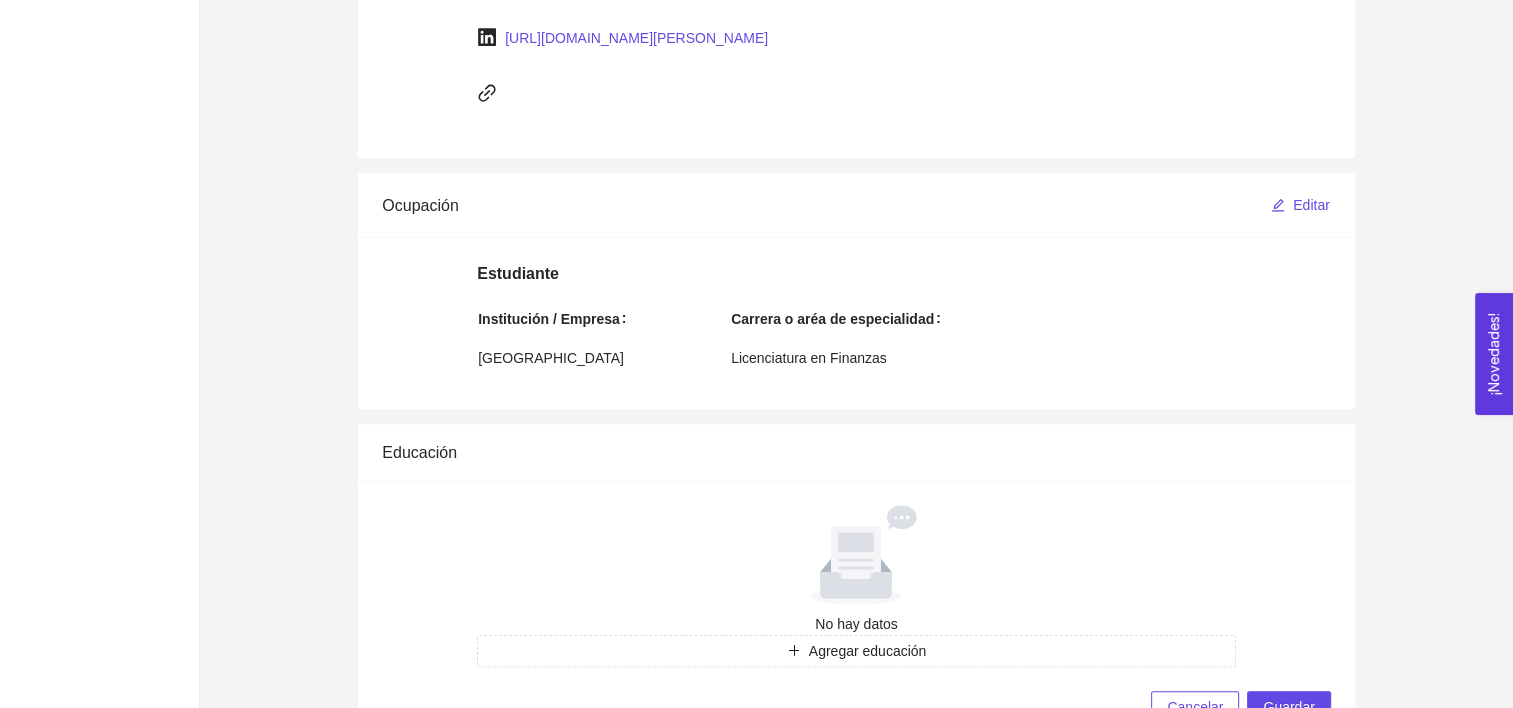 scroll, scrollTop: 1188, scrollLeft: 0, axis: vertical 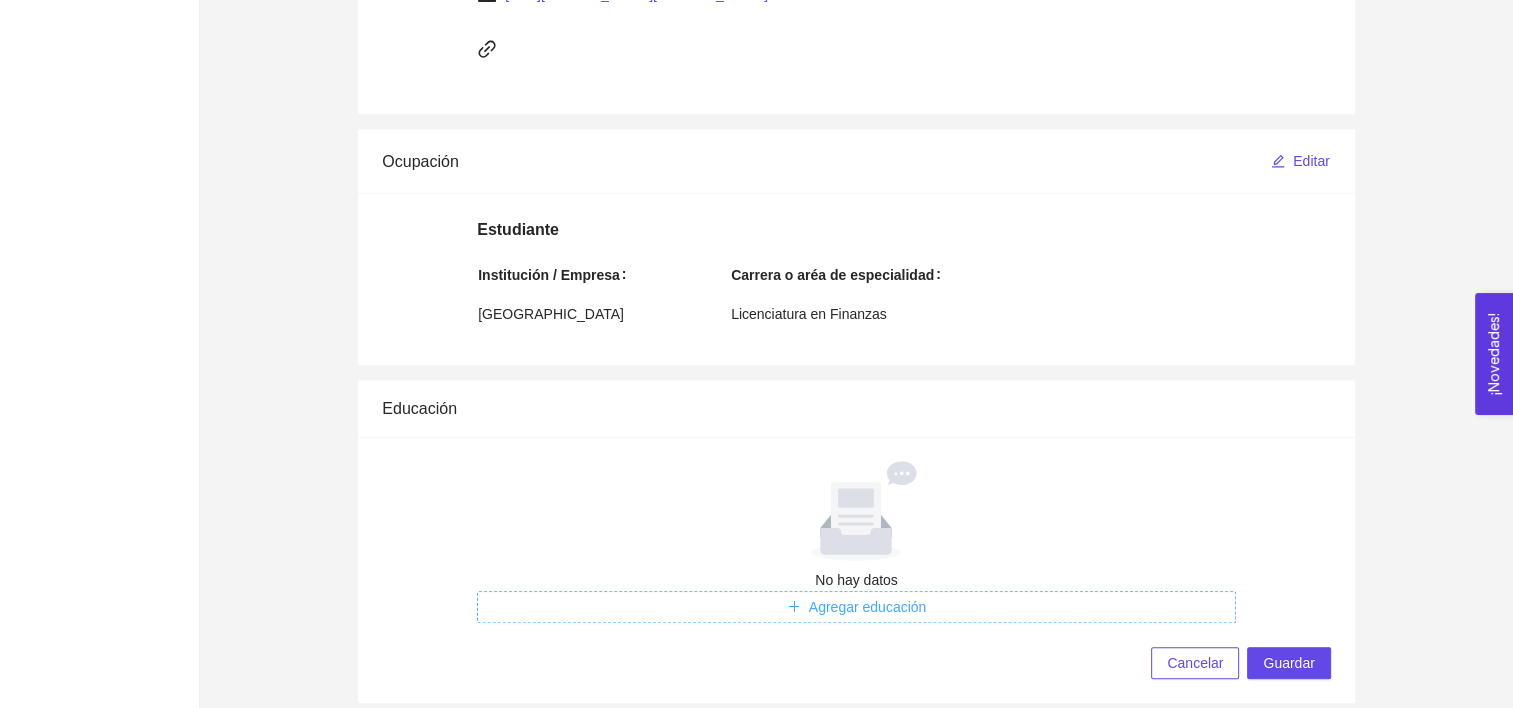 click on "Agregar educación" at bounding box center (868, 607) 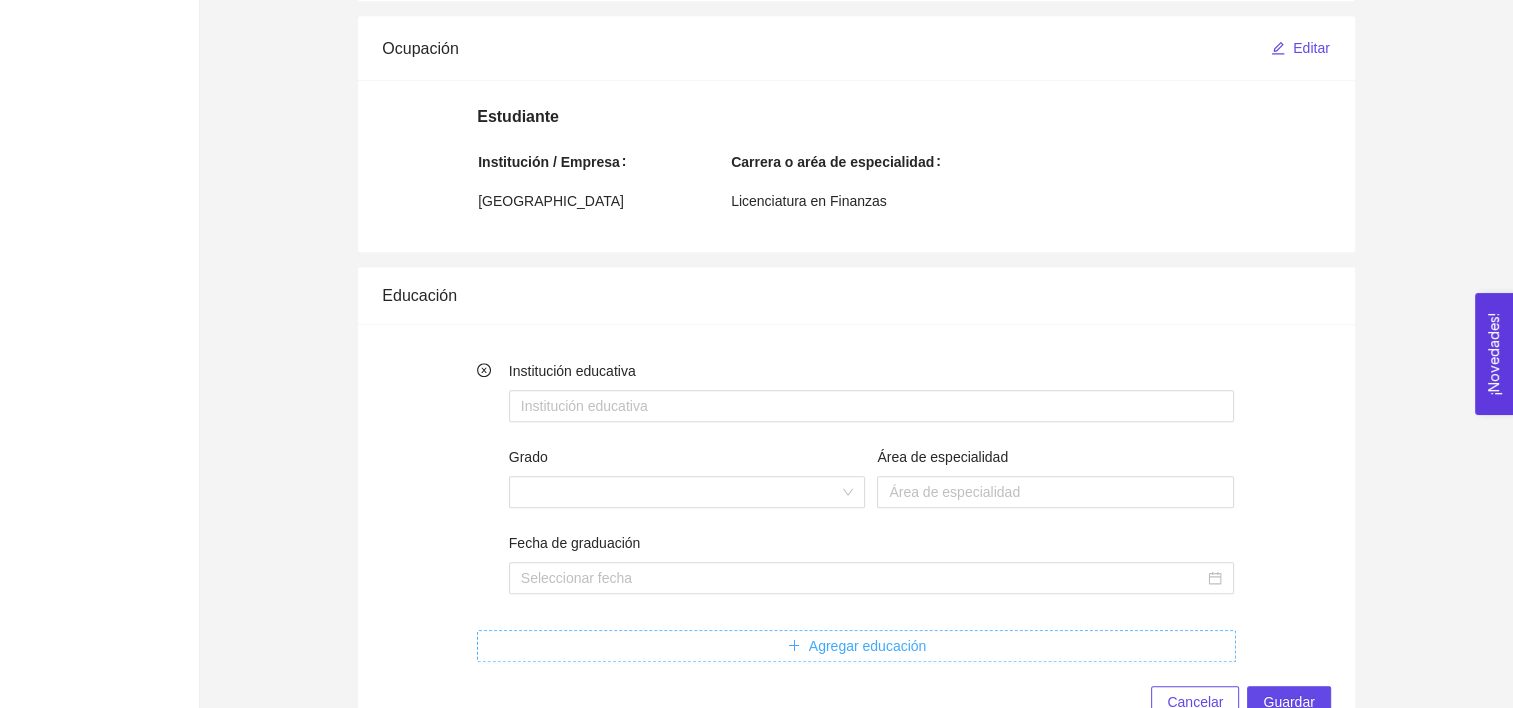 scroll, scrollTop: 1340, scrollLeft: 0, axis: vertical 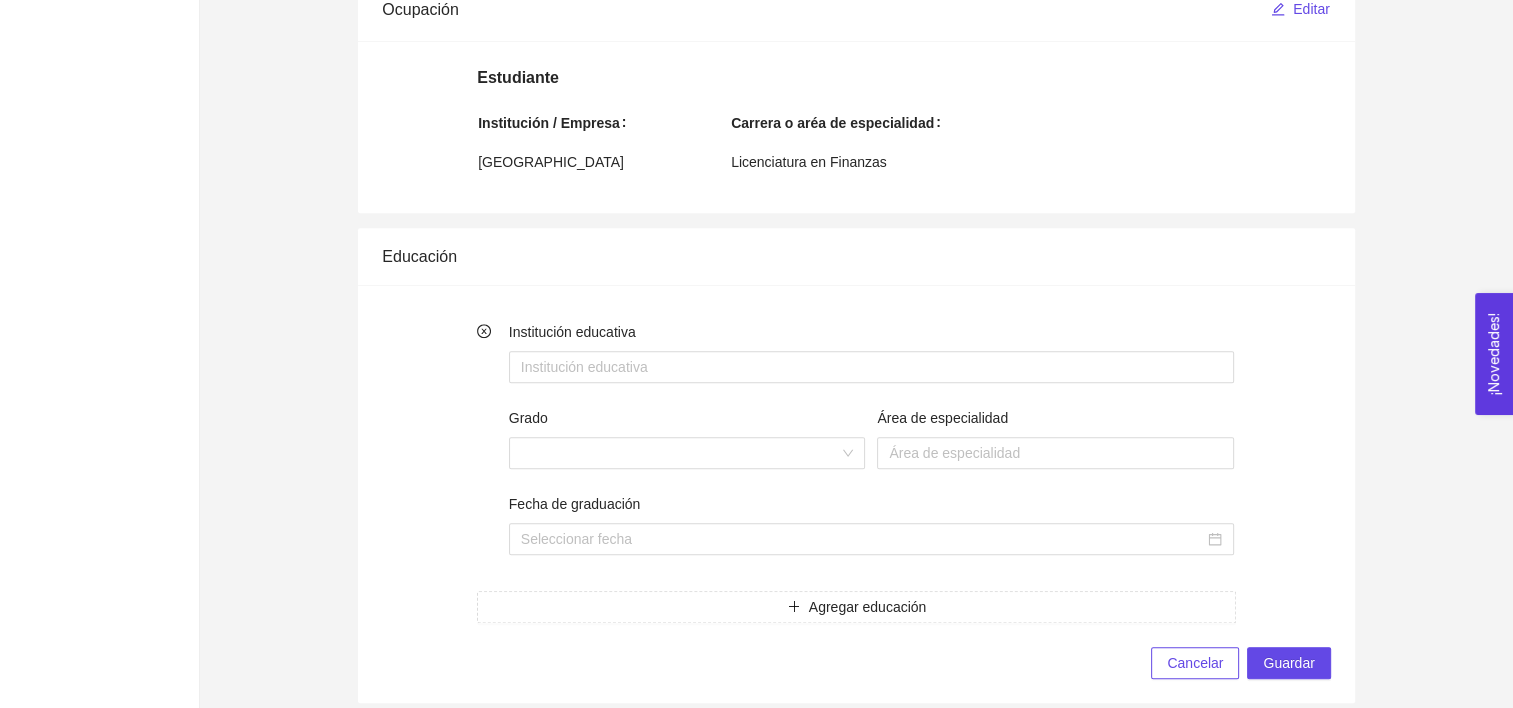 click 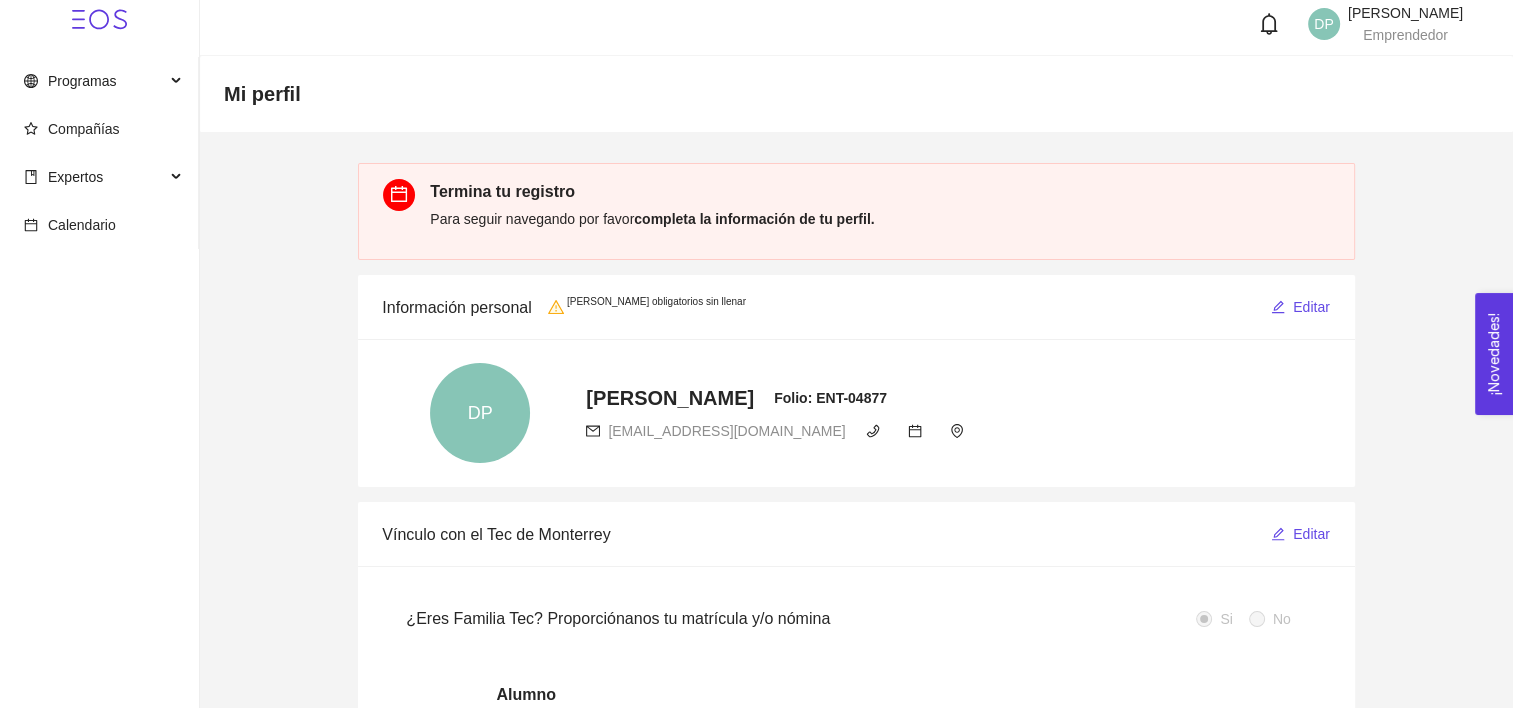 scroll, scrollTop: 0, scrollLeft: 0, axis: both 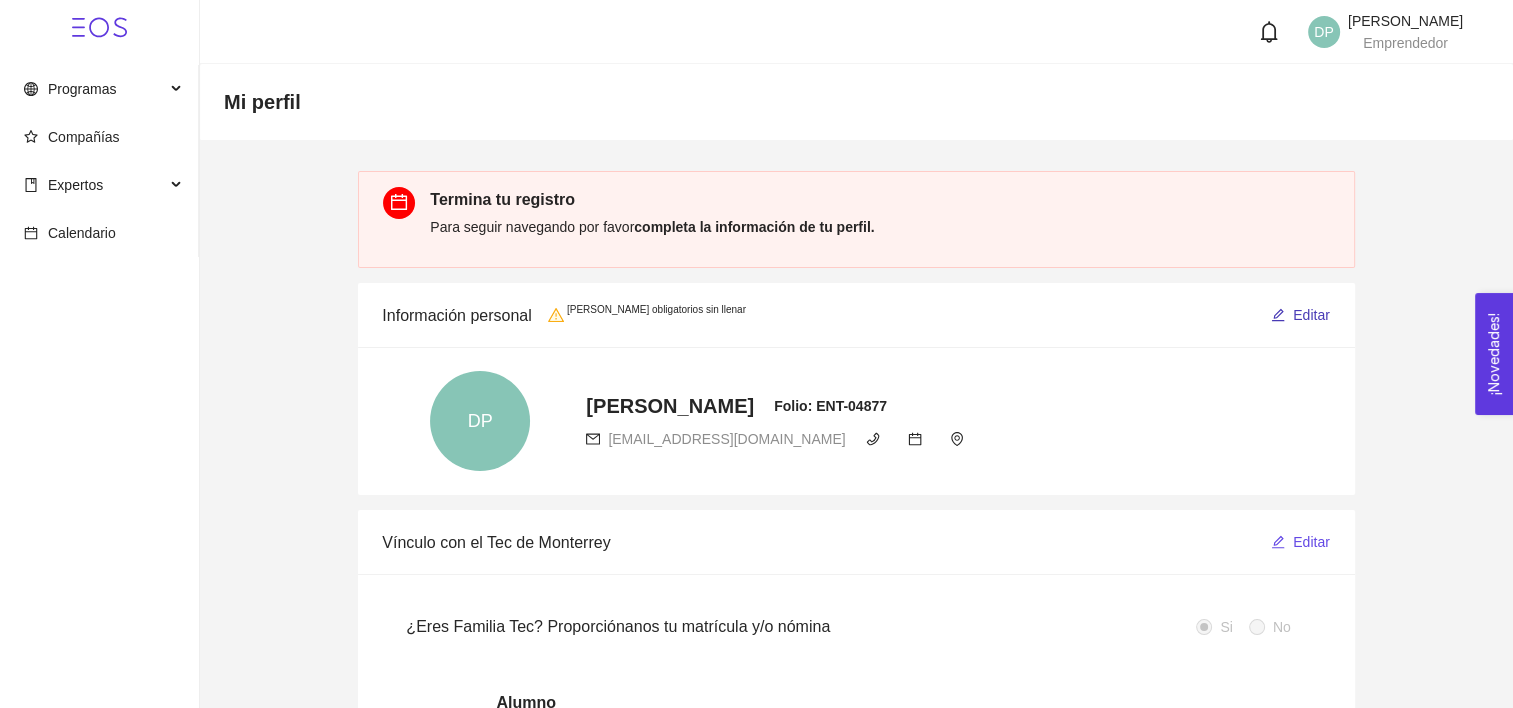 click on "Editar" at bounding box center [1311, 315] 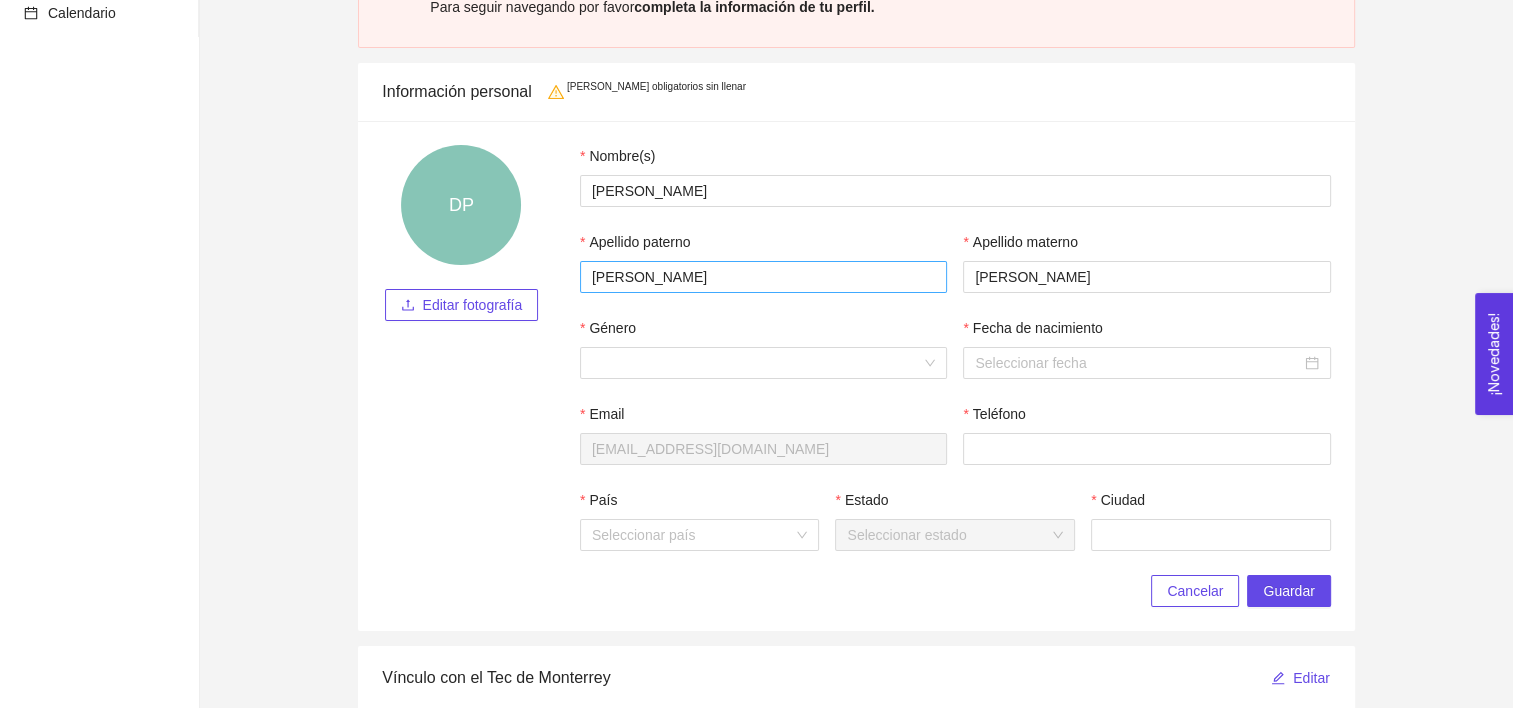 scroll, scrollTop: 224, scrollLeft: 0, axis: vertical 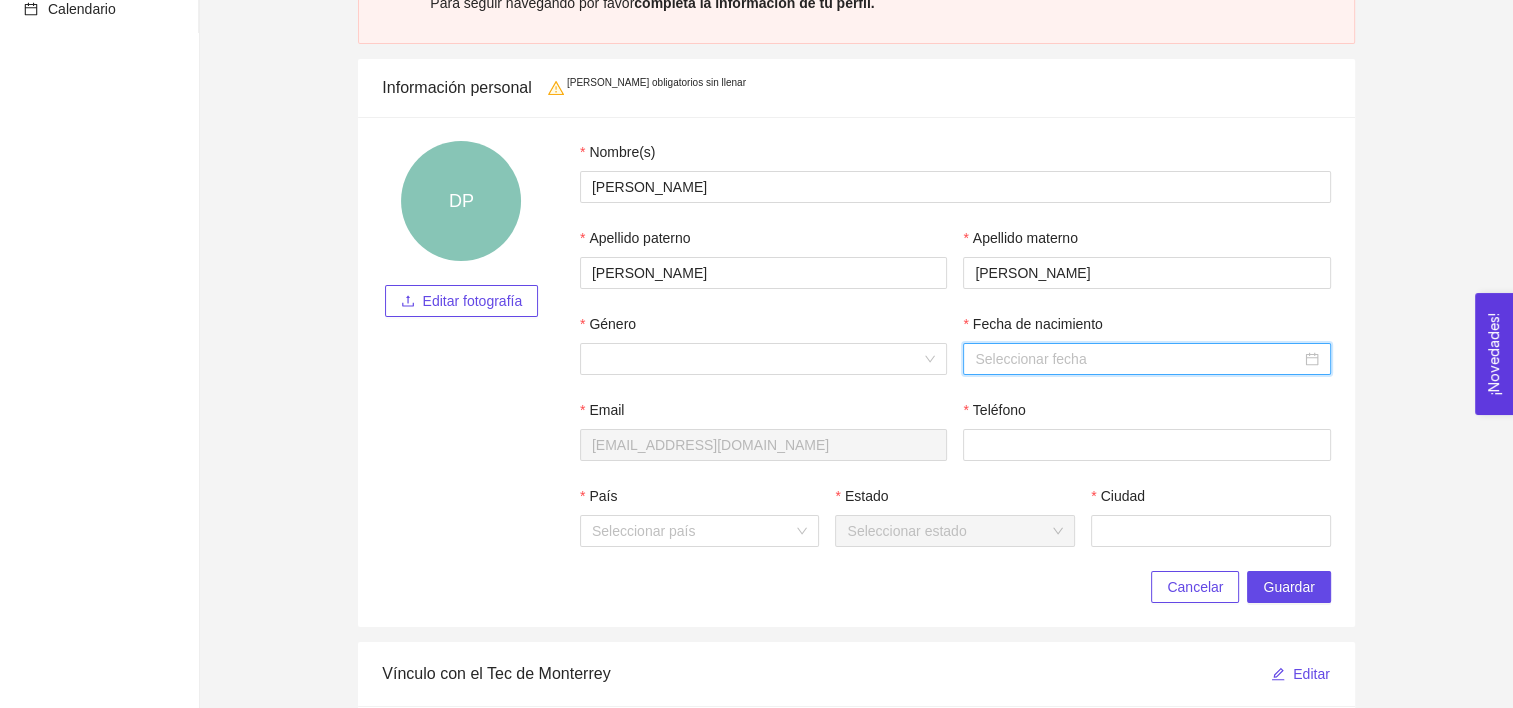 click on "Fecha de nacimiento" at bounding box center [1137, 359] 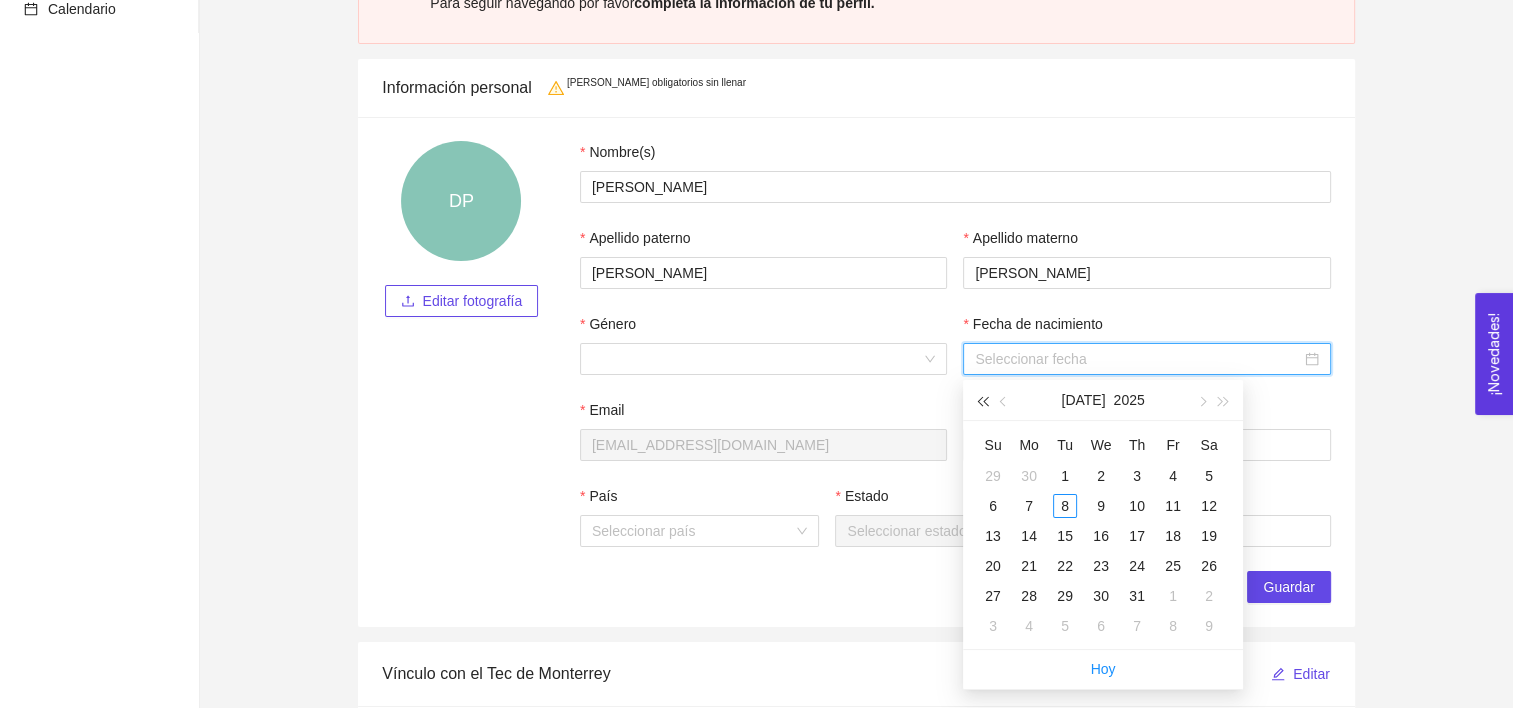 click at bounding box center (982, 402) 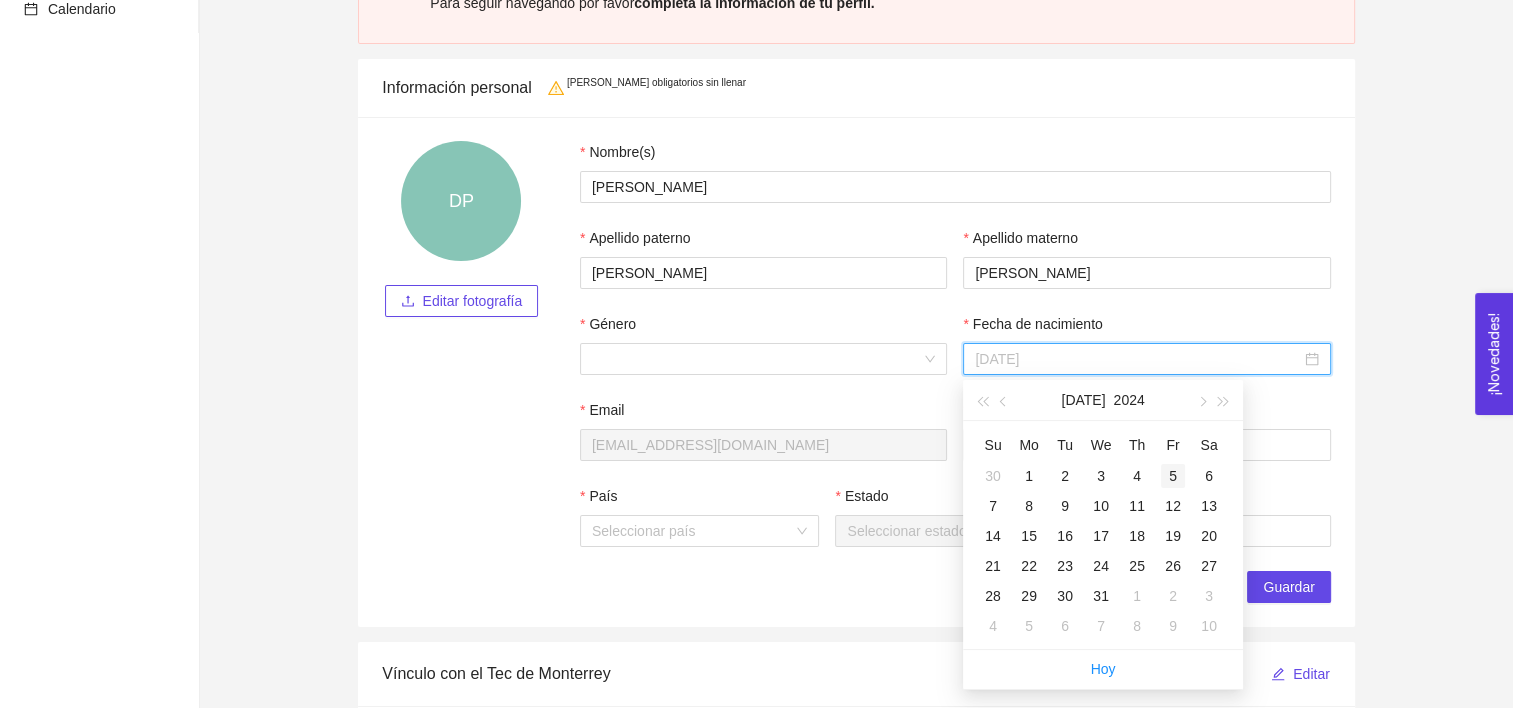 click on "5" at bounding box center [1173, 476] 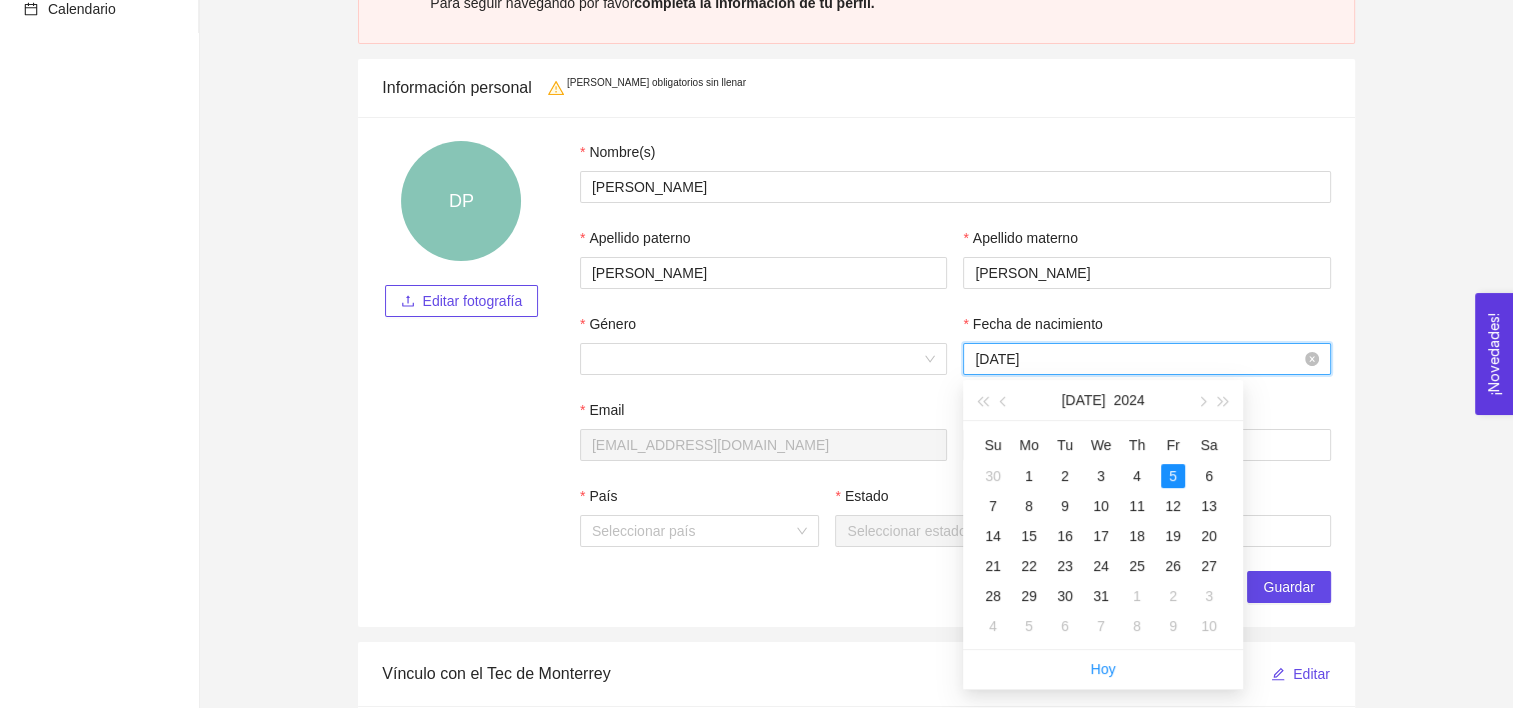 click on "[DATE]" at bounding box center (1137, 359) 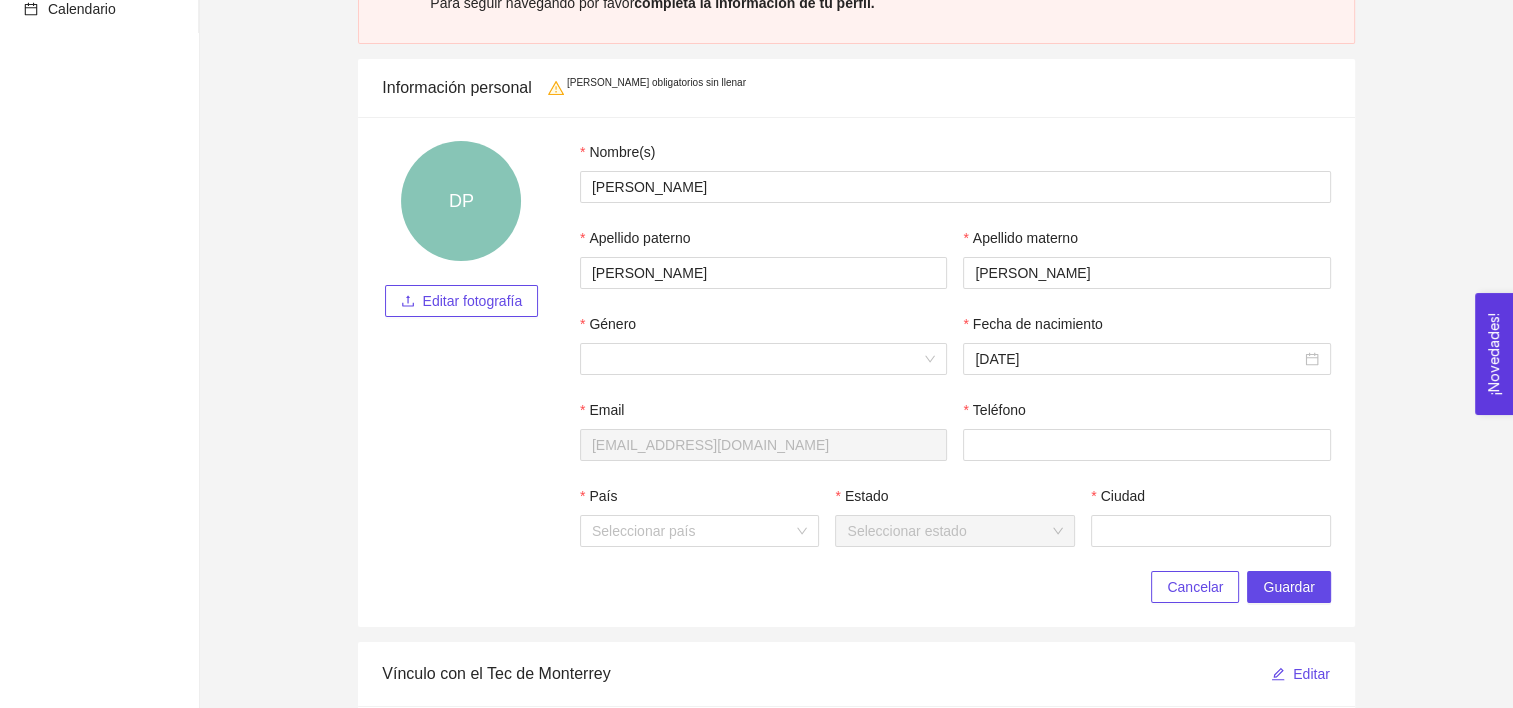 click on "Termina tu registro Para seguir navegando por favor  completa la información de tu perfil. Información personal Hay campos obligatorios sin llenar DP  Editar fotografía Nombre(s) [PERSON_NAME] paterno [PERSON_NAME] materno [PERSON_NAME] Fecha de nacimiento [DEMOGRAPHIC_DATA] Email [EMAIL_ADDRESS][DOMAIN_NAME] Teléfono País Seleccionar país Estado Seleccionar estado Ciudad Cancelar Guardar Vínculo con el Tec de Monterrey Editar ¿Eres Familia Tec? Proporciónanos tu matrícula y/o nómina Si No Alumno Matrícula Nivel Campus Carrera A01563635 Profesional Campus Chihuahua Licenciatura en Finanzas Redes sociales Editar [URL][DOMAIN_NAME][PERSON_NAME] Ocupación Editar Estudiante Institución / Empresa Carrera o aréa de especialidad Tecnológico de Monterrey Licenciatura en Finanzas  Educación No hay datos Agregar educación Cancelar Guardar" at bounding box center (856, 984) 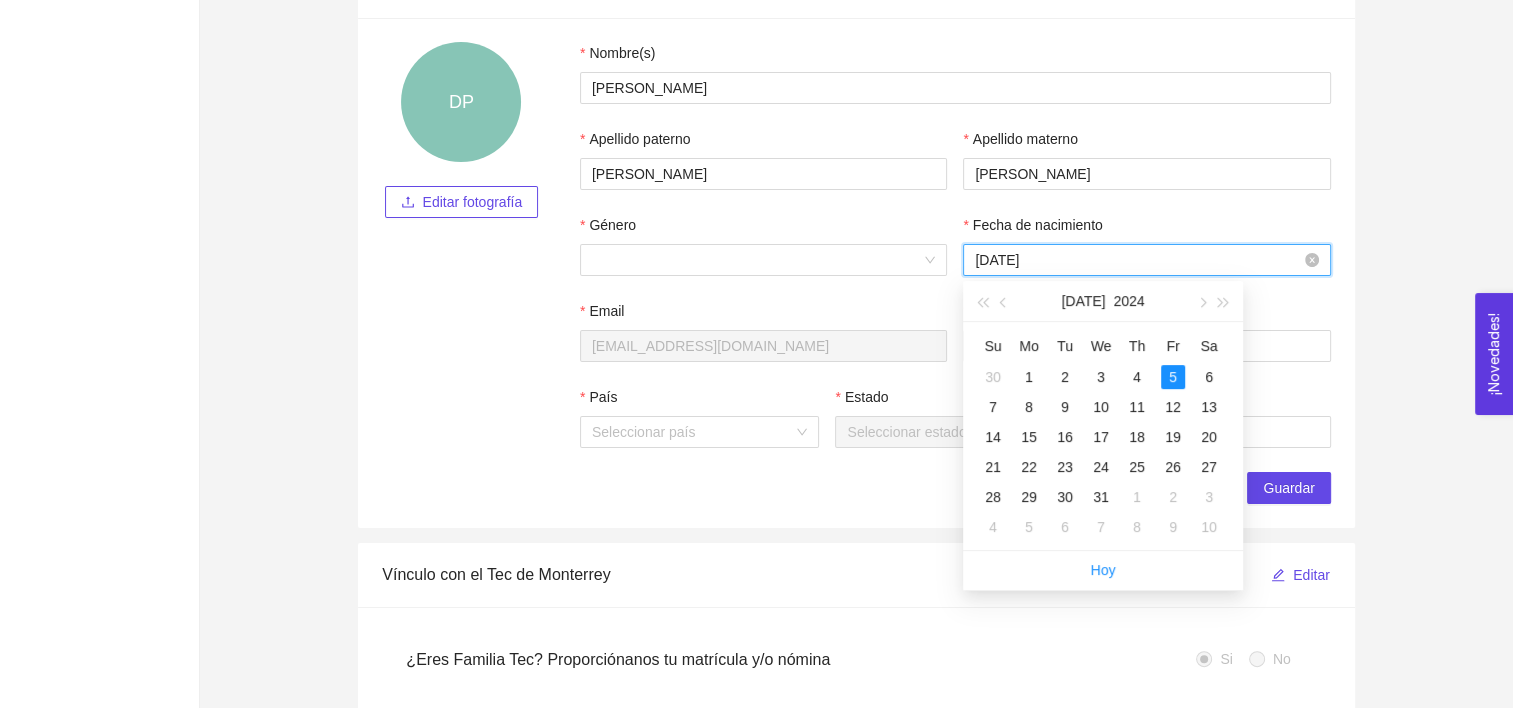 click on "[DATE]" at bounding box center (1137, 260) 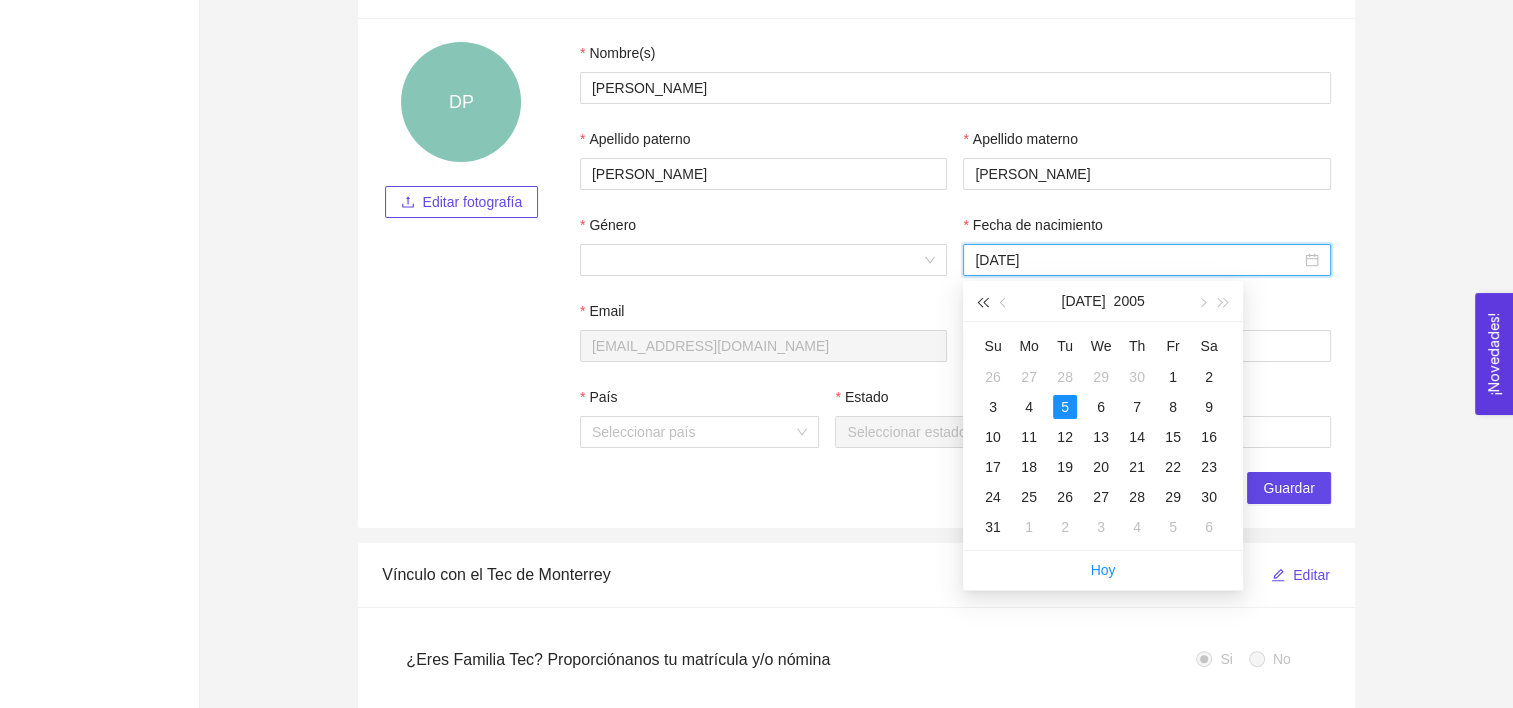 click at bounding box center [982, 301] 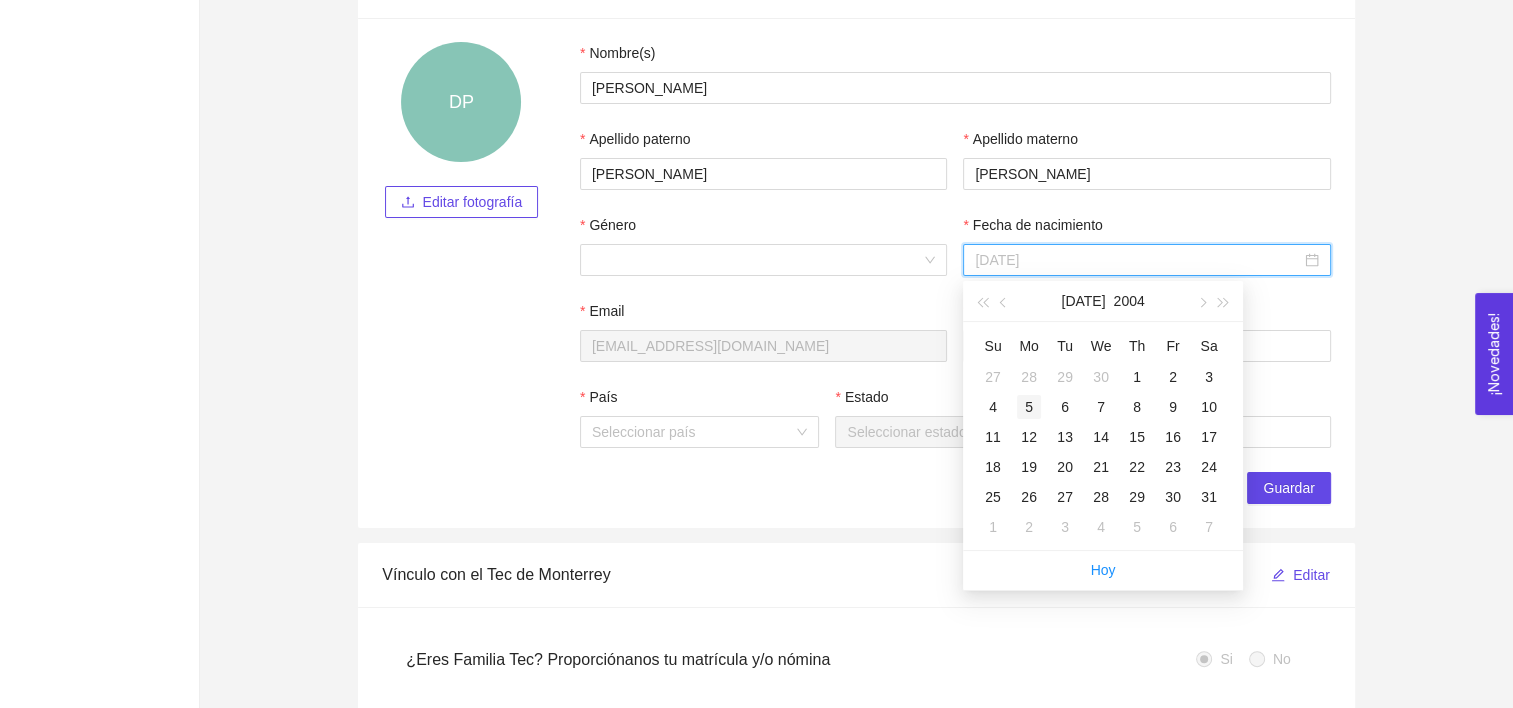 click on "5" at bounding box center (1029, 407) 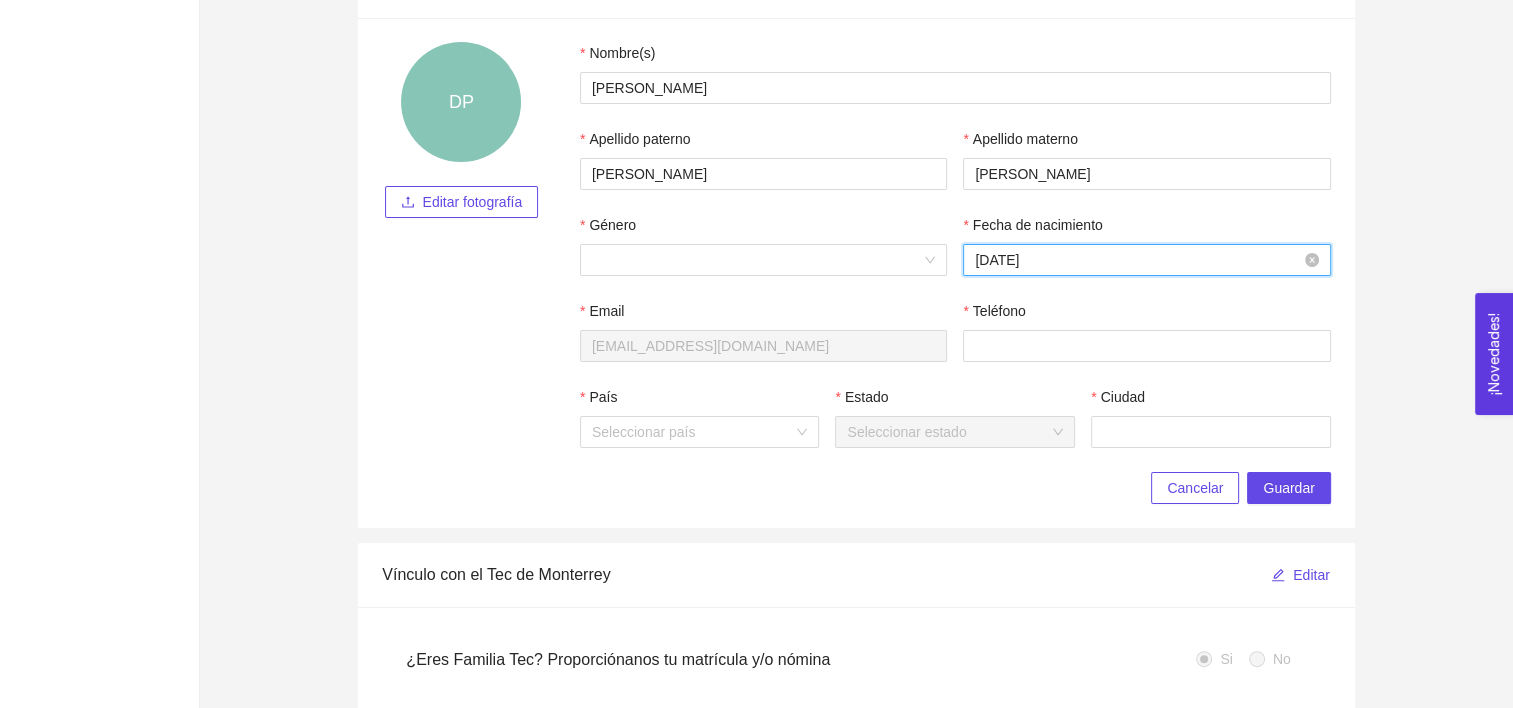 click on "[DATE]" at bounding box center (1137, 260) 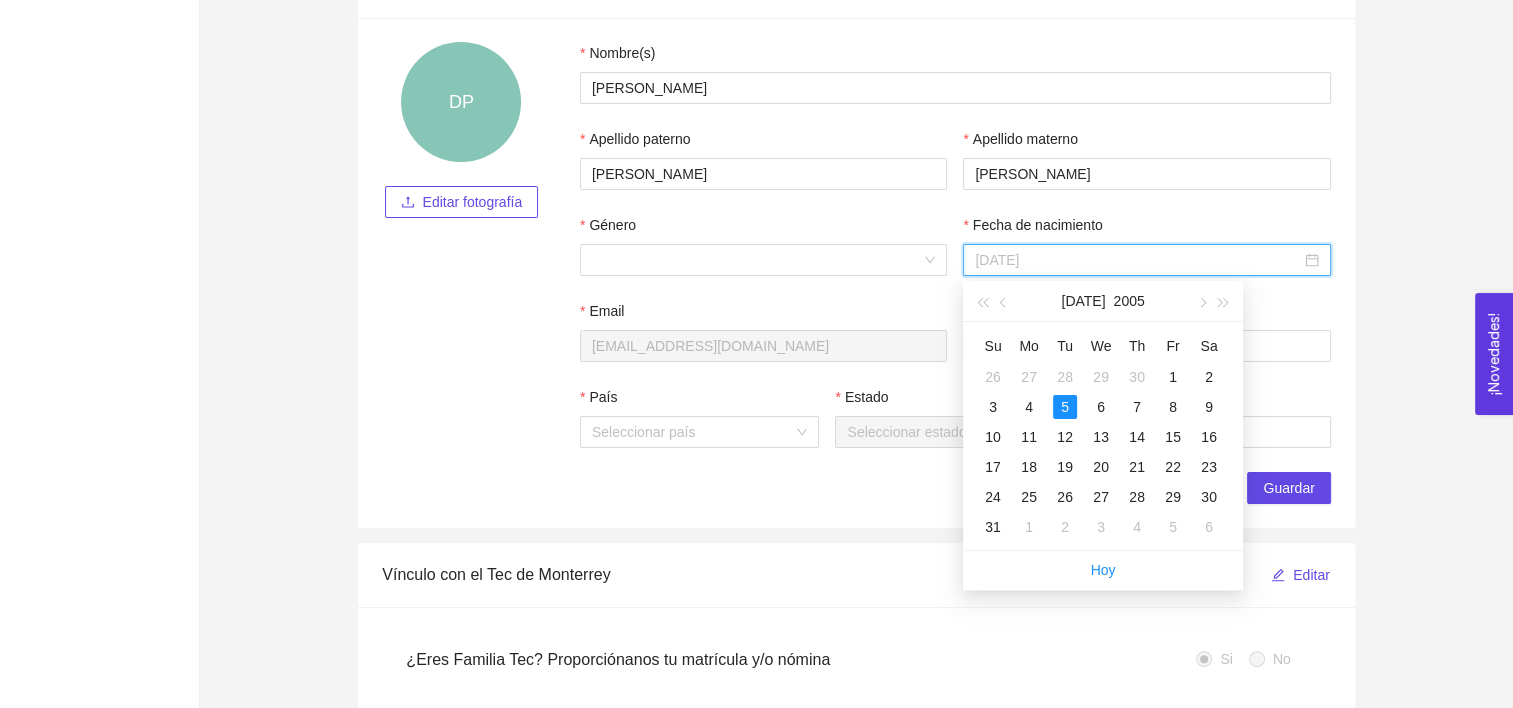 click on "5" at bounding box center [1065, 407] 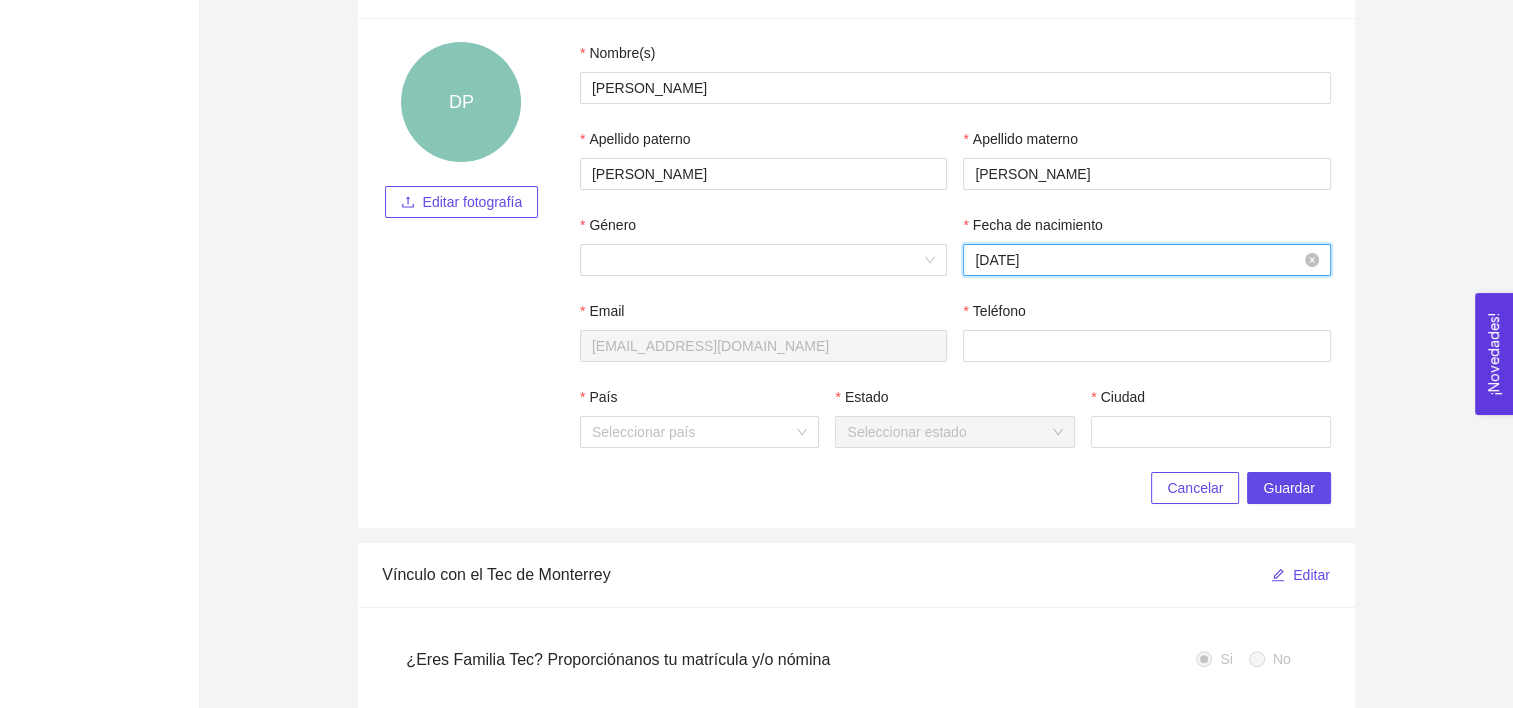 click on "[DATE]" at bounding box center (1137, 260) 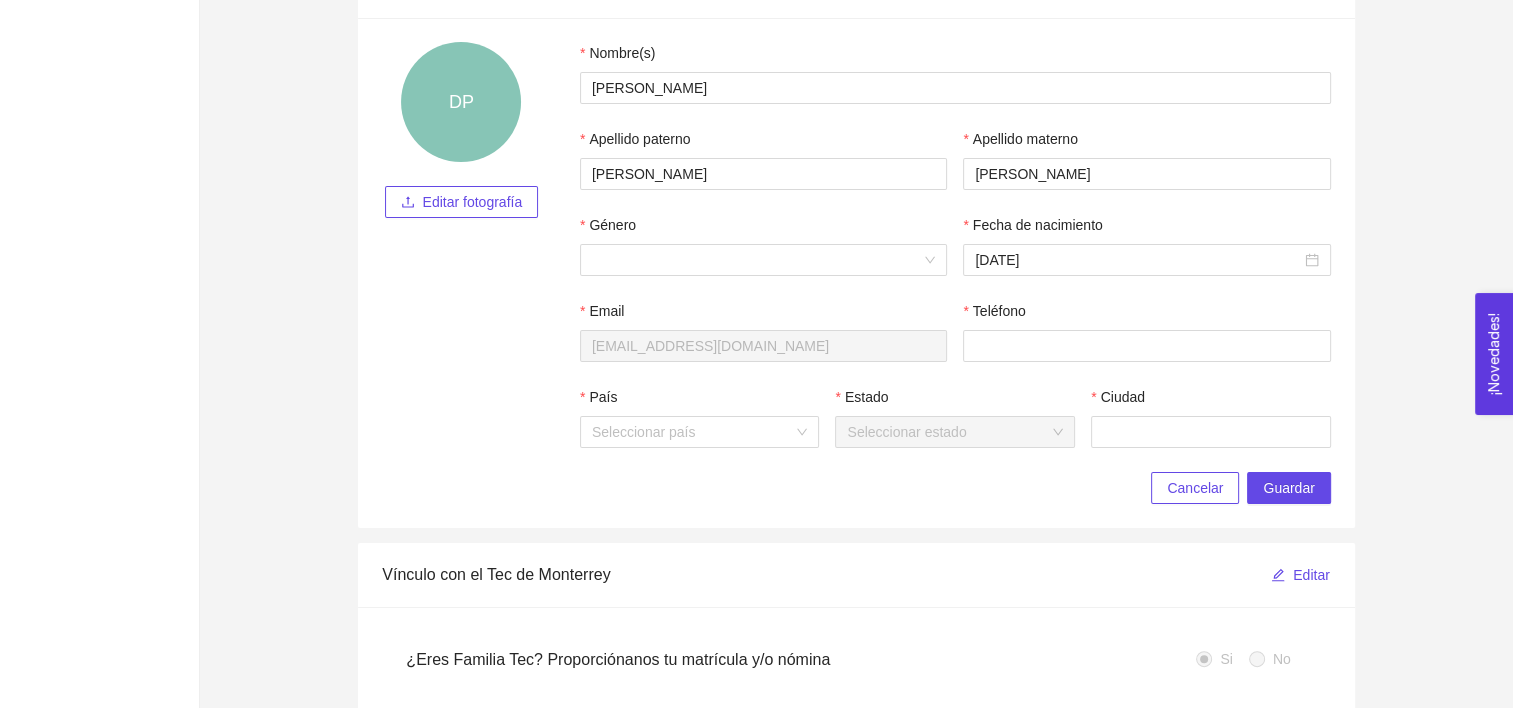click on "Teléfono" at bounding box center (1146, 315) 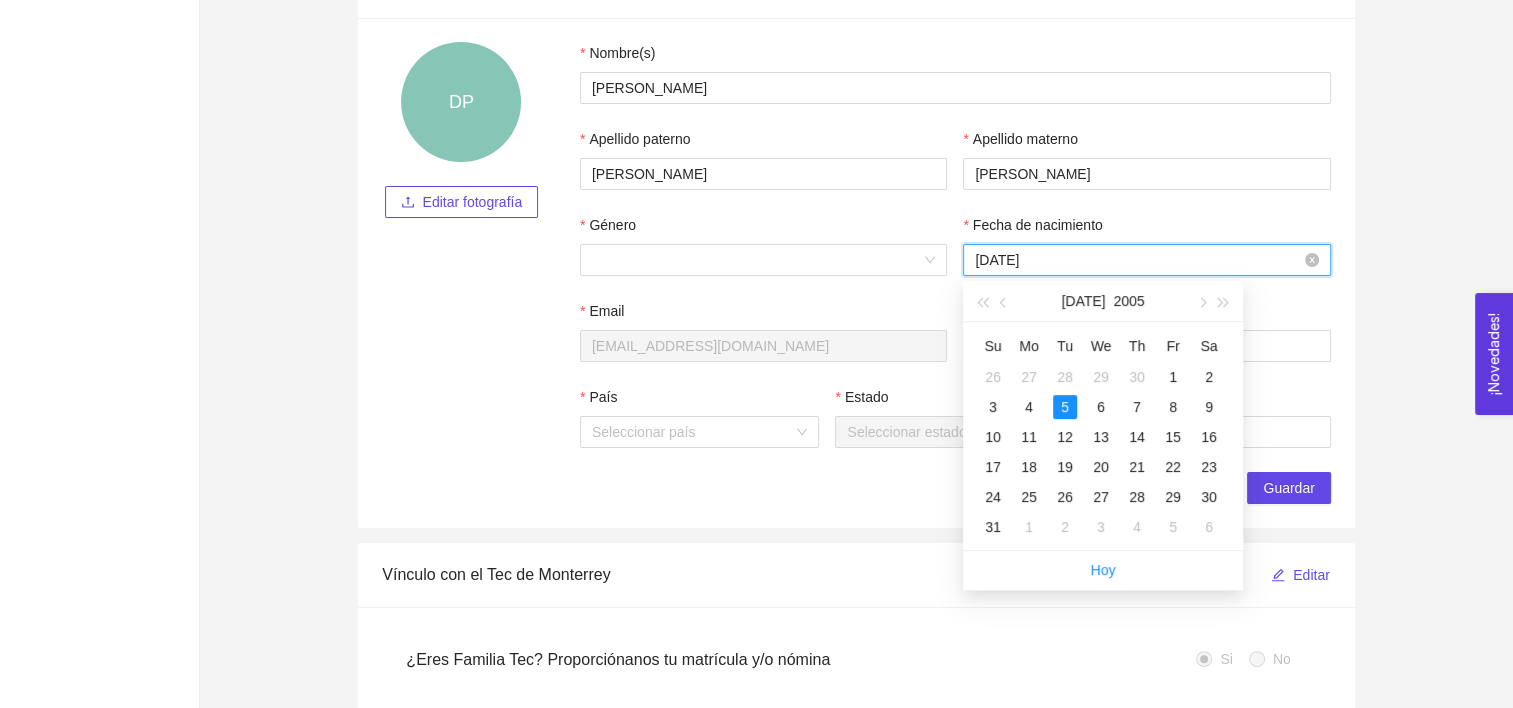 click on "[DATE]" at bounding box center [1137, 260] 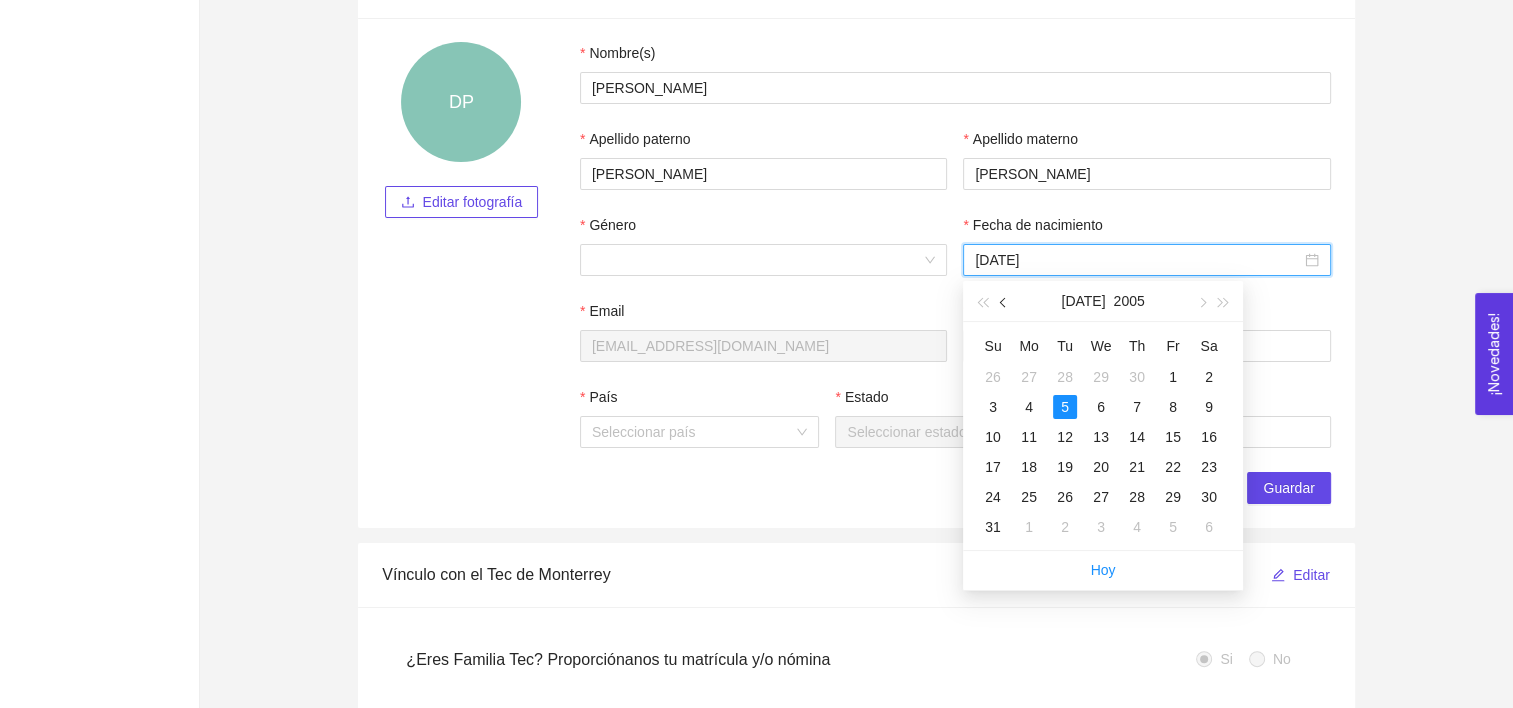 click at bounding box center [1004, 301] 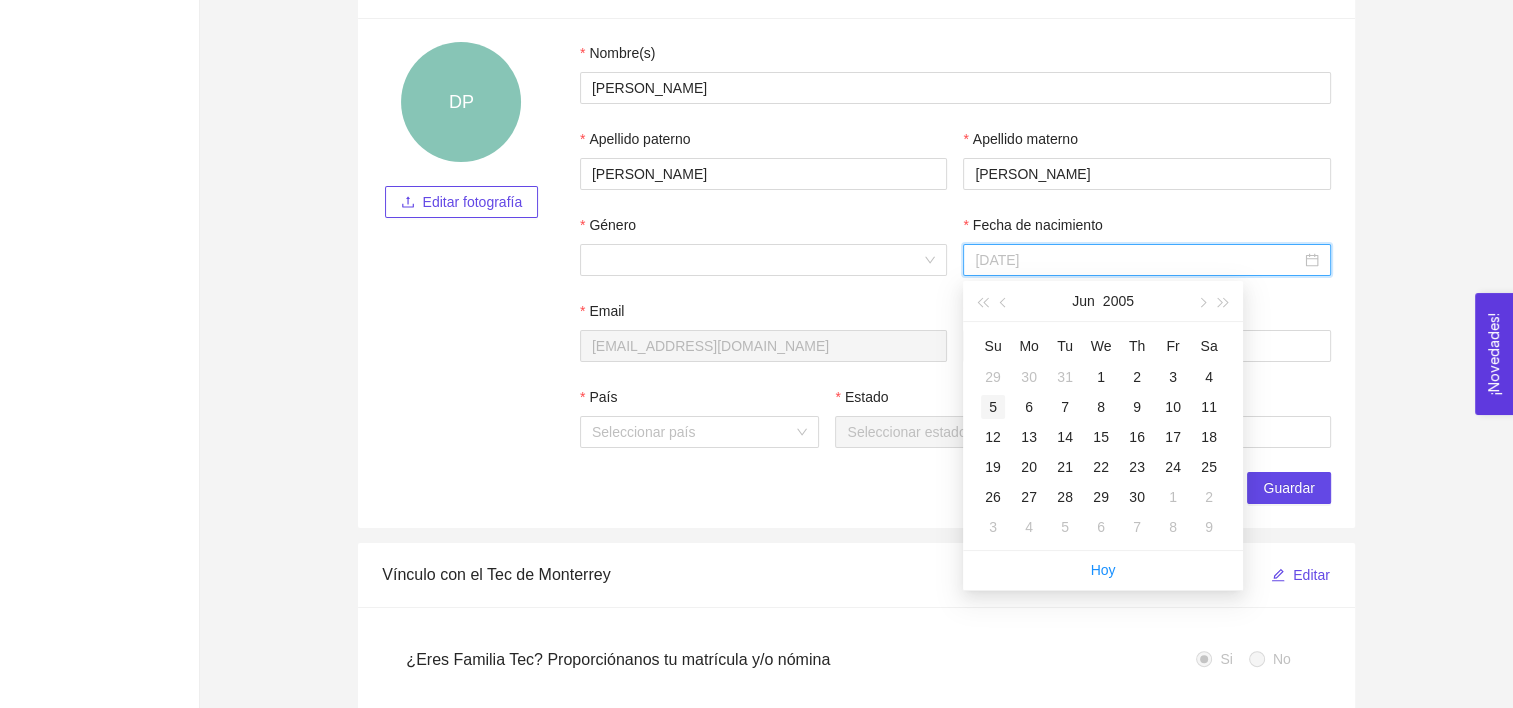 type on "[DATE]" 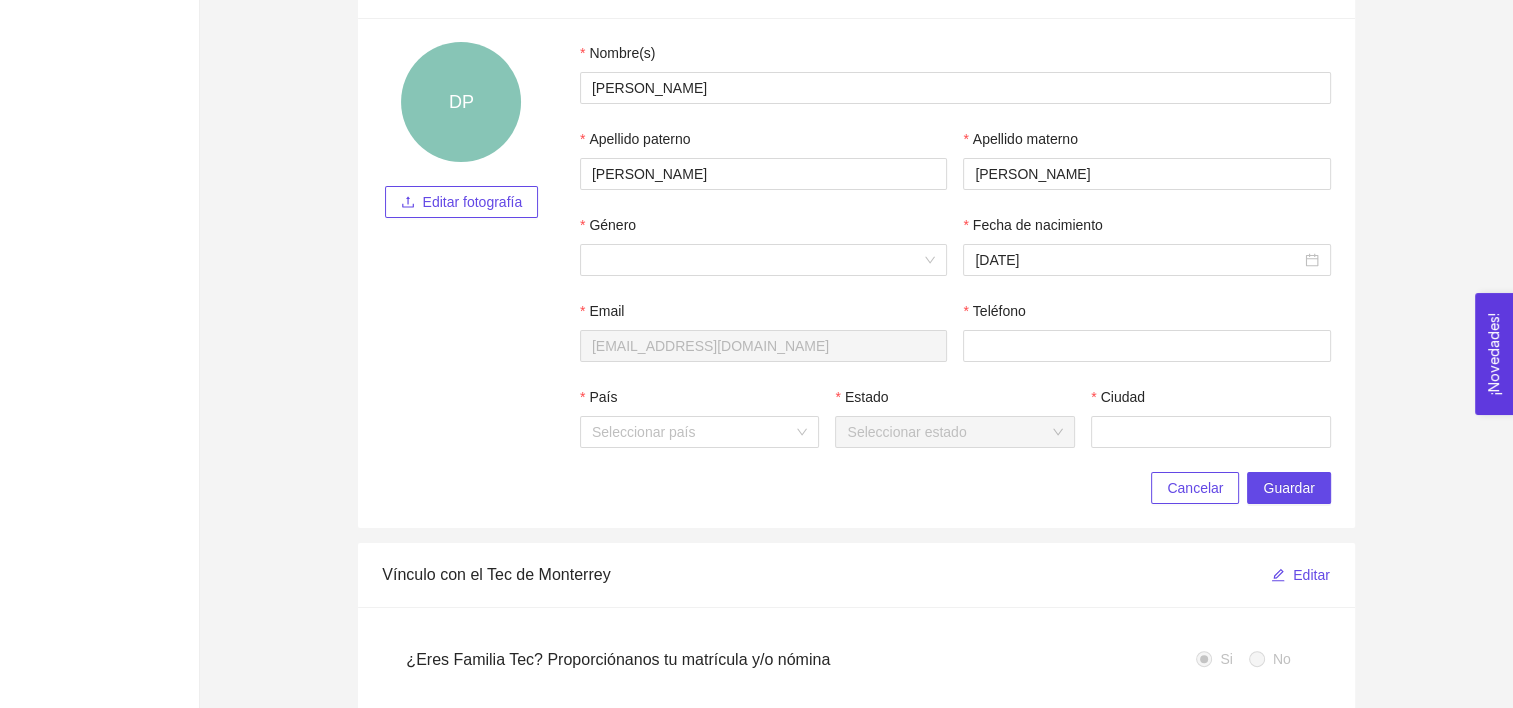 click on "Fecha de nacimiento [DEMOGRAPHIC_DATA]" at bounding box center [1146, 257] 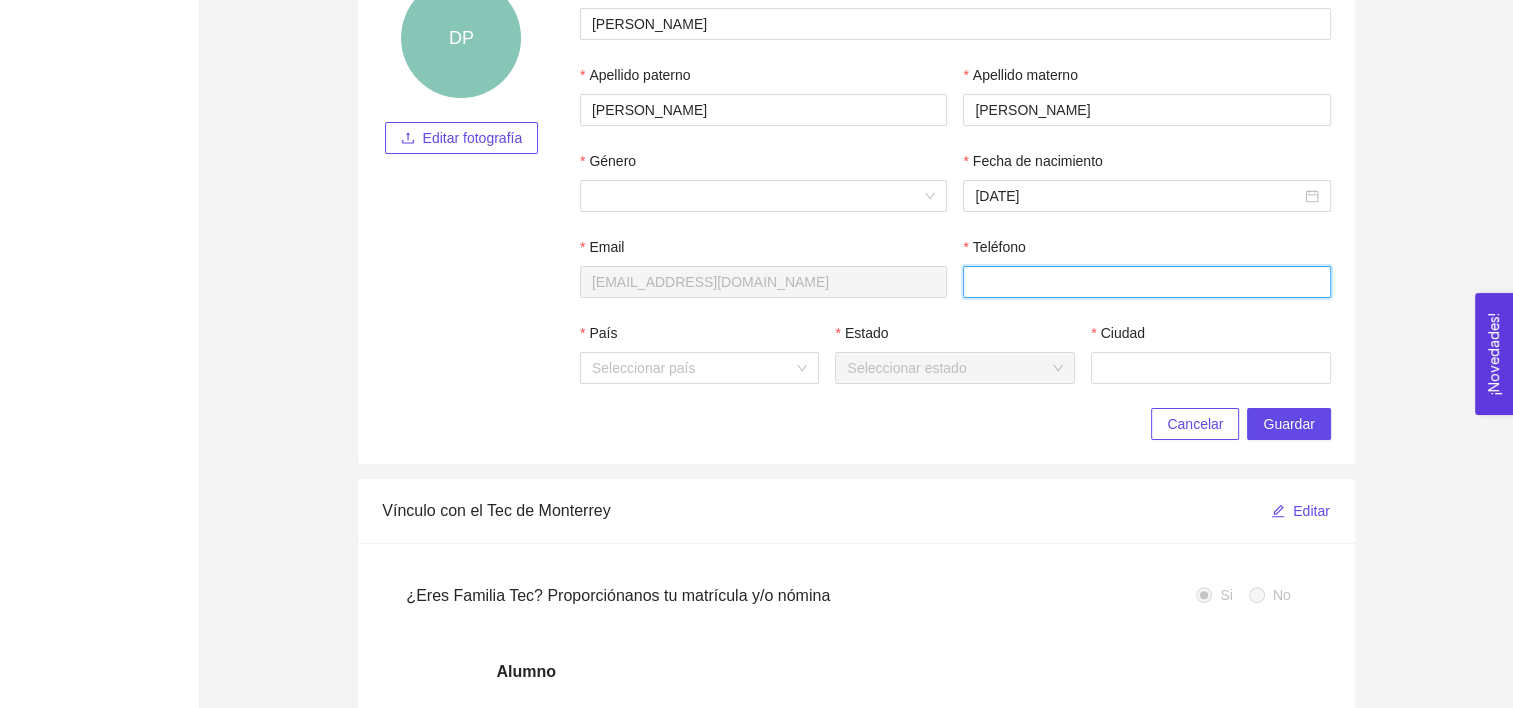 click on "Teléfono" at bounding box center [1146, 282] 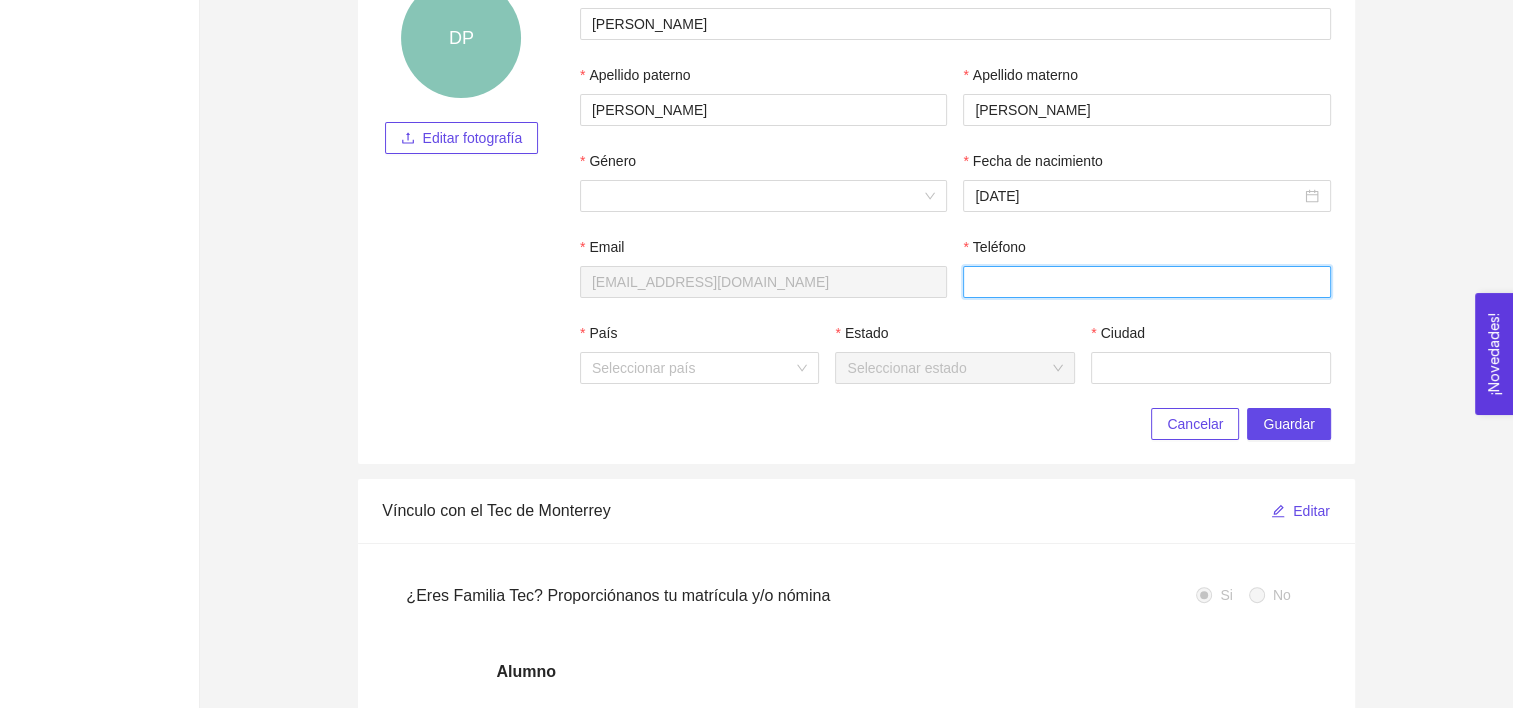 type on "6351048089" 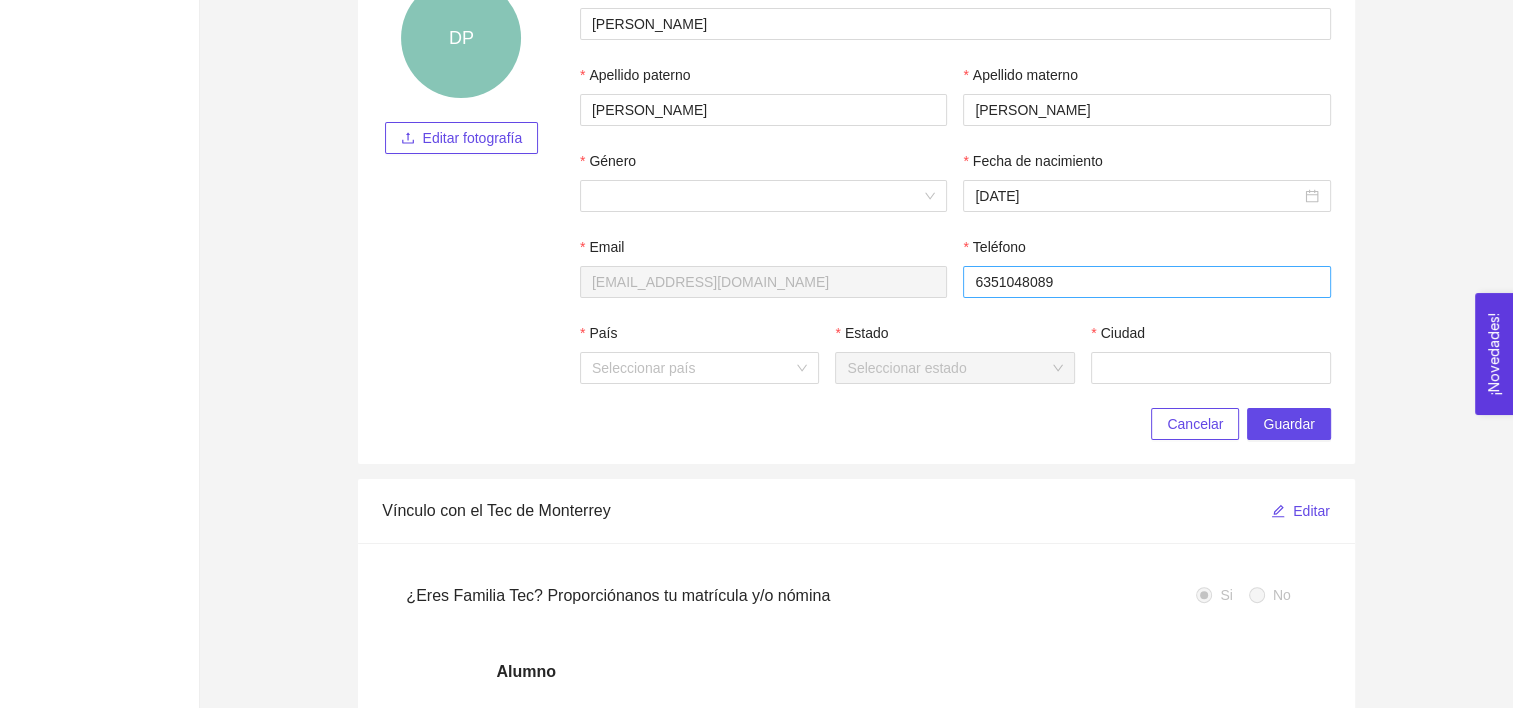 type on "[GEOGRAPHIC_DATA]" 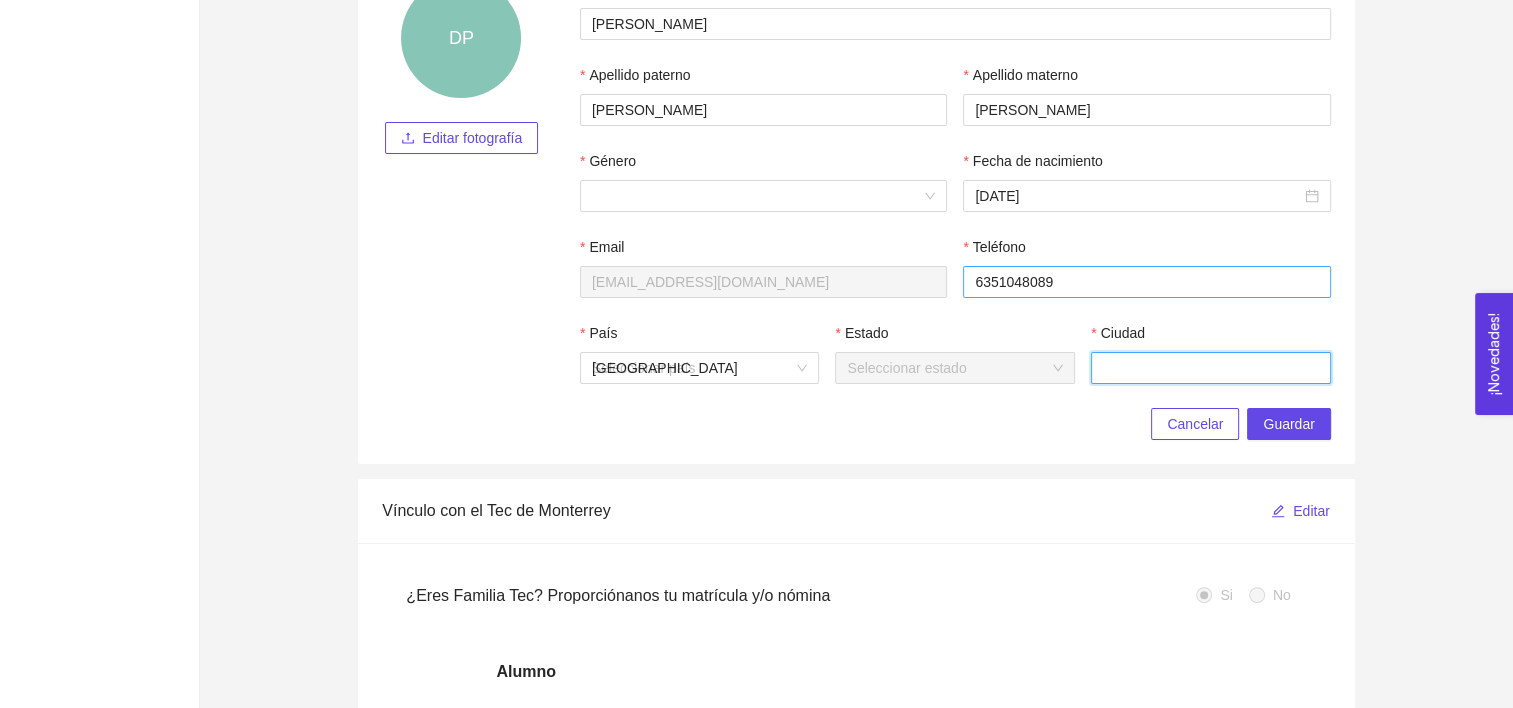 type on "La Junta" 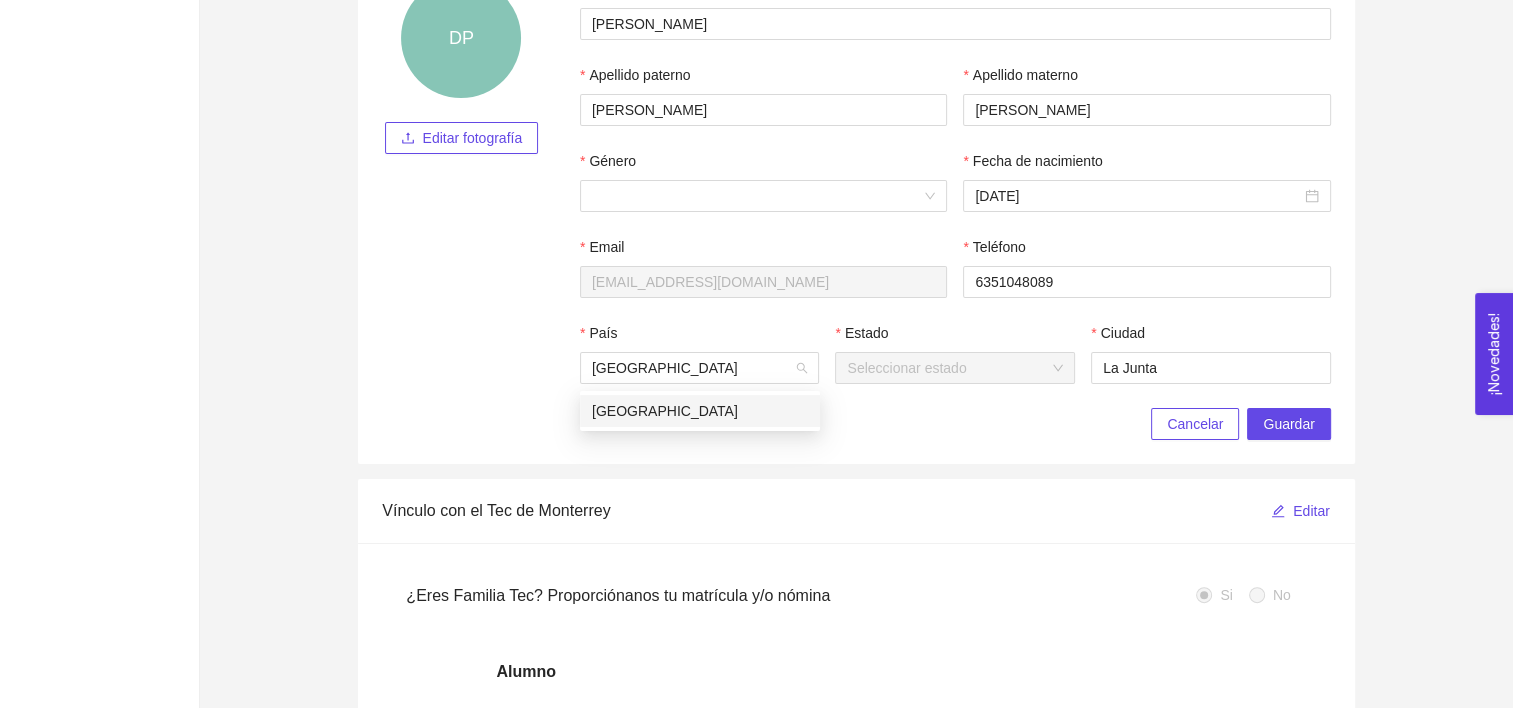 click on "[GEOGRAPHIC_DATA]" at bounding box center [700, 411] 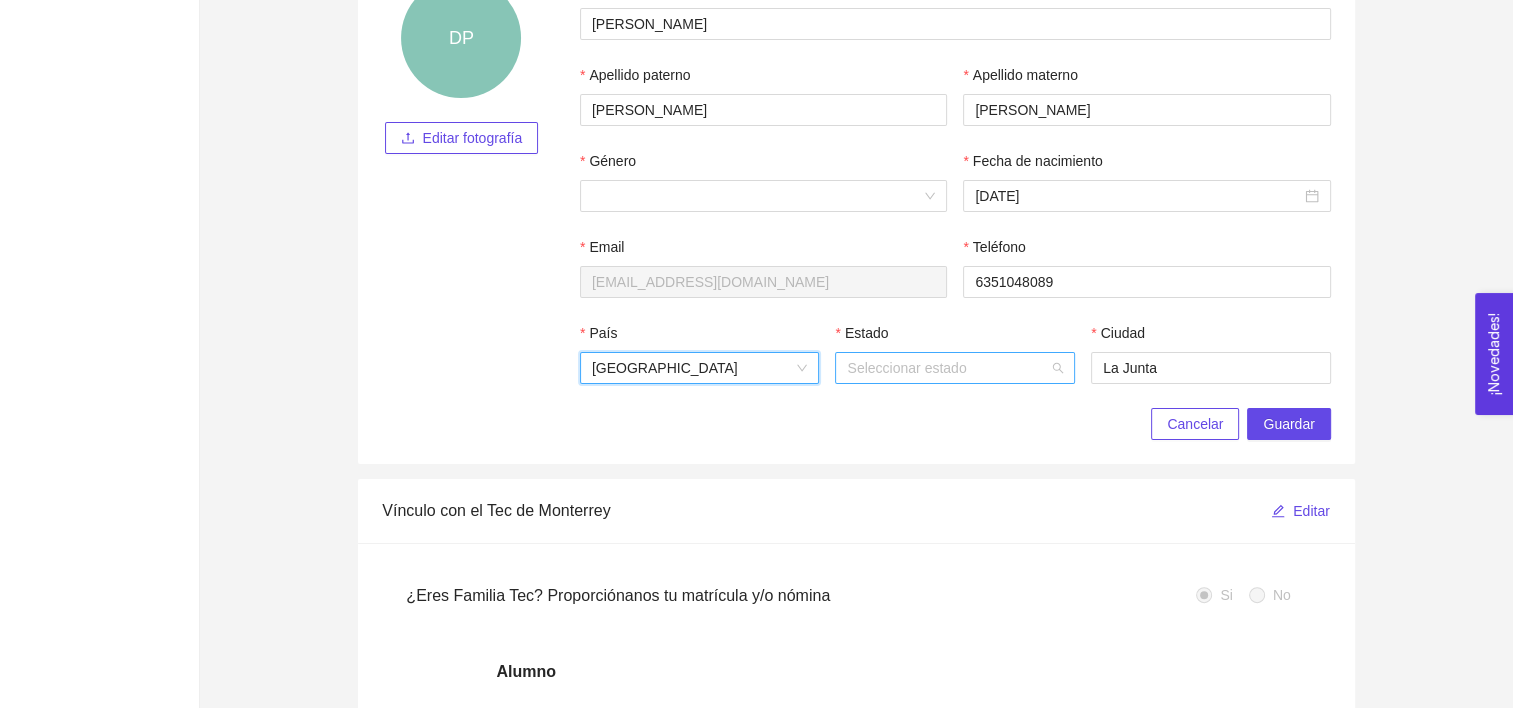 click on "Estado" at bounding box center [948, 368] 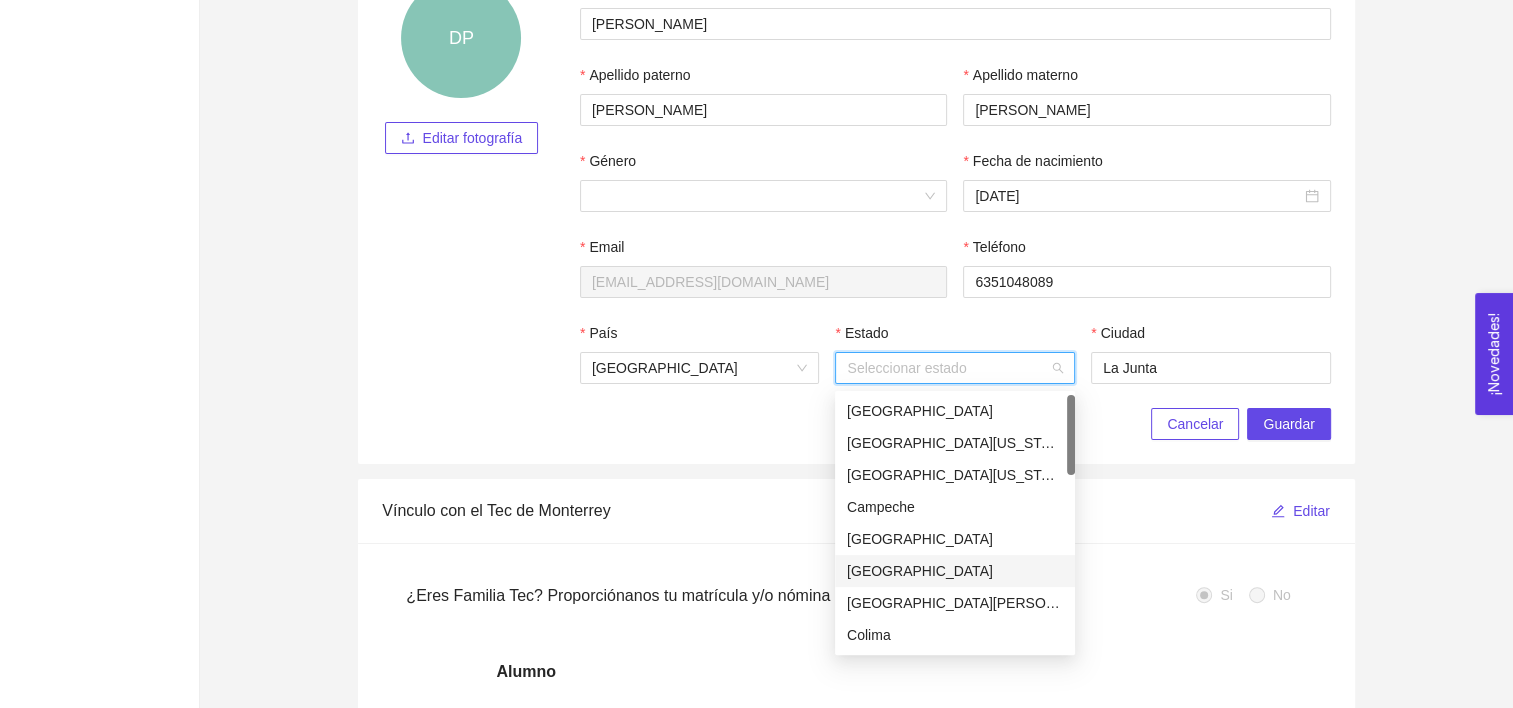 click on "[GEOGRAPHIC_DATA]" at bounding box center [955, 571] 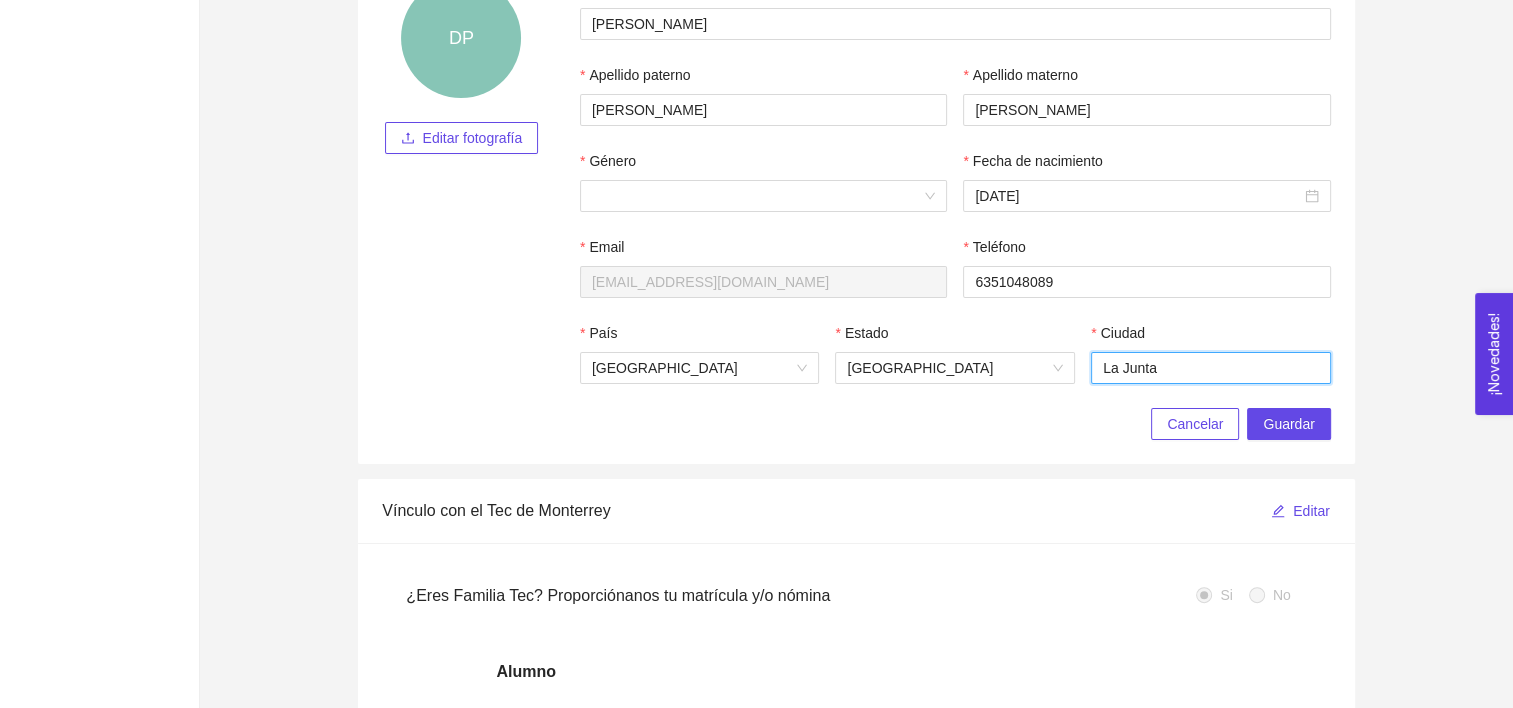 click on "La Junta" at bounding box center [1211, 368] 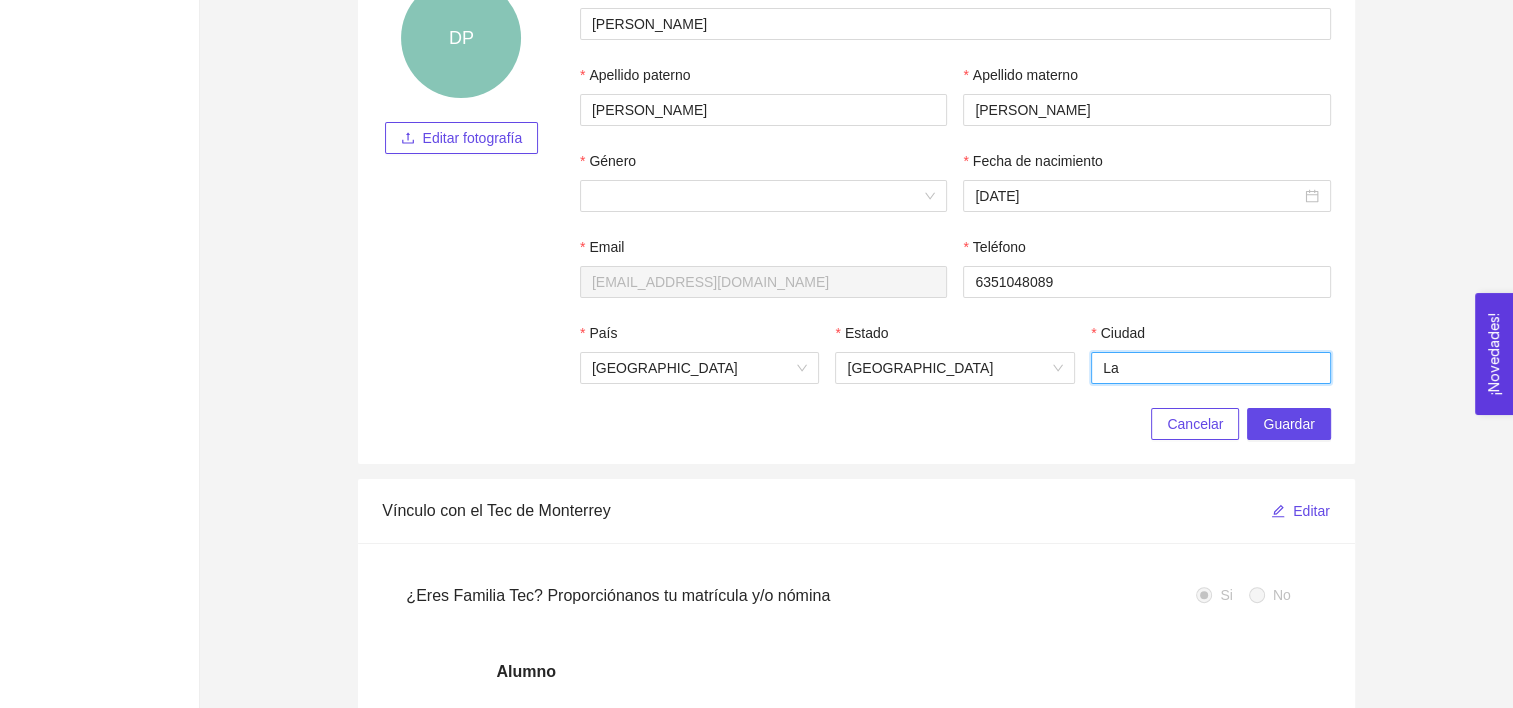 type on "L" 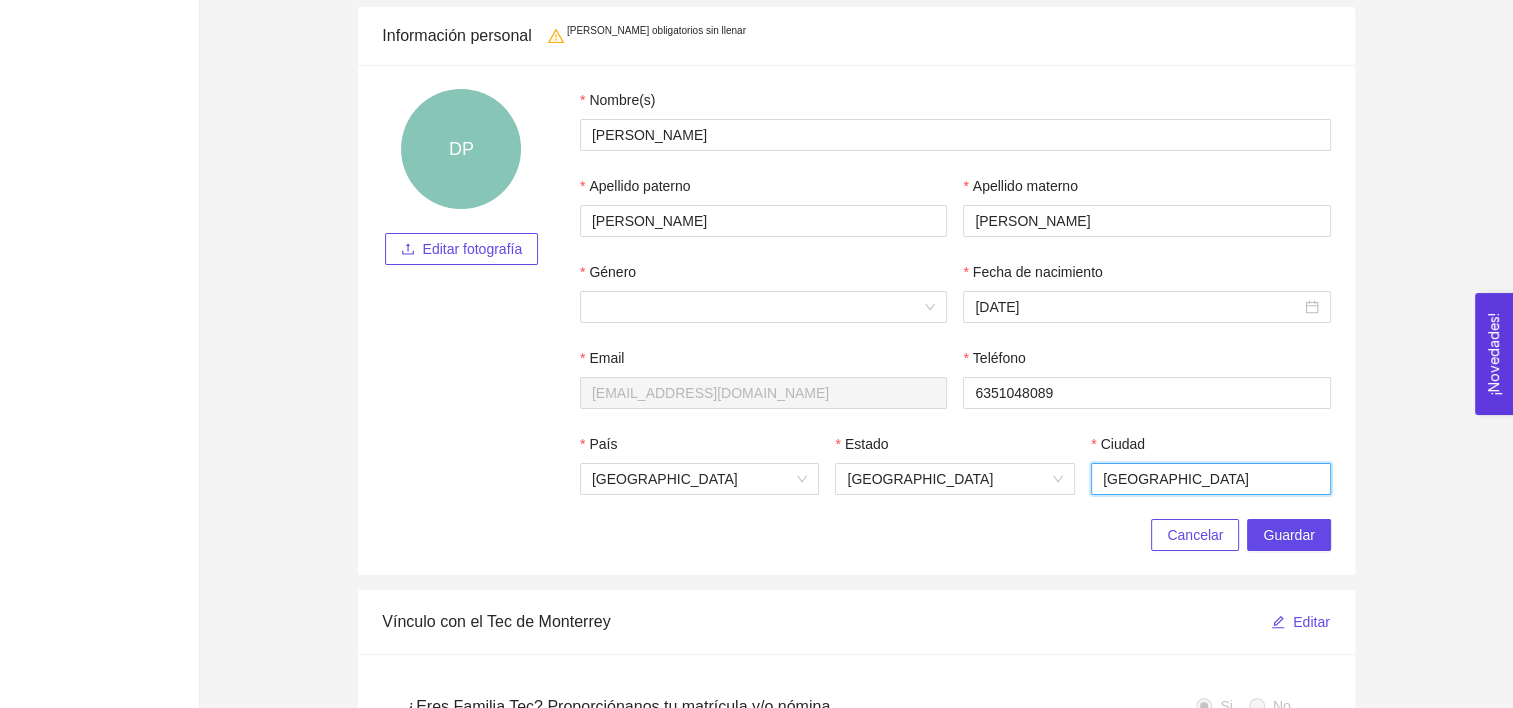 scroll, scrollTop: 276, scrollLeft: 0, axis: vertical 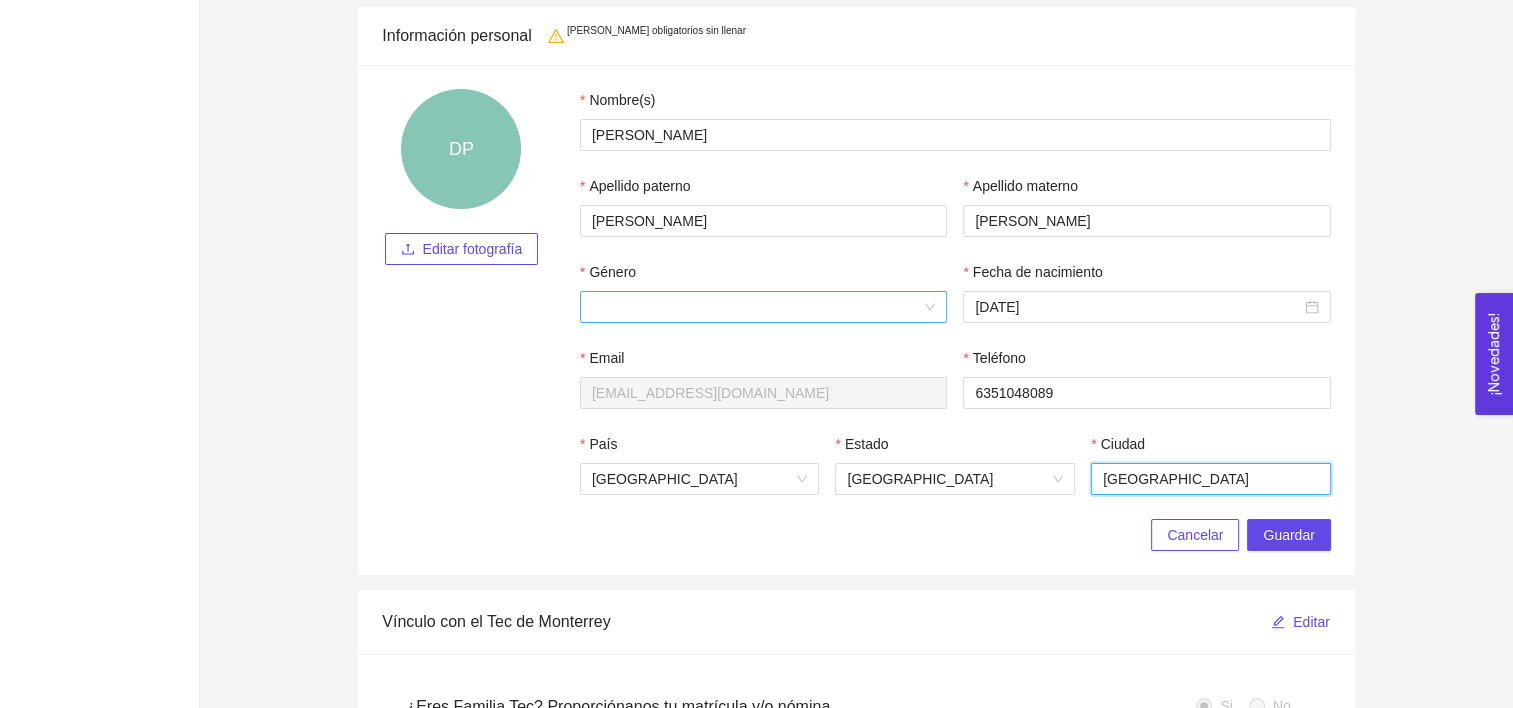 type on "[GEOGRAPHIC_DATA]" 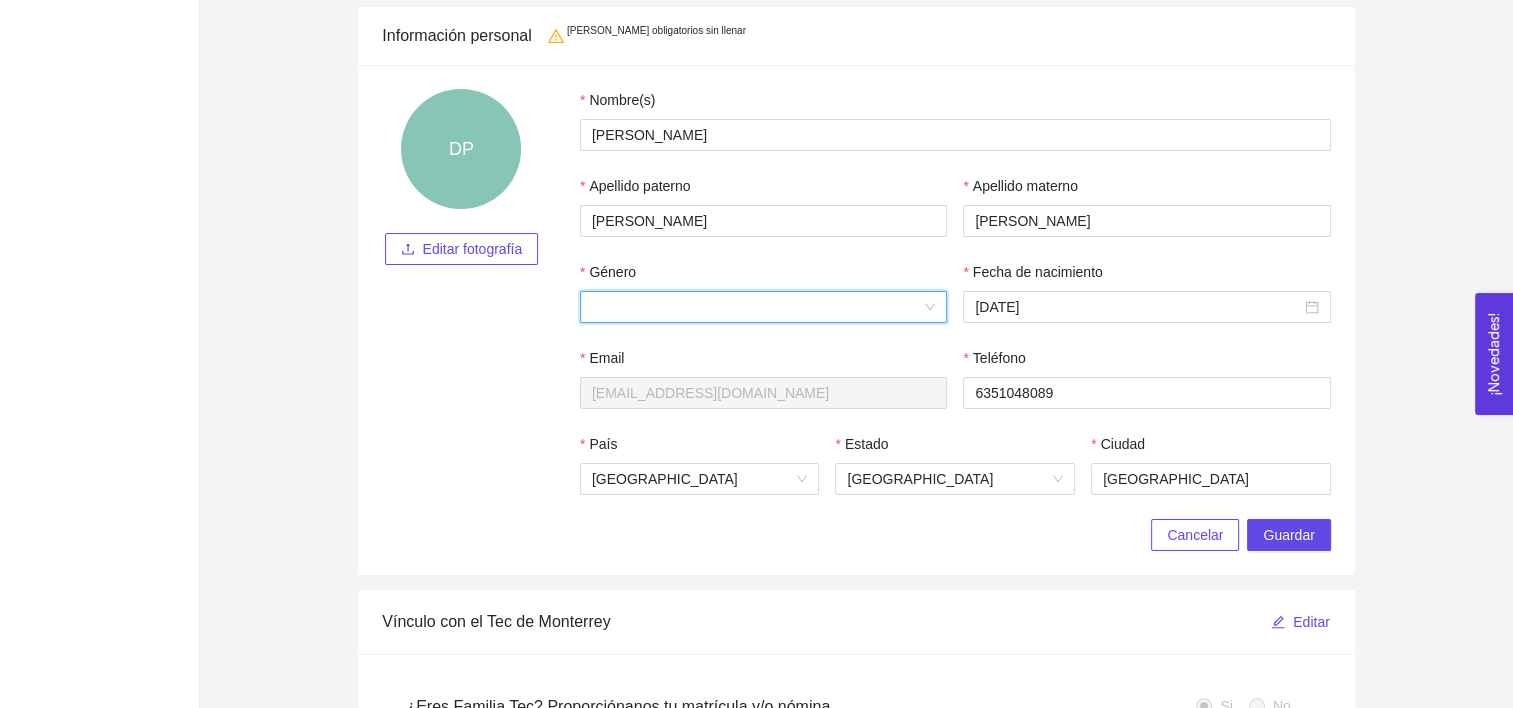 click on "Género" at bounding box center (756, 307) 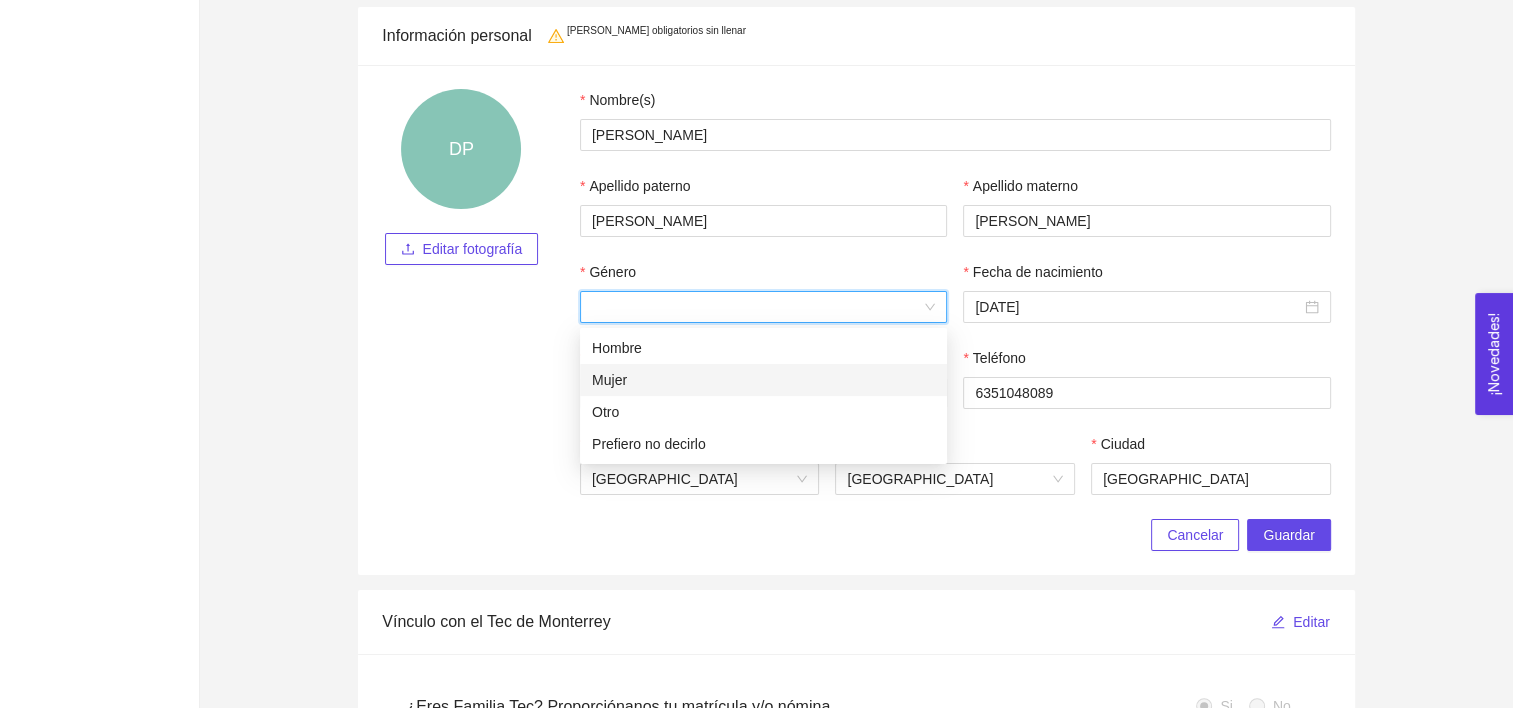 click on "Mujer" at bounding box center [763, 380] 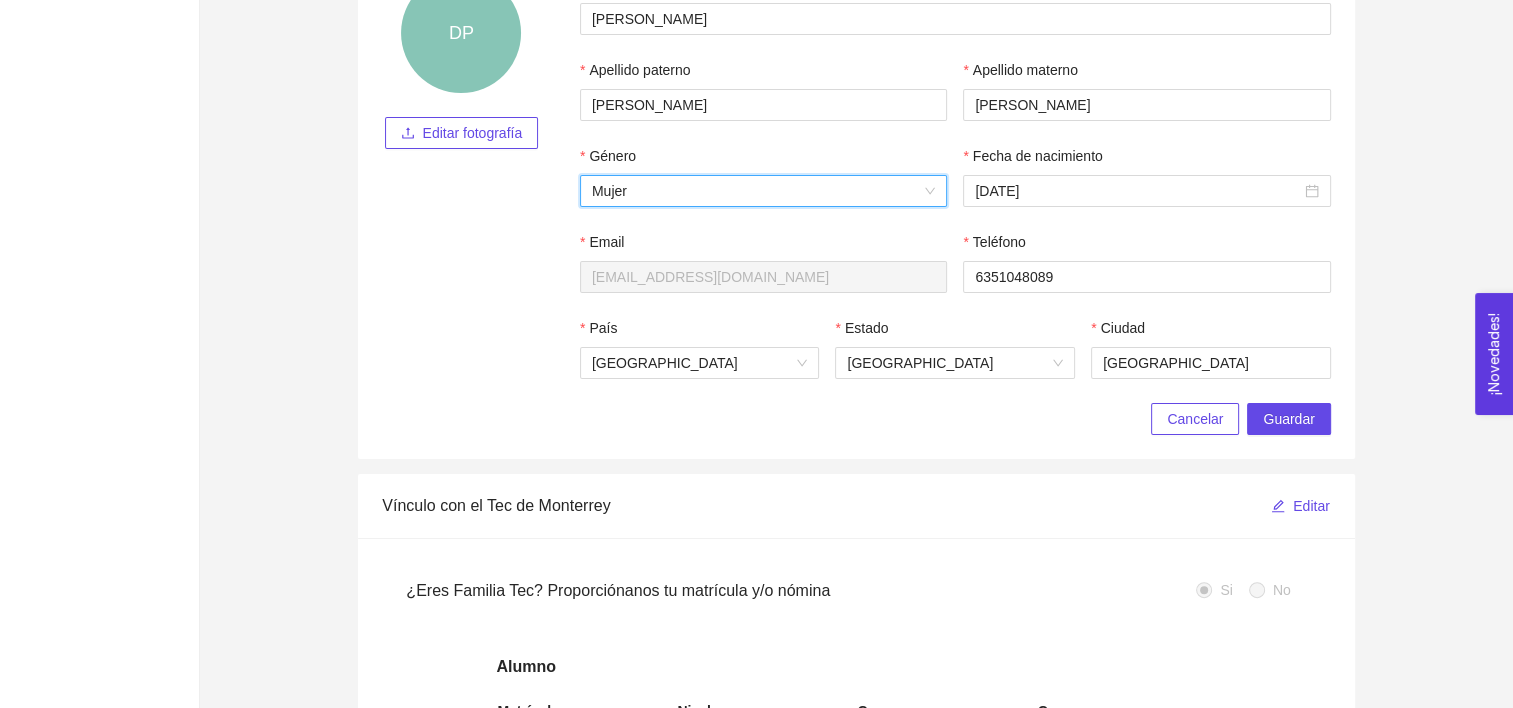 scroll, scrollTop: 392, scrollLeft: 0, axis: vertical 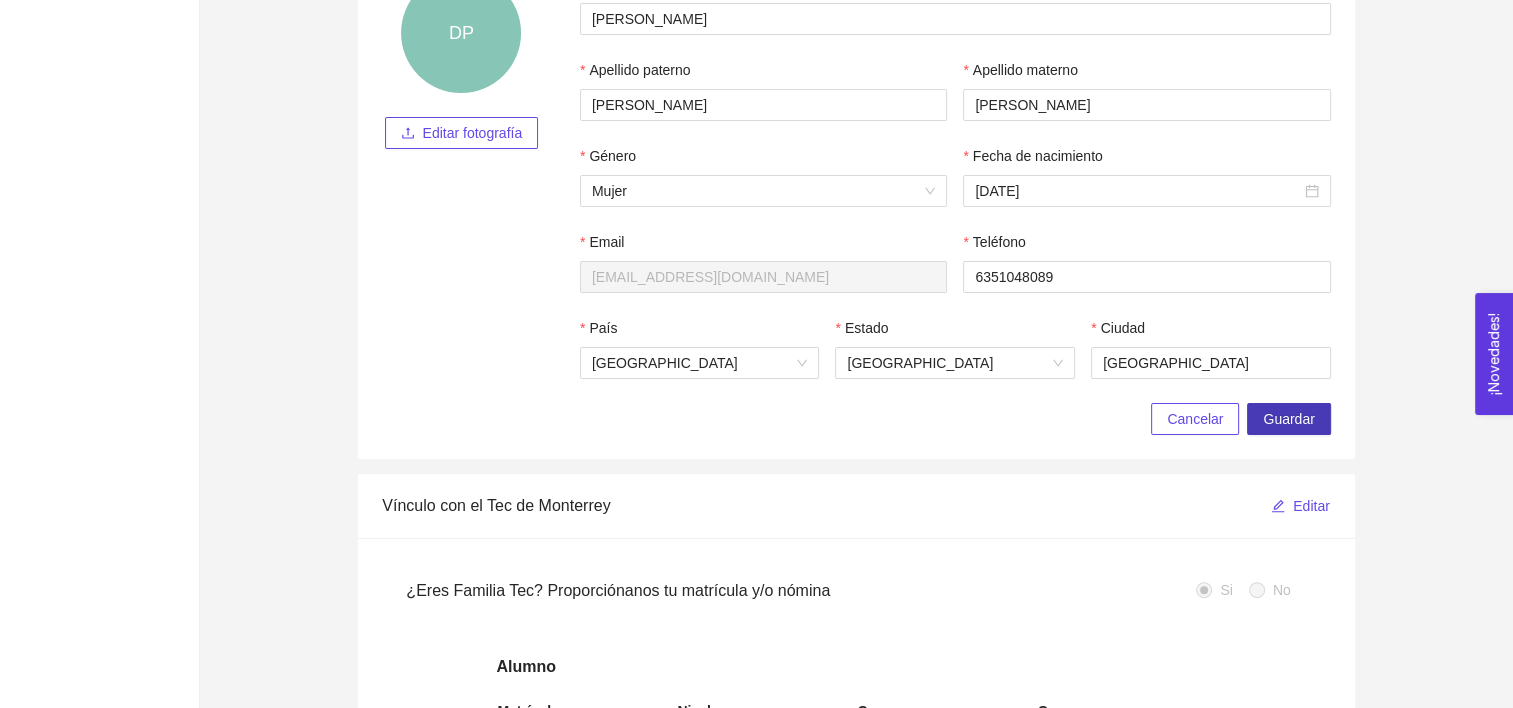click on "Guardar" at bounding box center [1288, 419] 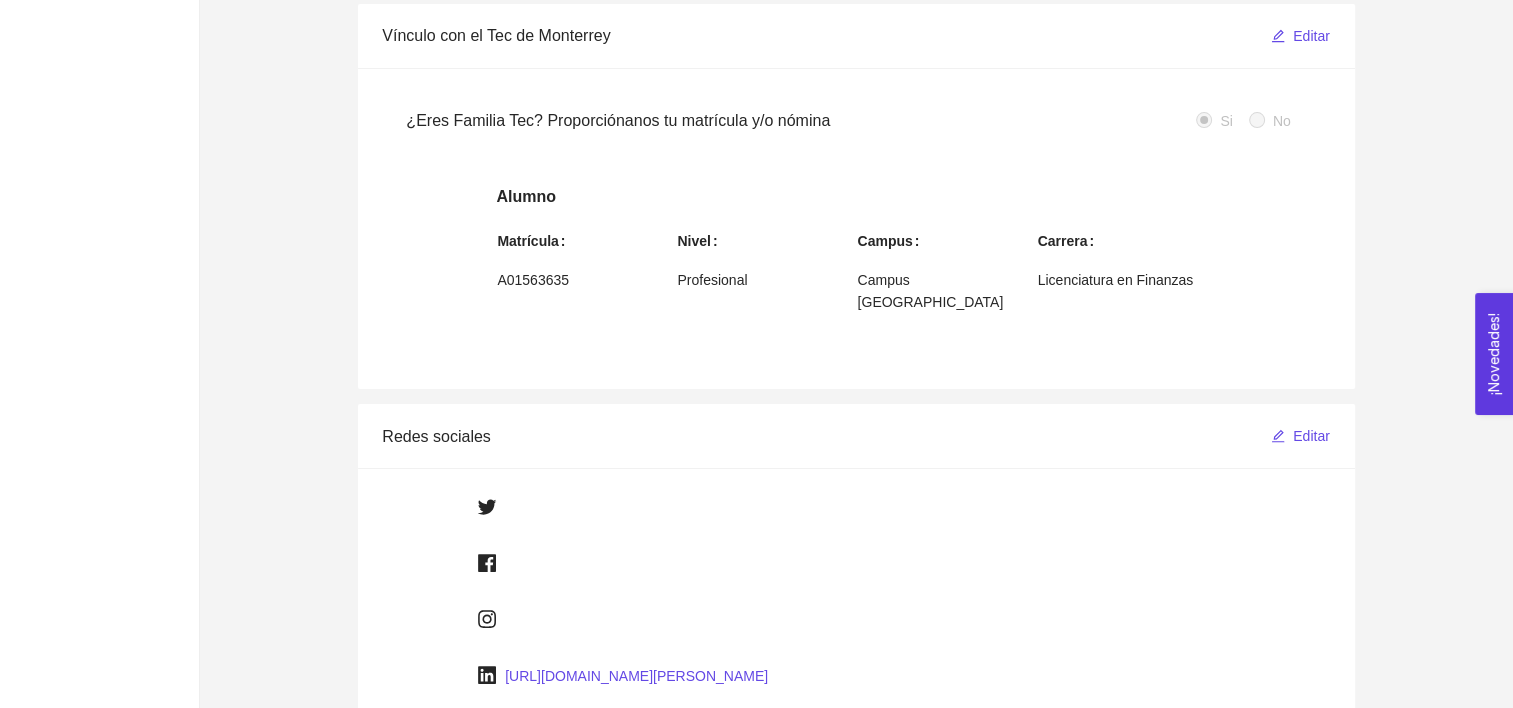 scroll, scrollTop: 0, scrollLeft: 0, axis: both 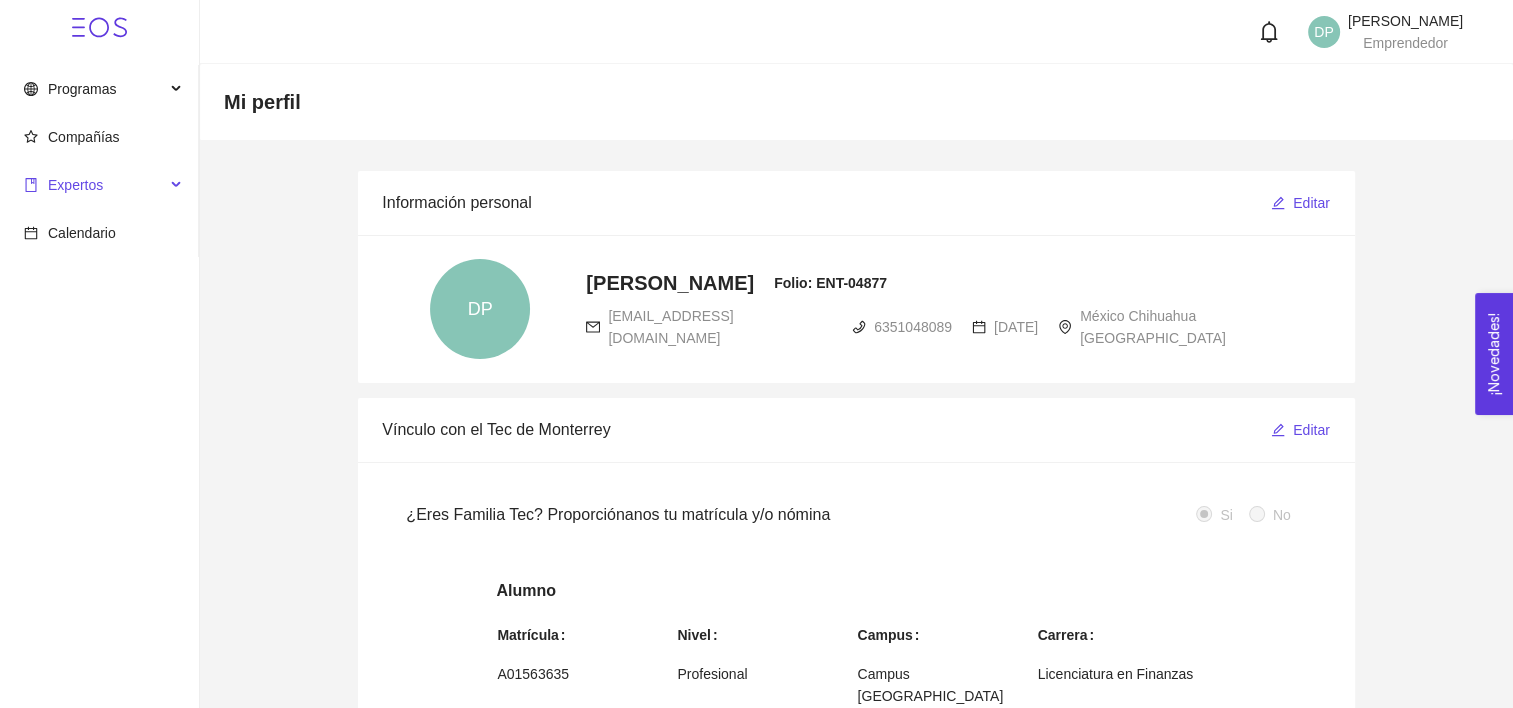 click on "Expertos" at bounding box center [75, 185] 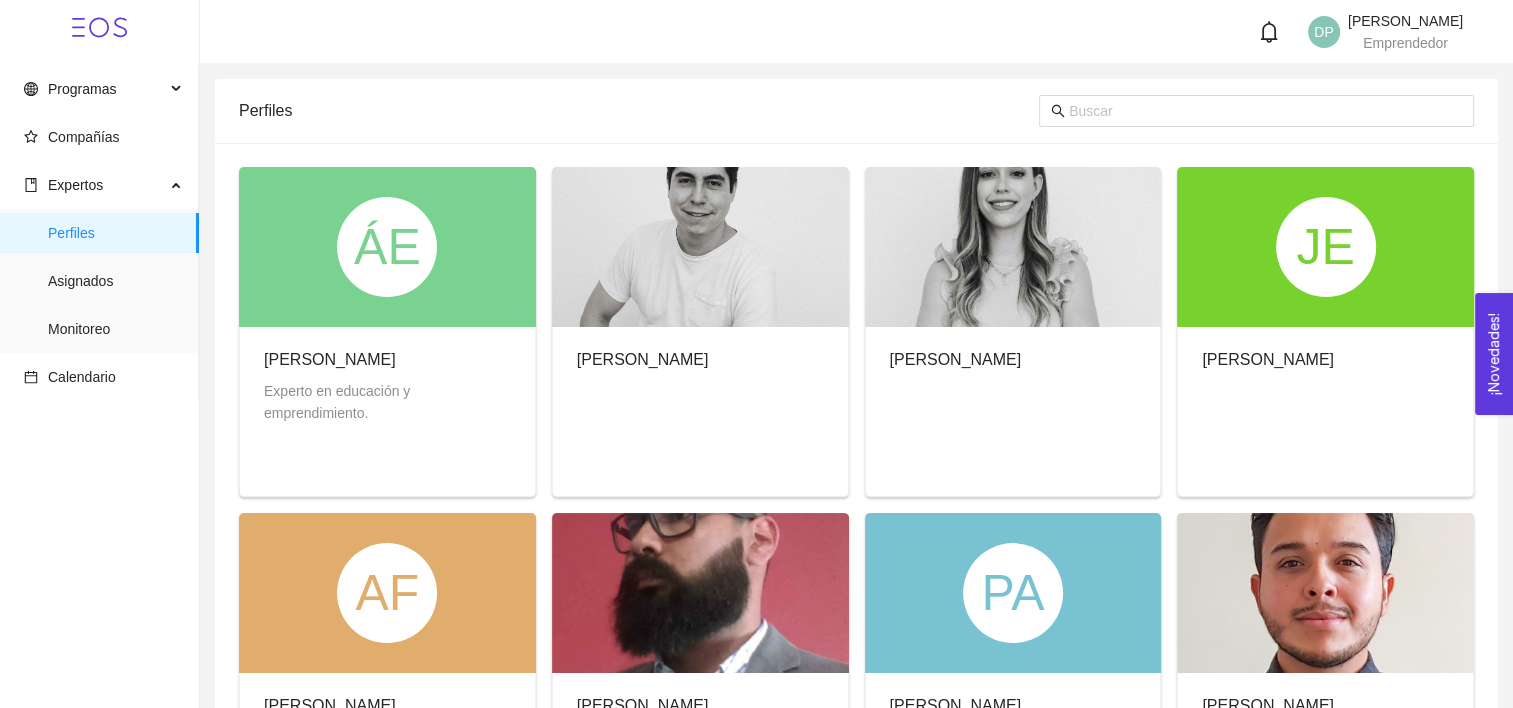 scroll, scrollTop: 591, scrollLeft: 0, axis: vertical 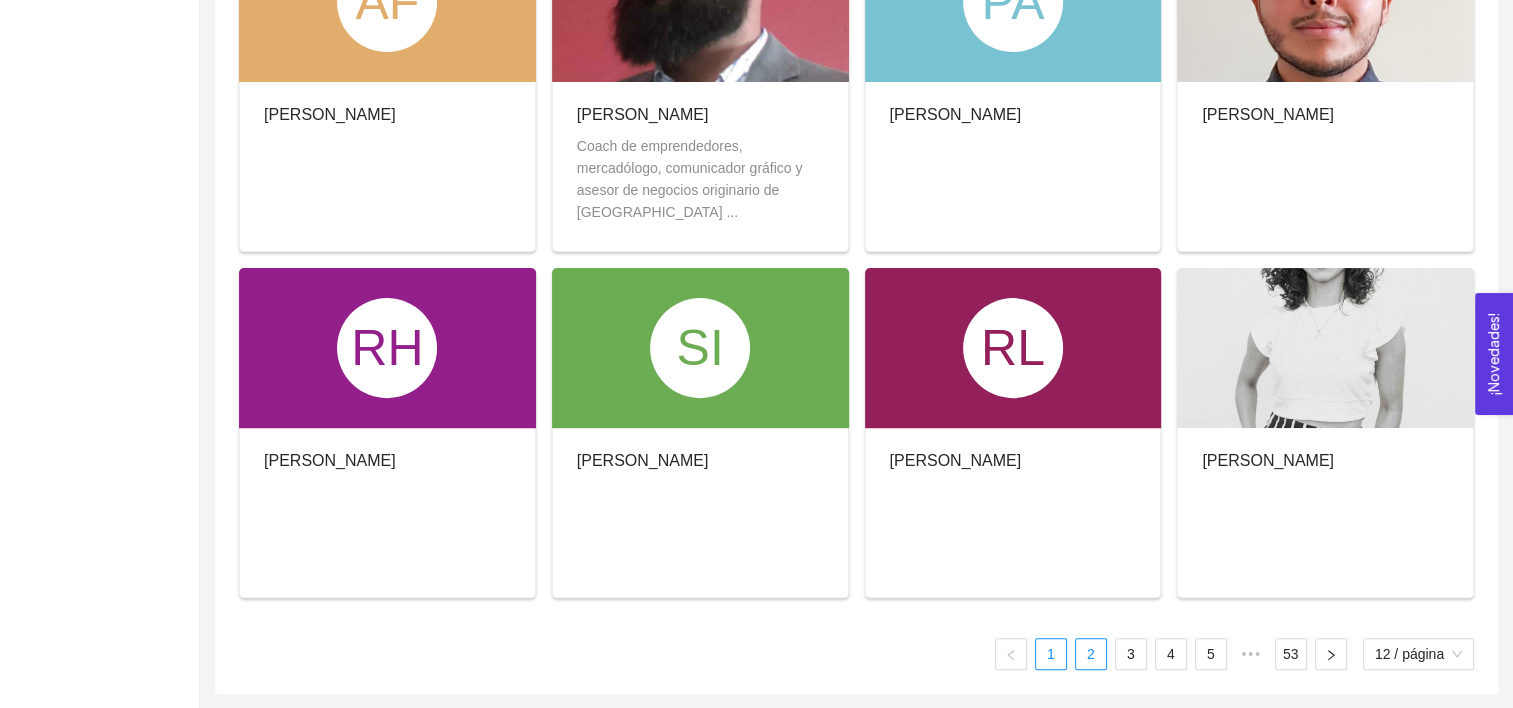 click on "2" at bounding box center [1091, 654] 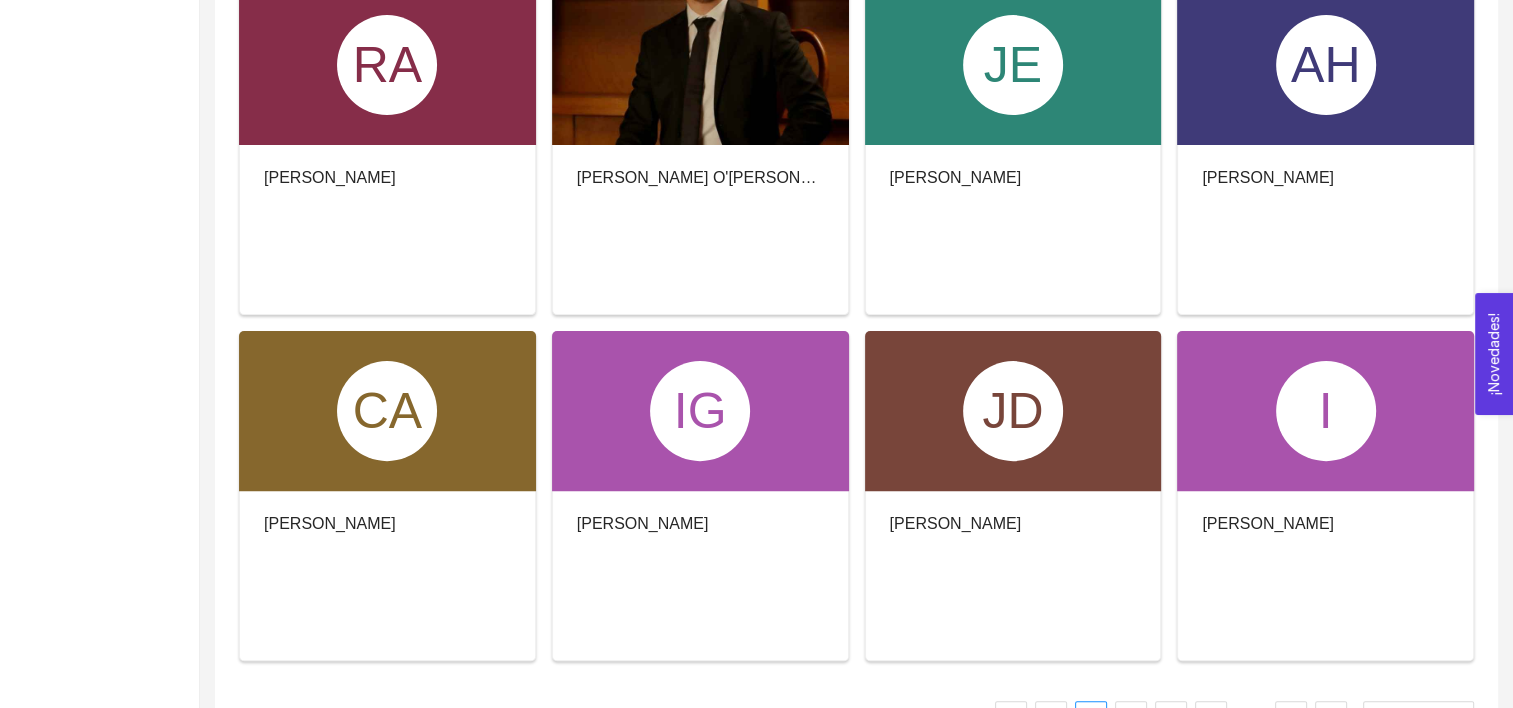 scroll, scrollTop: 591, scrollLeft: 0, axis: vertical 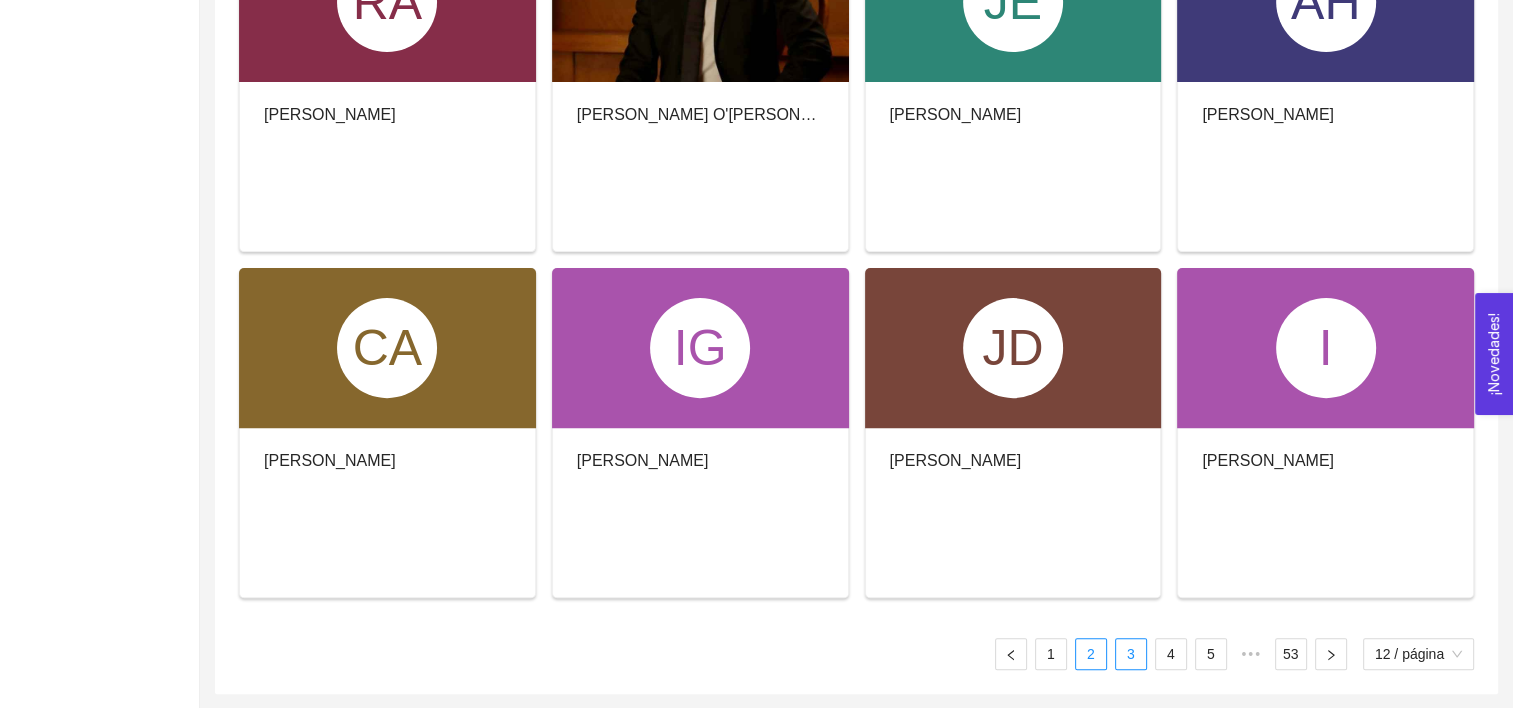 click on "3" at bounding box center (1131, 654) 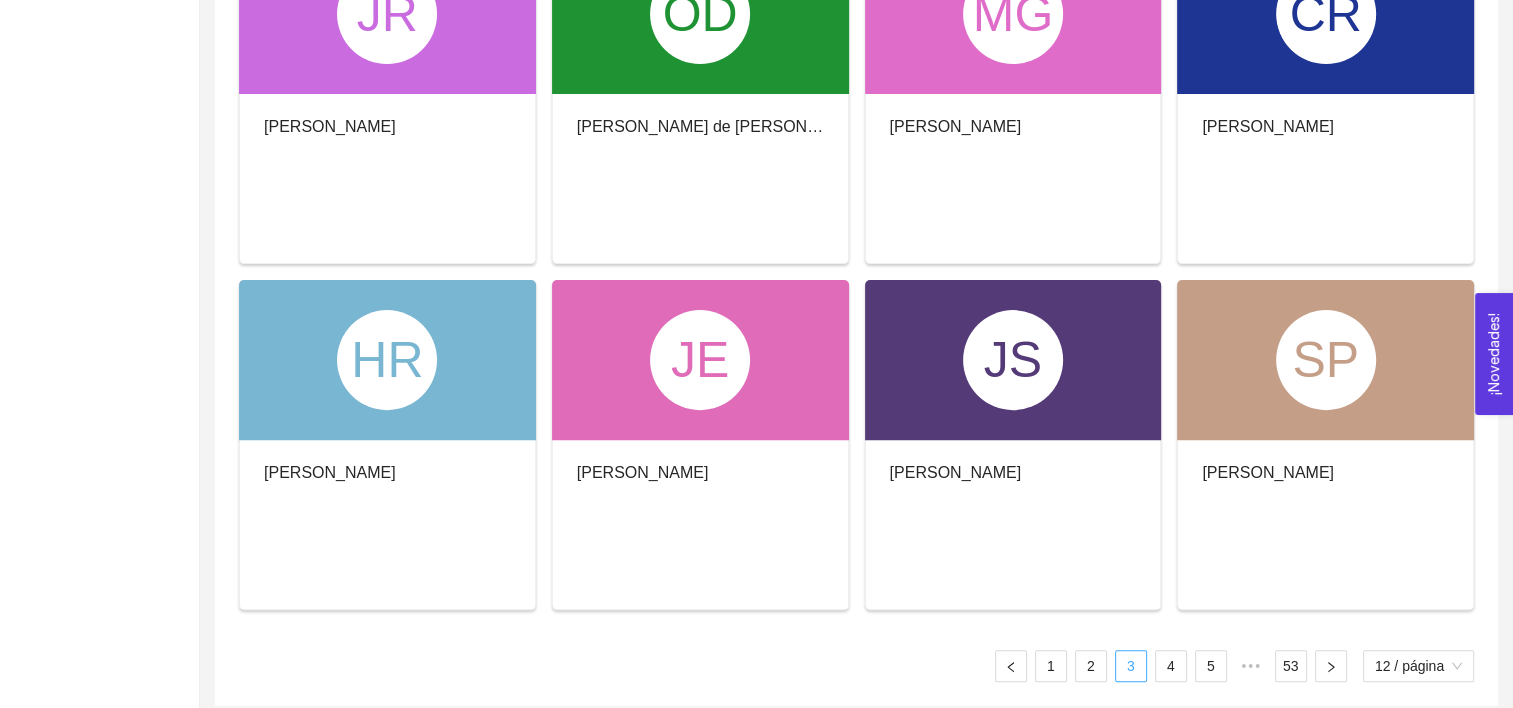 scroll, scrollTop: 591, scrollLeft: 0, axis: vertical 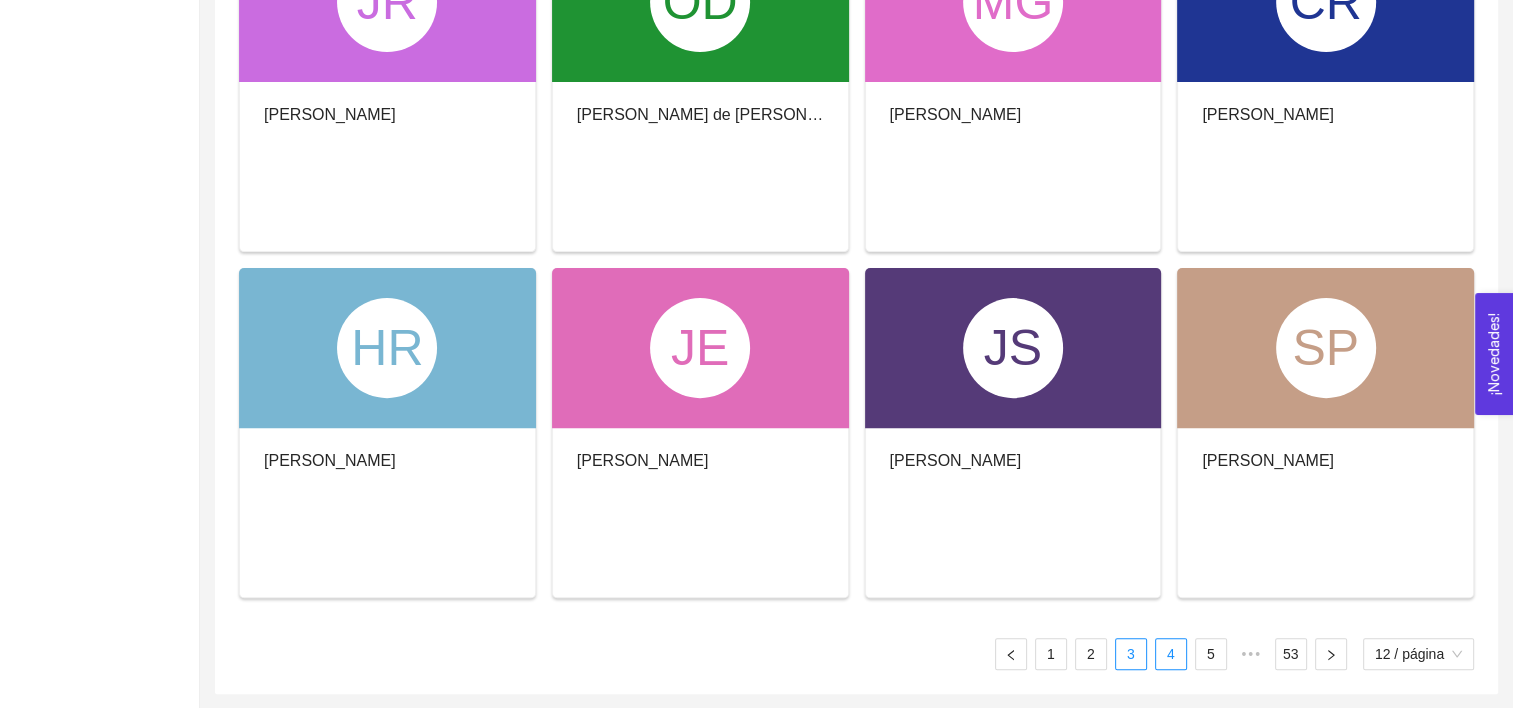 click on "4" at bounding box center [1171, 654] 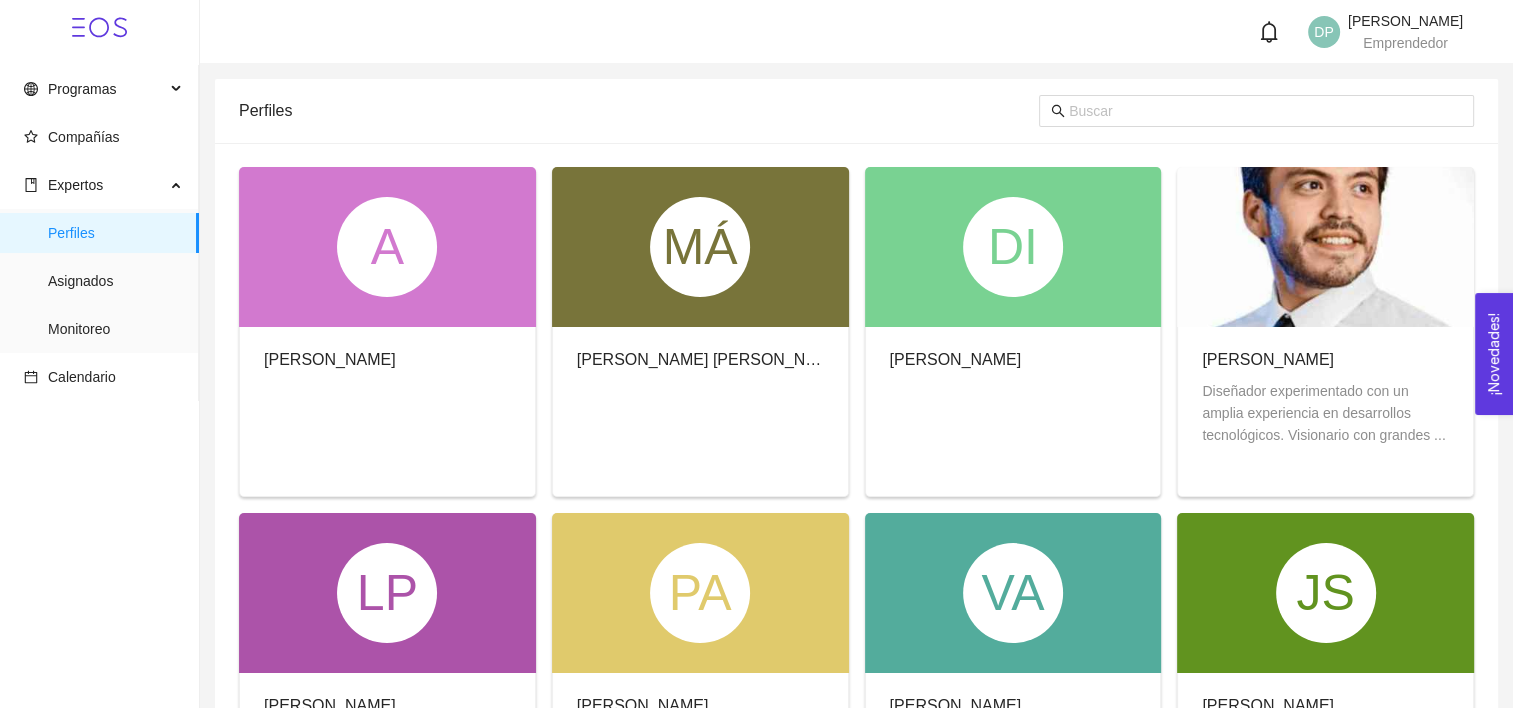 scroll, scrollTop: 591, scrollLeft: 0, axis: vertical 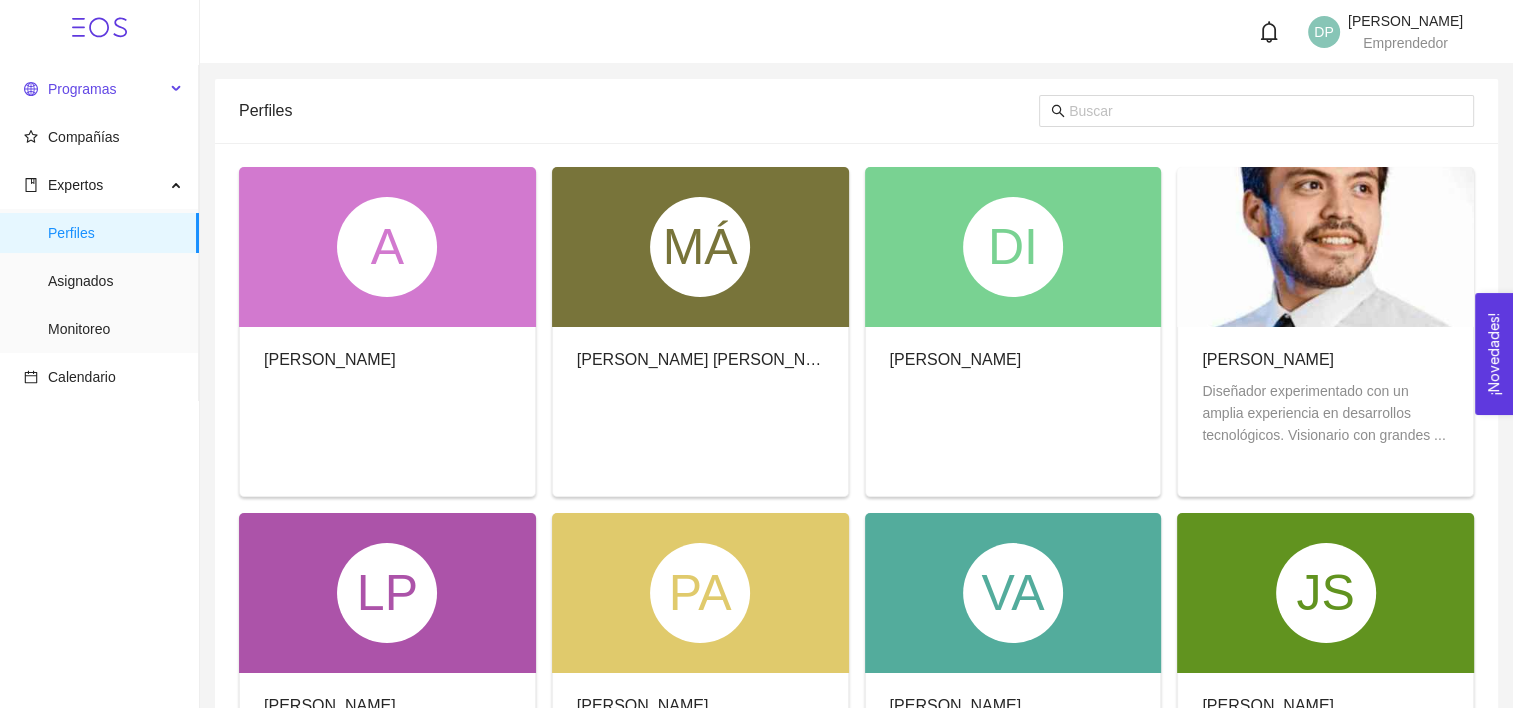 click on "Programas" at bounding box center [82, 89] 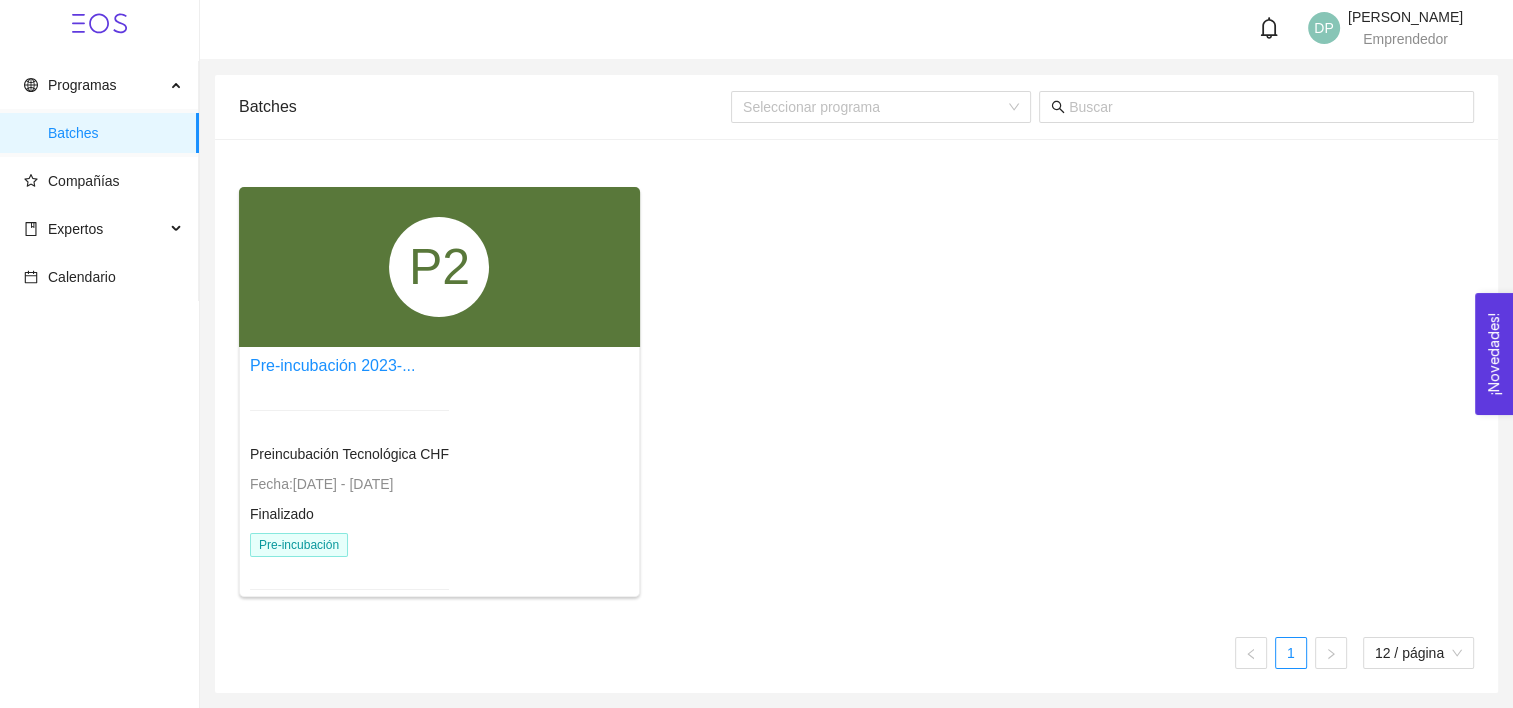 scroll, scrollTop: 0, scrollLeft: 0, axis: both 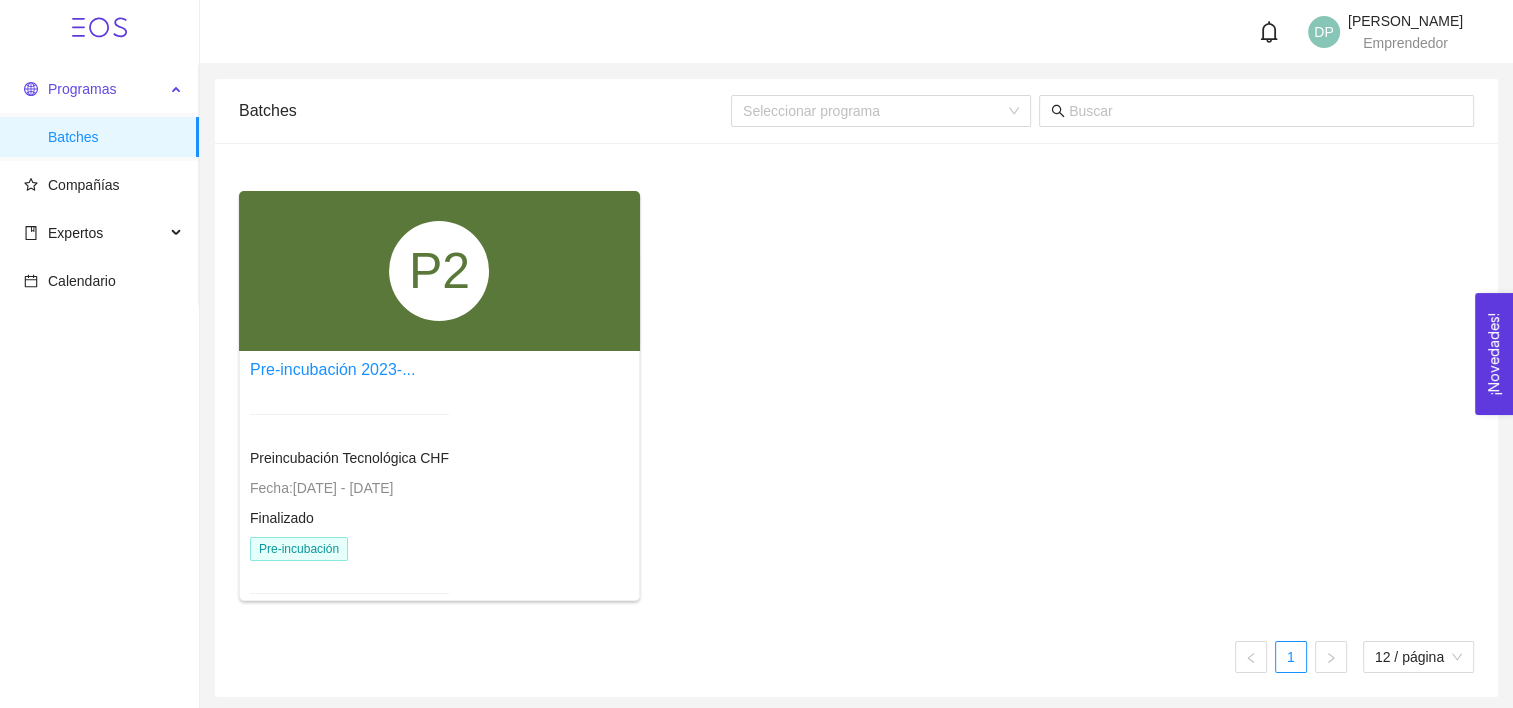 click on "Programas" at bounding box center (82, 89) 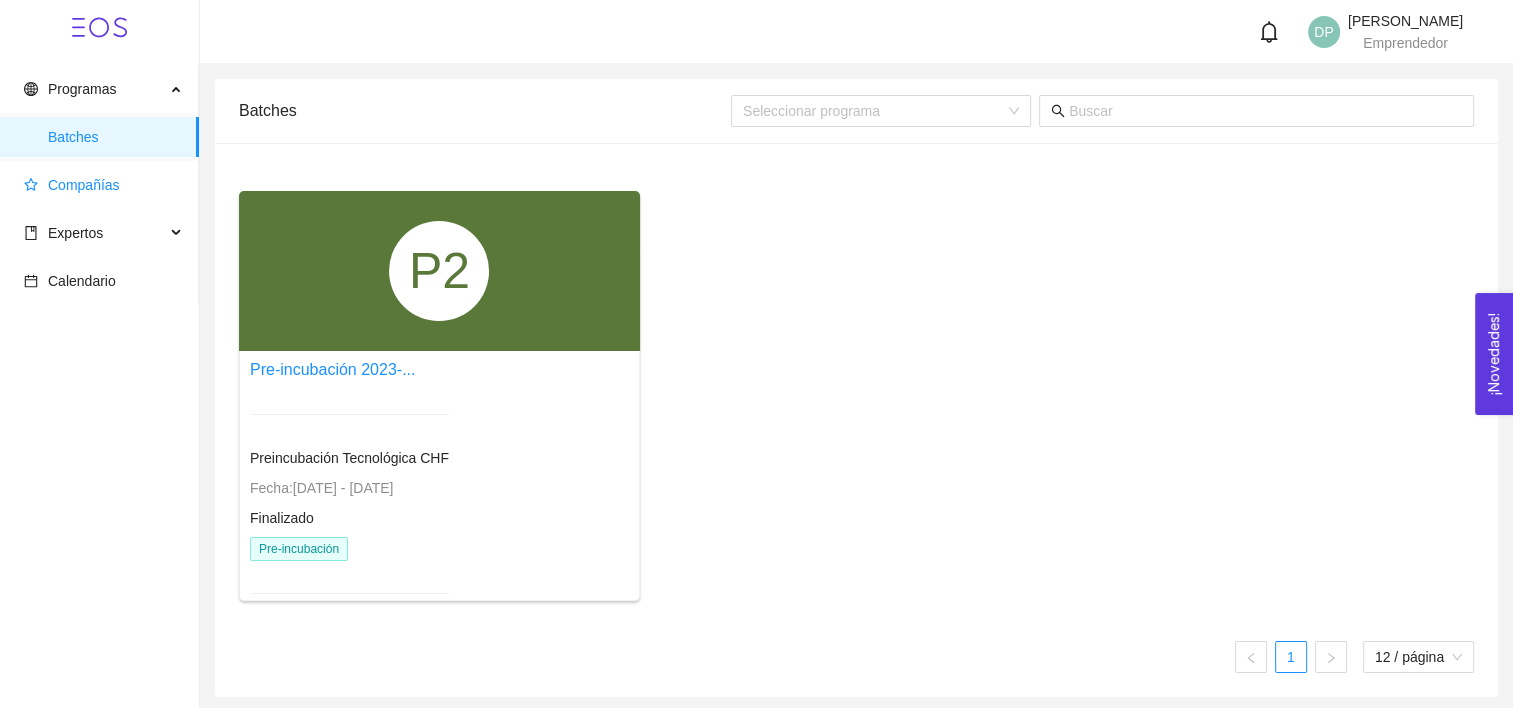 click on "Compañías" at bounding box center [103, 185] 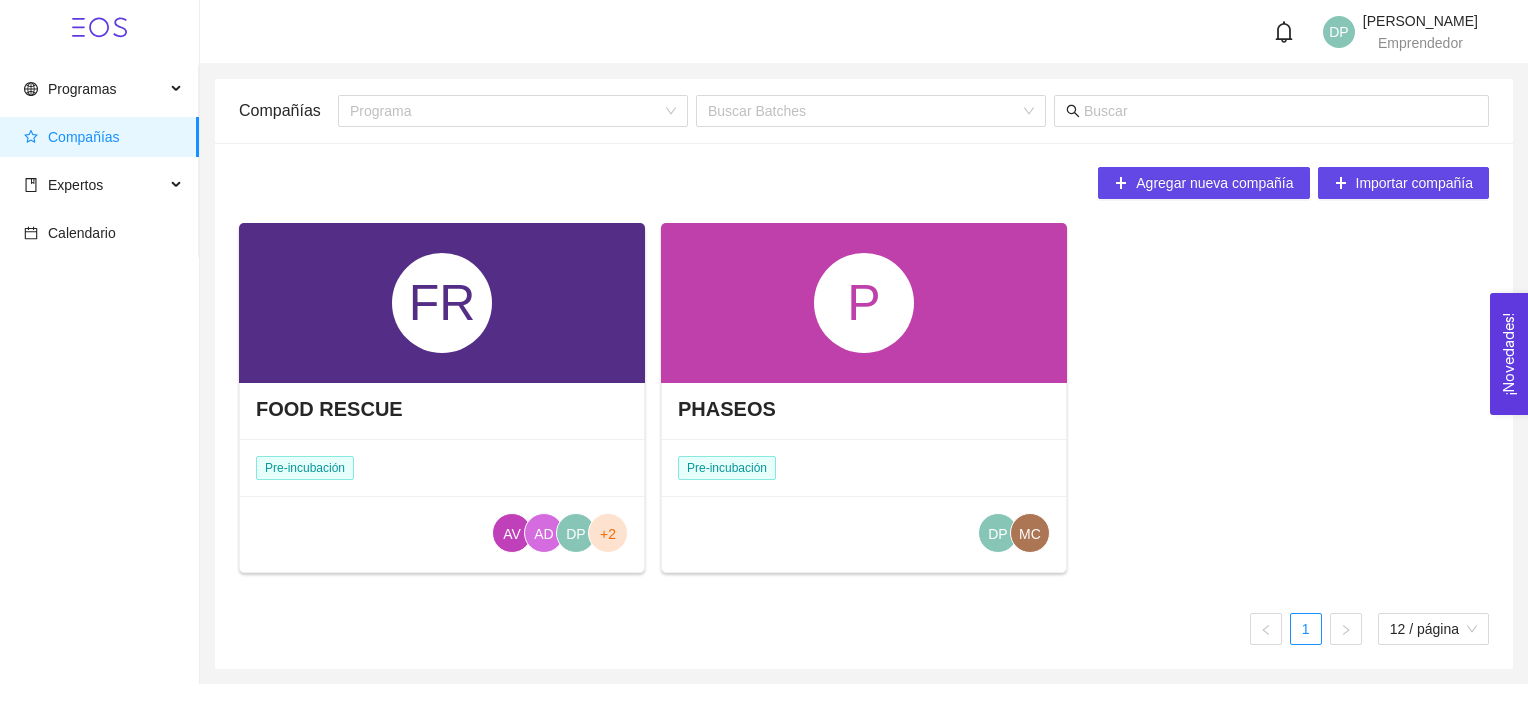 click on "FR" at bounding box center (442, 303) 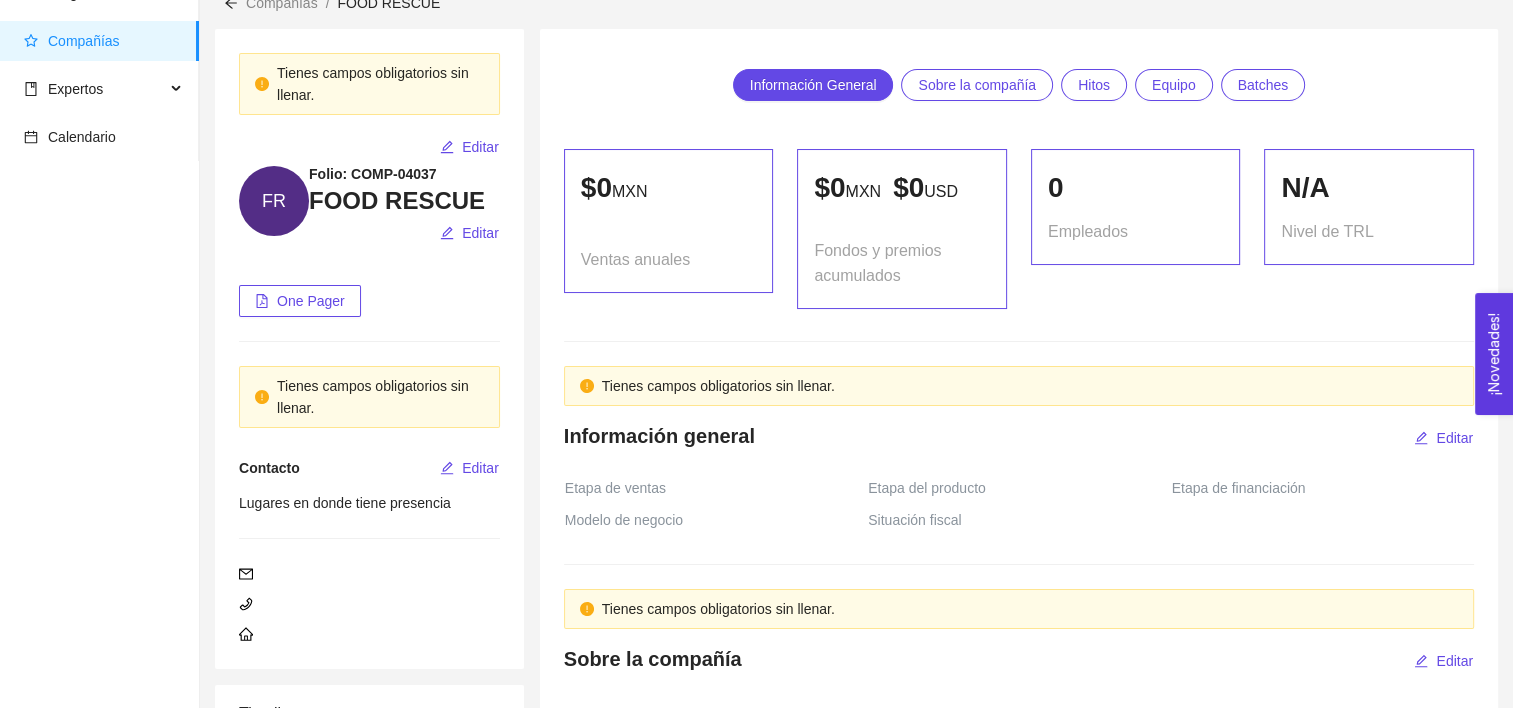 scroll, scrollTop: 0, scrollLeft: 0, axis: both 